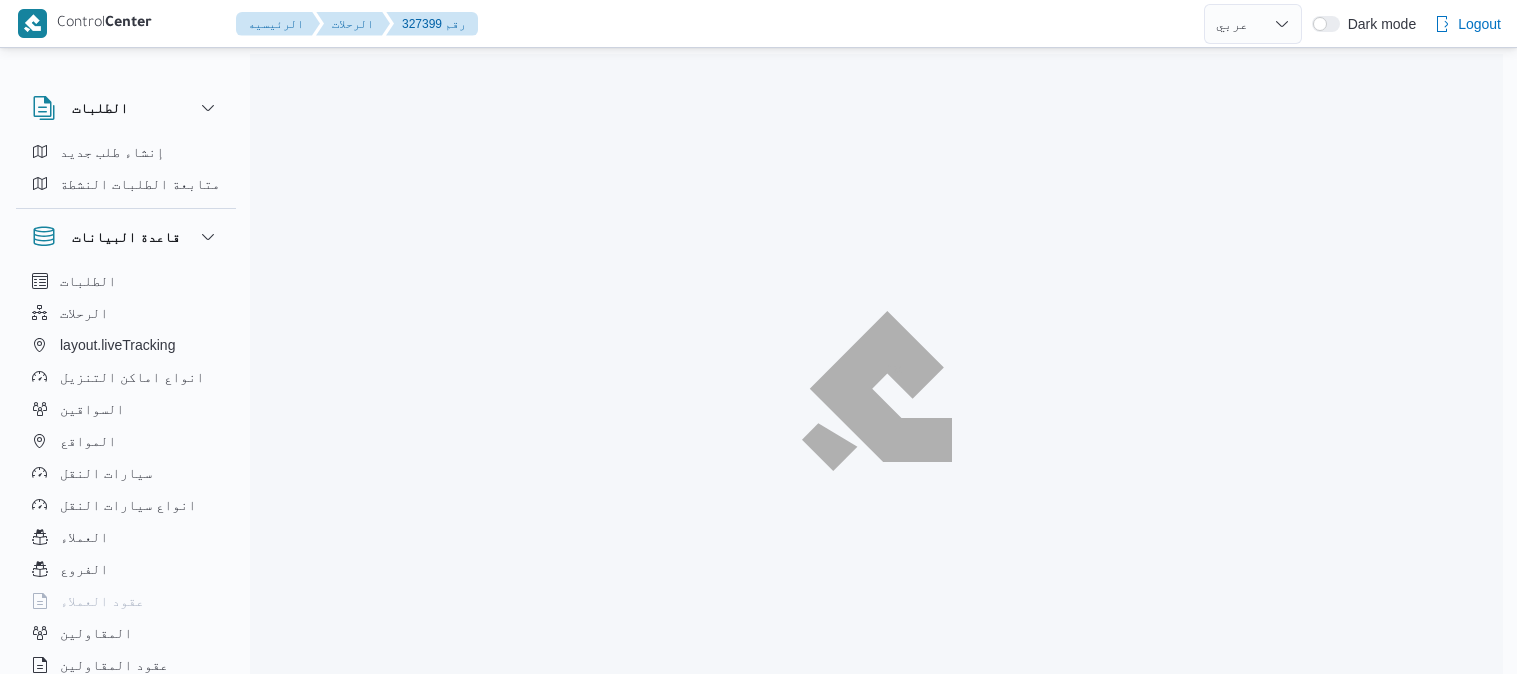 select on "ar" 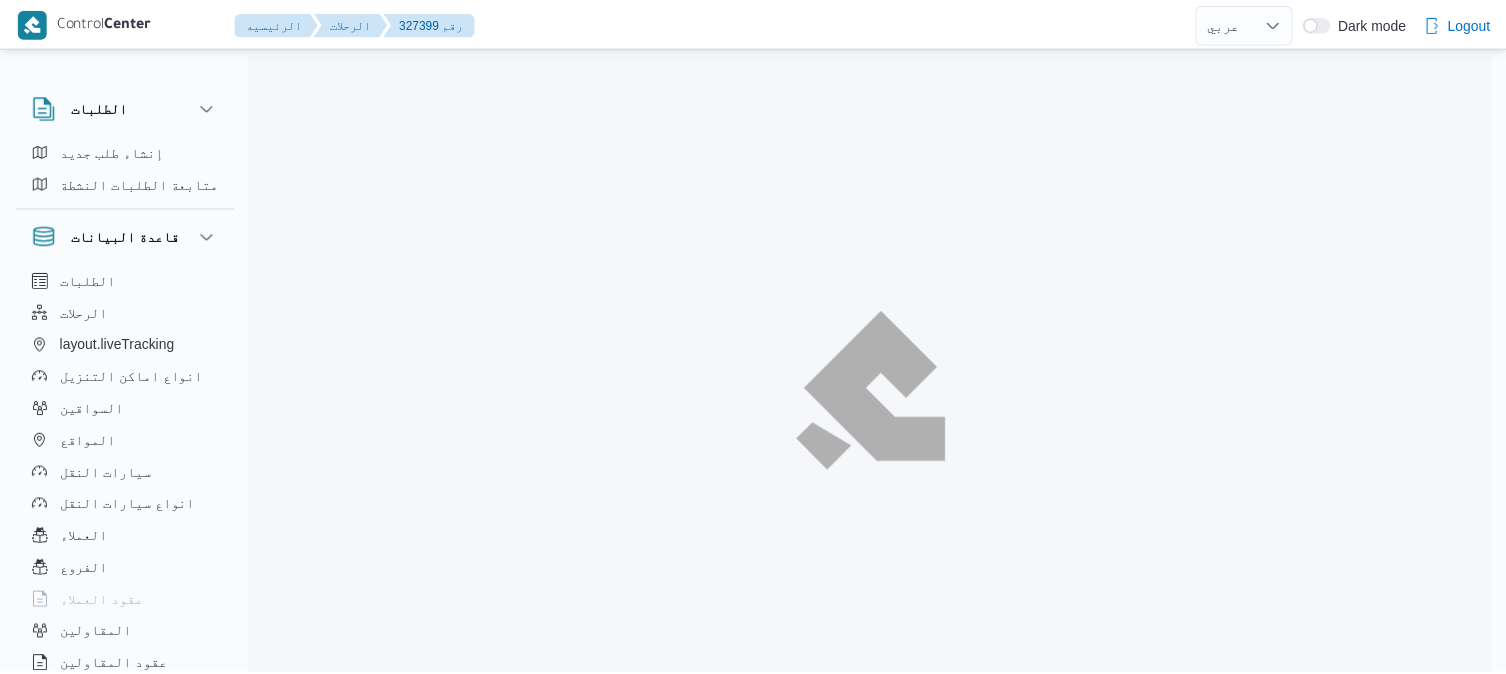 scroll, scrollTop: 0, scrollLeft: 0, axis: both 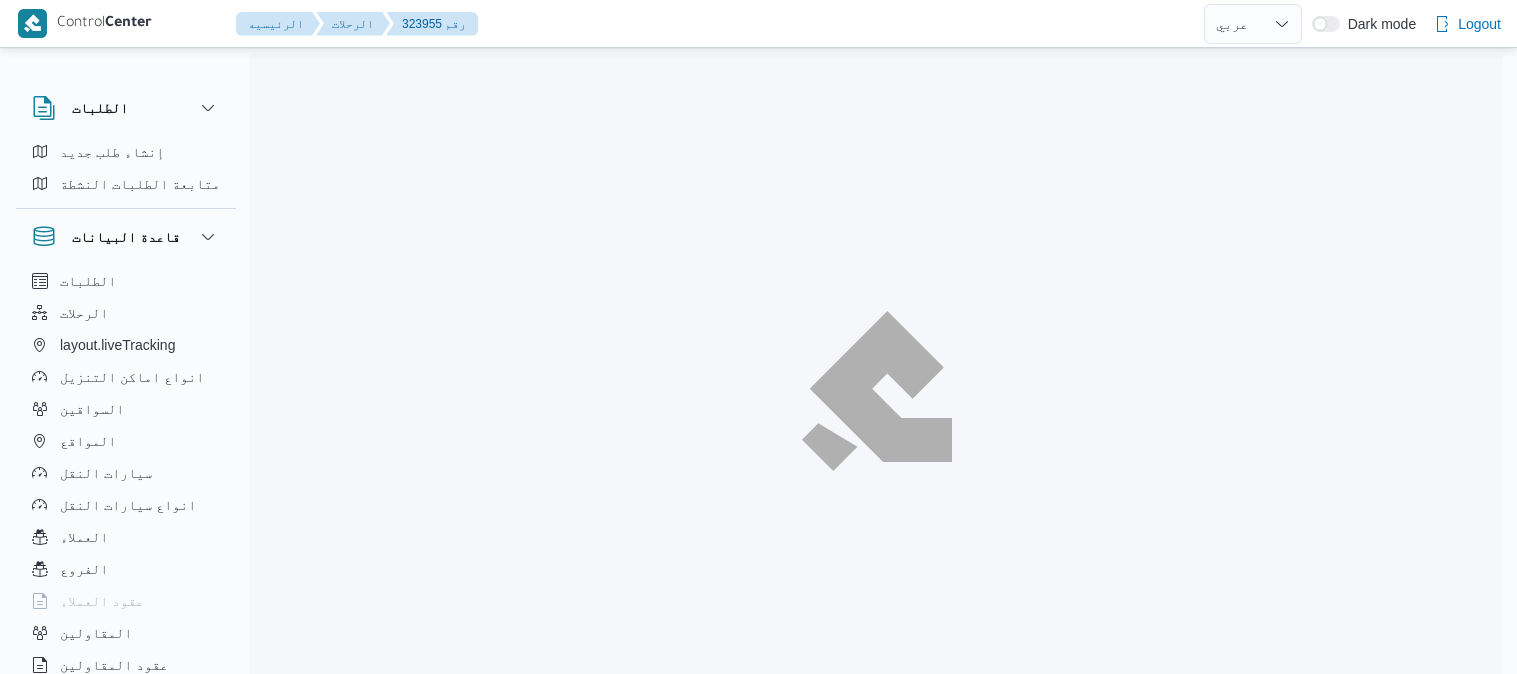 select on "ar" 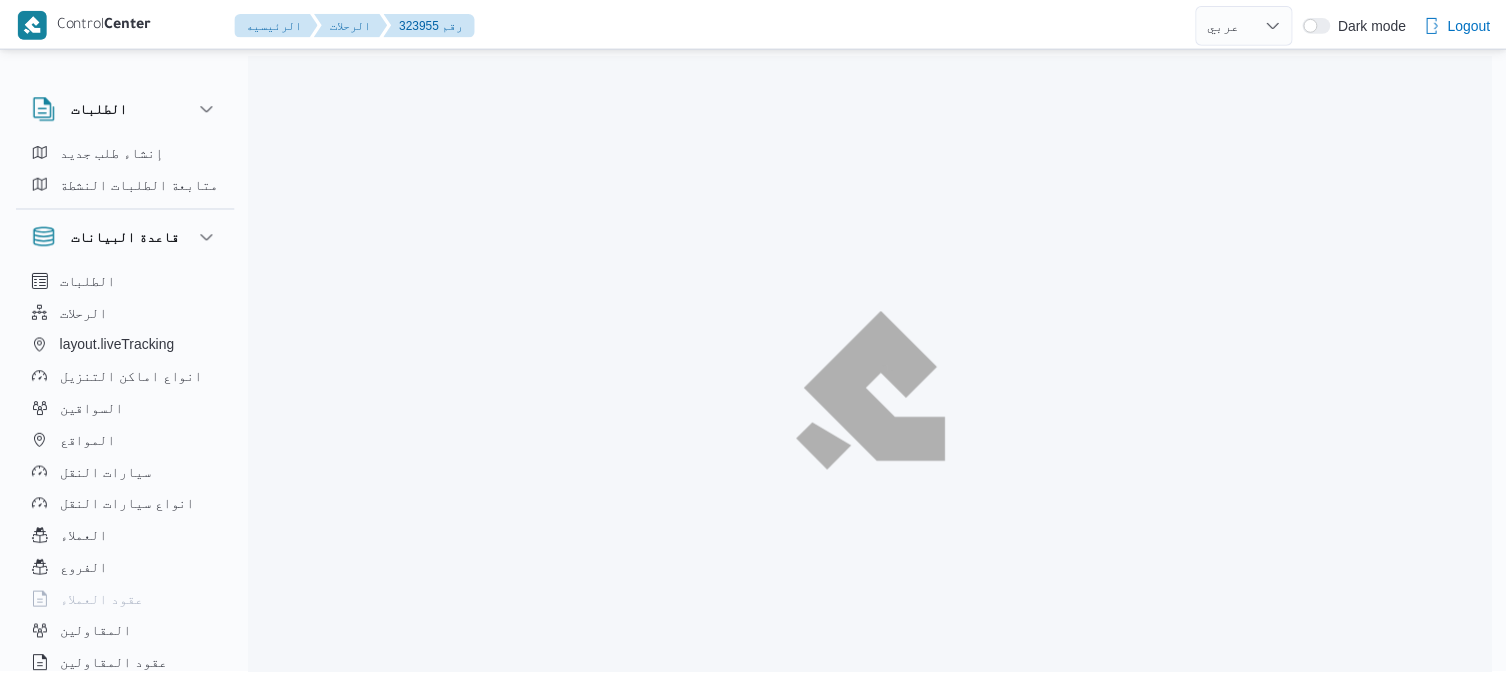 scroll, scrollTop: 0, scrollLeft: 0, axis: both 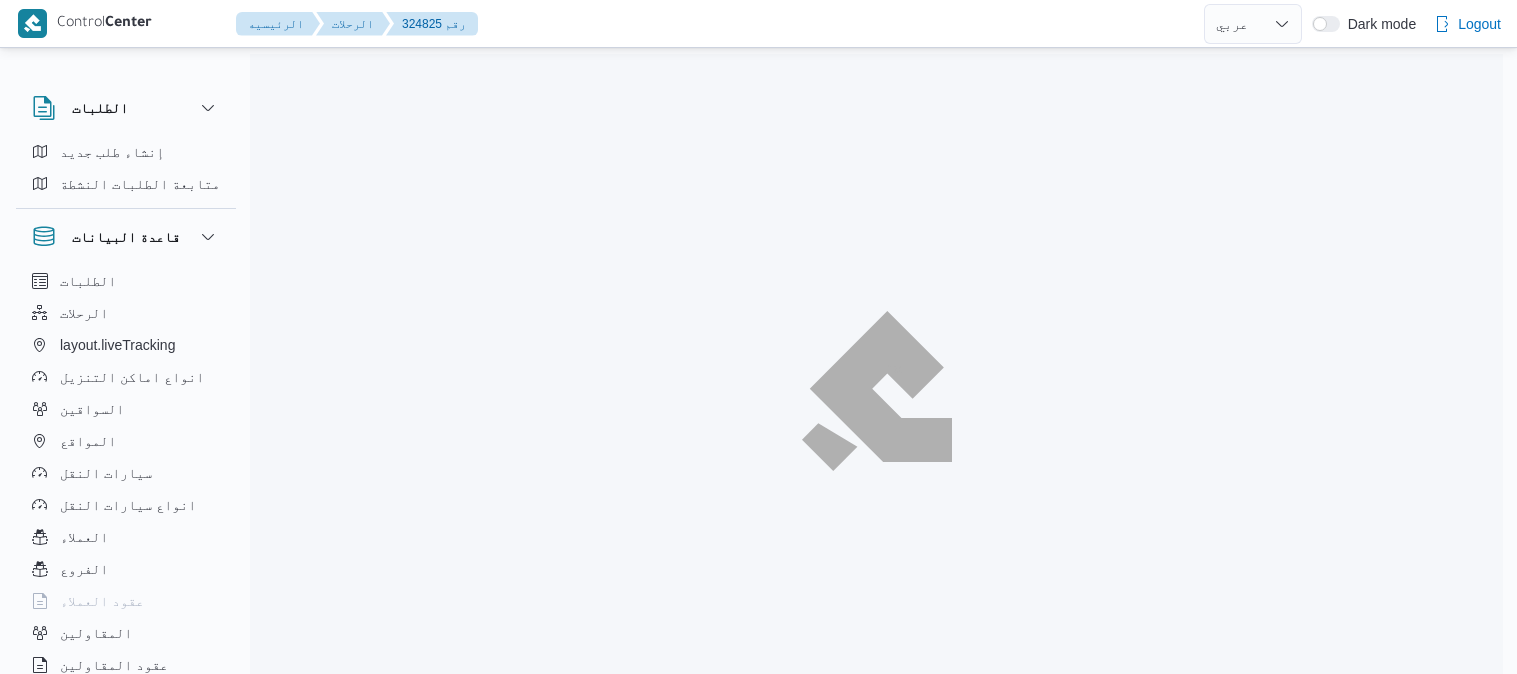 select on "ar" 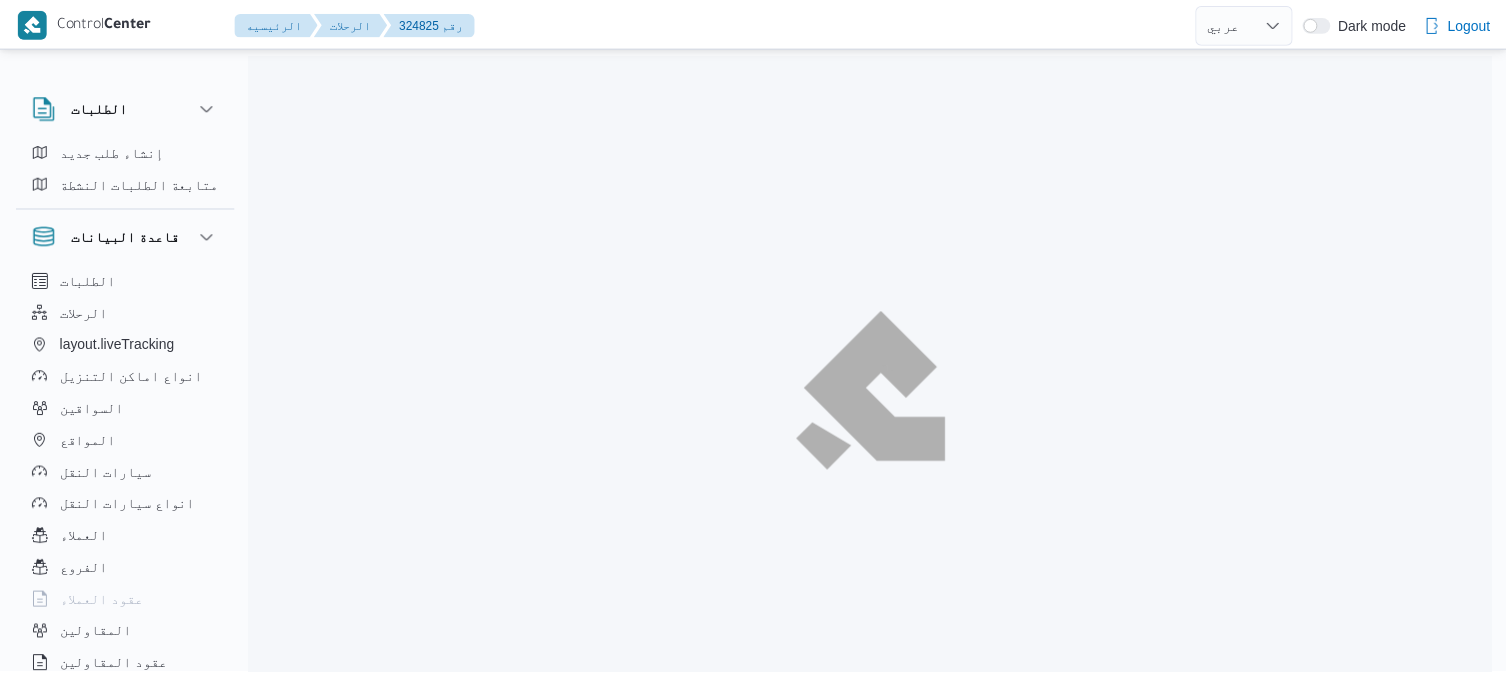 scroll, scrollTop: 0, scrollLeft: 0, axis: both 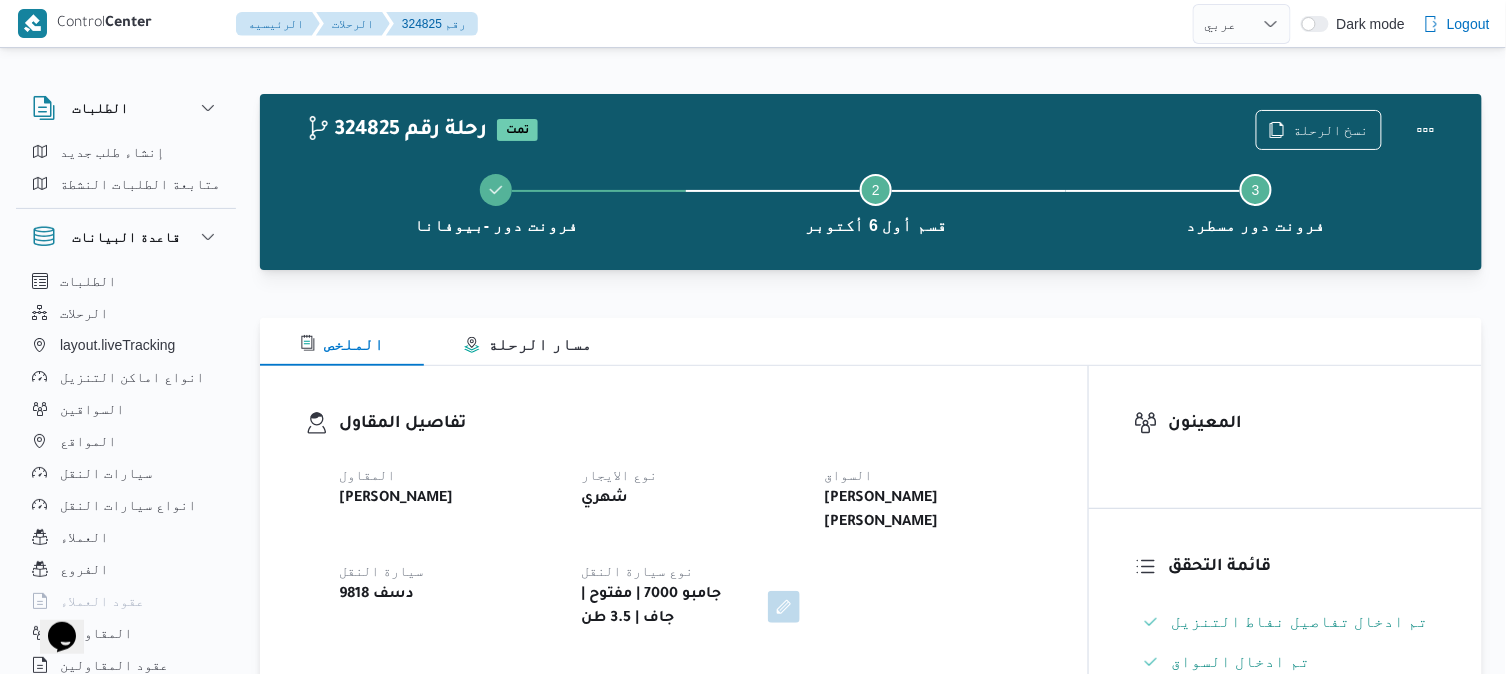 click on "الملخص مسار الرحلة" at bounding box center (871, 342) 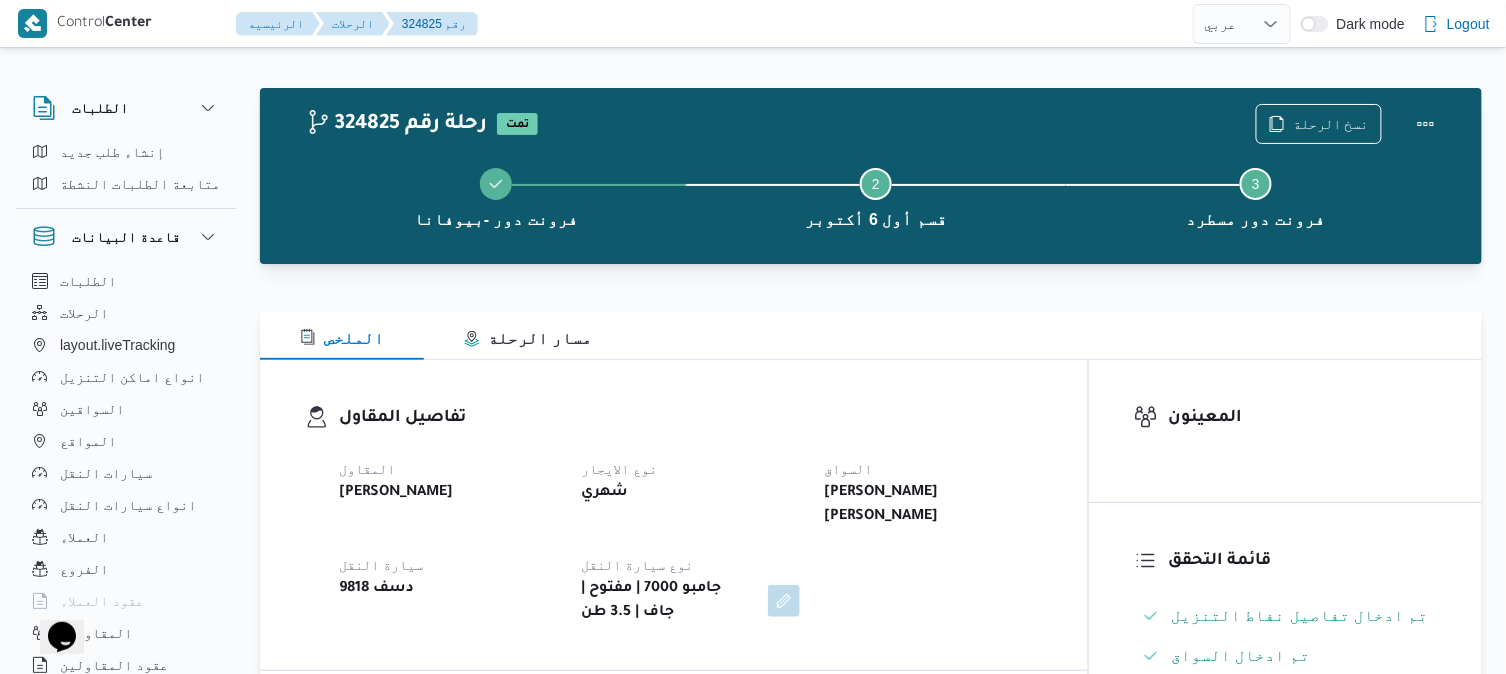scroll, scrollTop: 0, scrollLeft: 0, axis: both 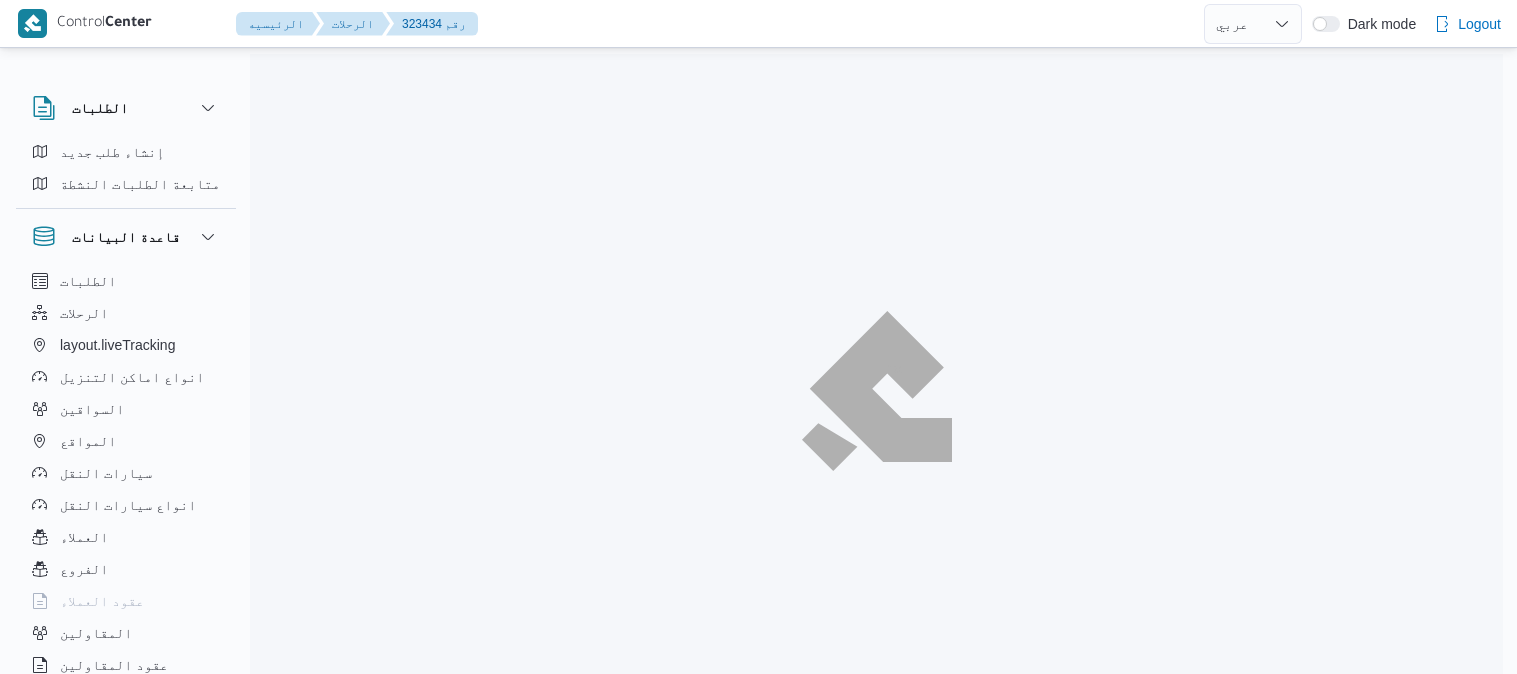 select on "ar" 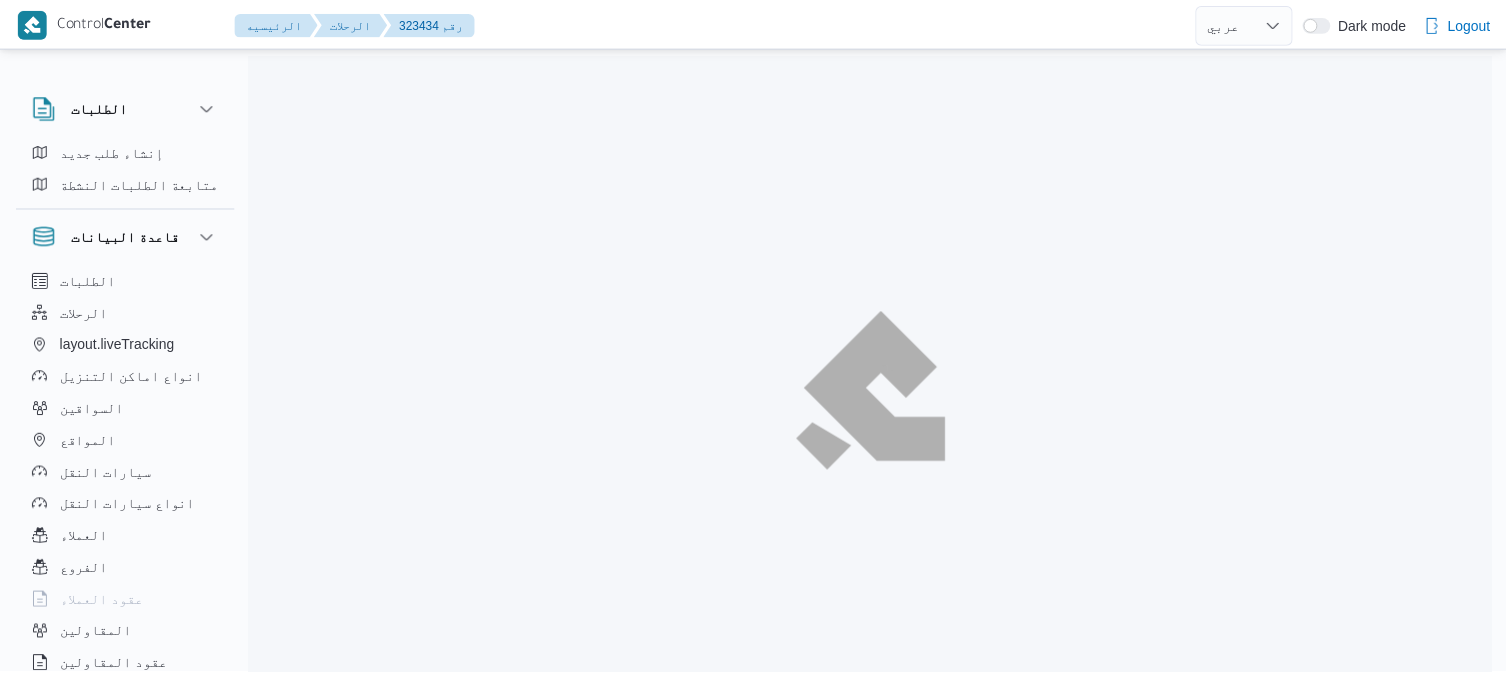 scroll, scrollTop: 0, scrollLeft: 0, axis: both 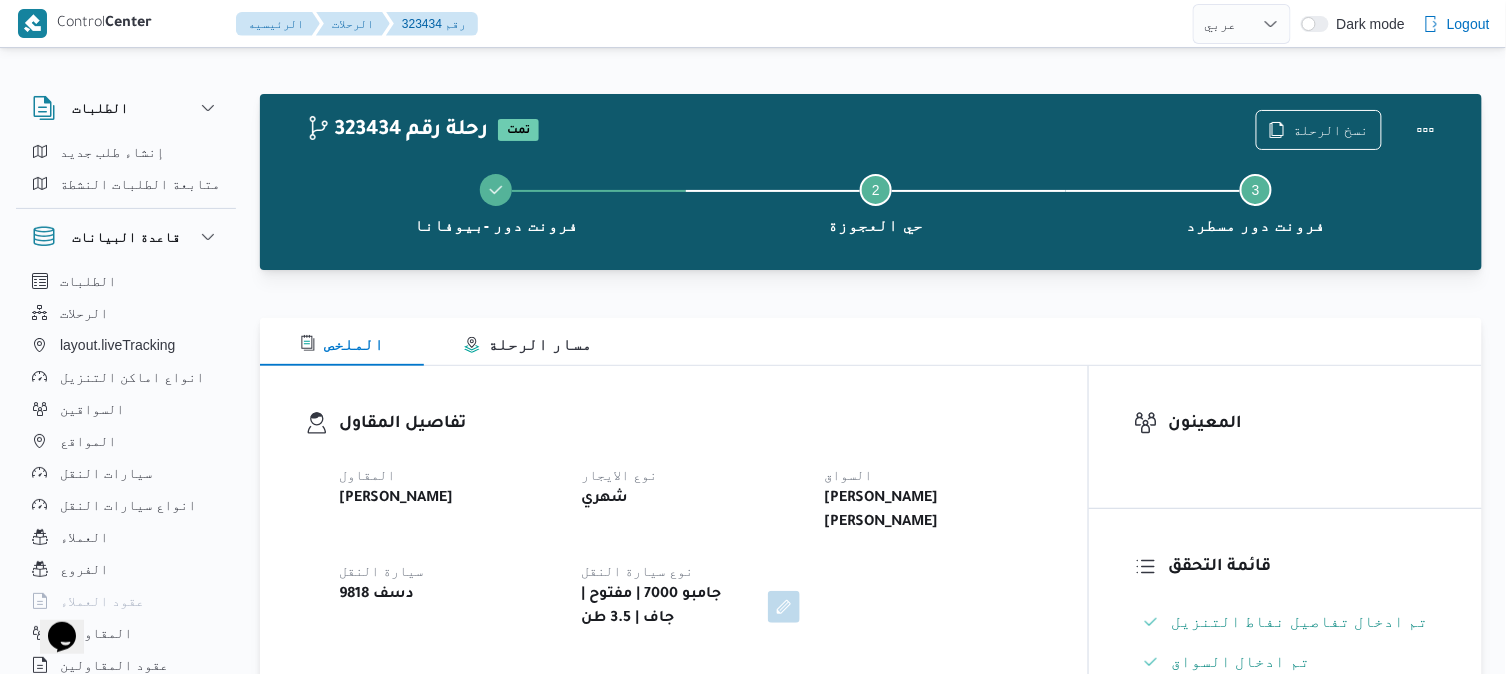 click at bounding box center (871, 282) 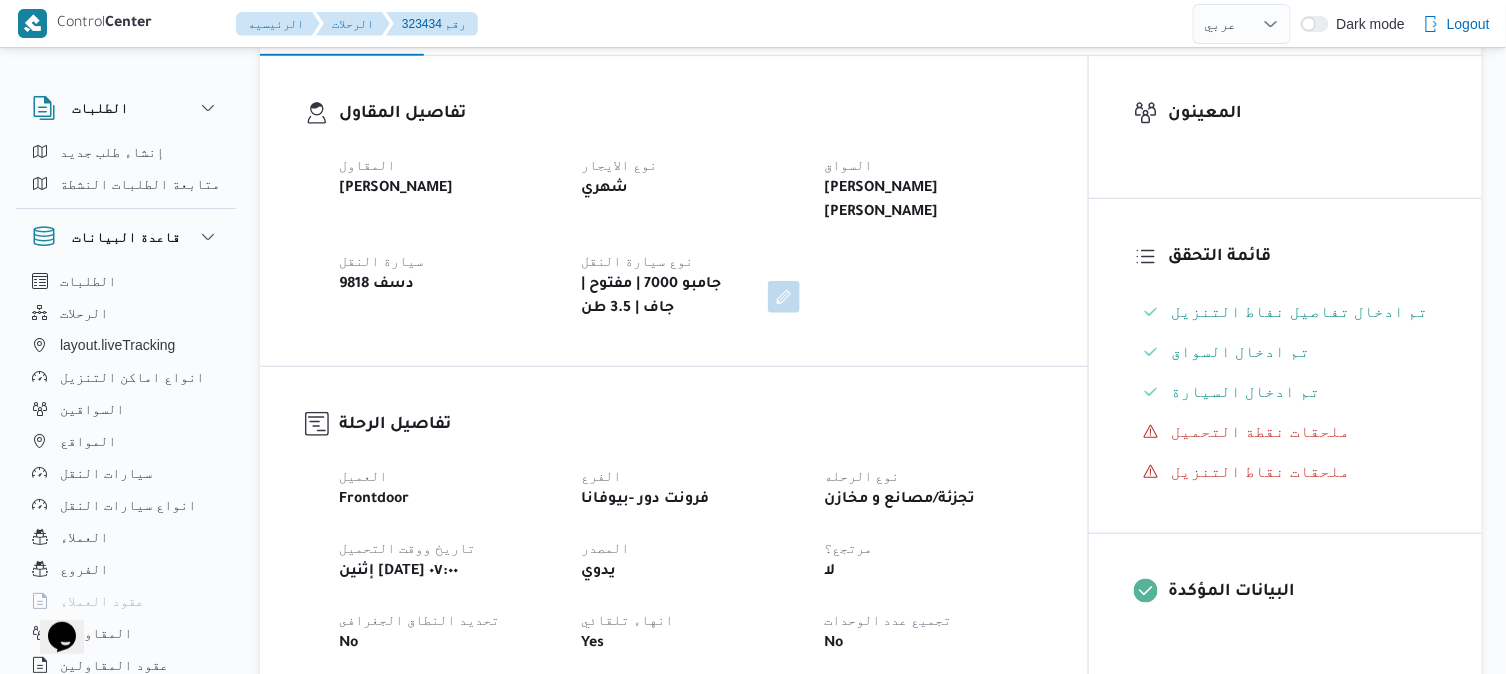 scroll, scrollTop: 311, scrollLeft: 0, axis: vertical 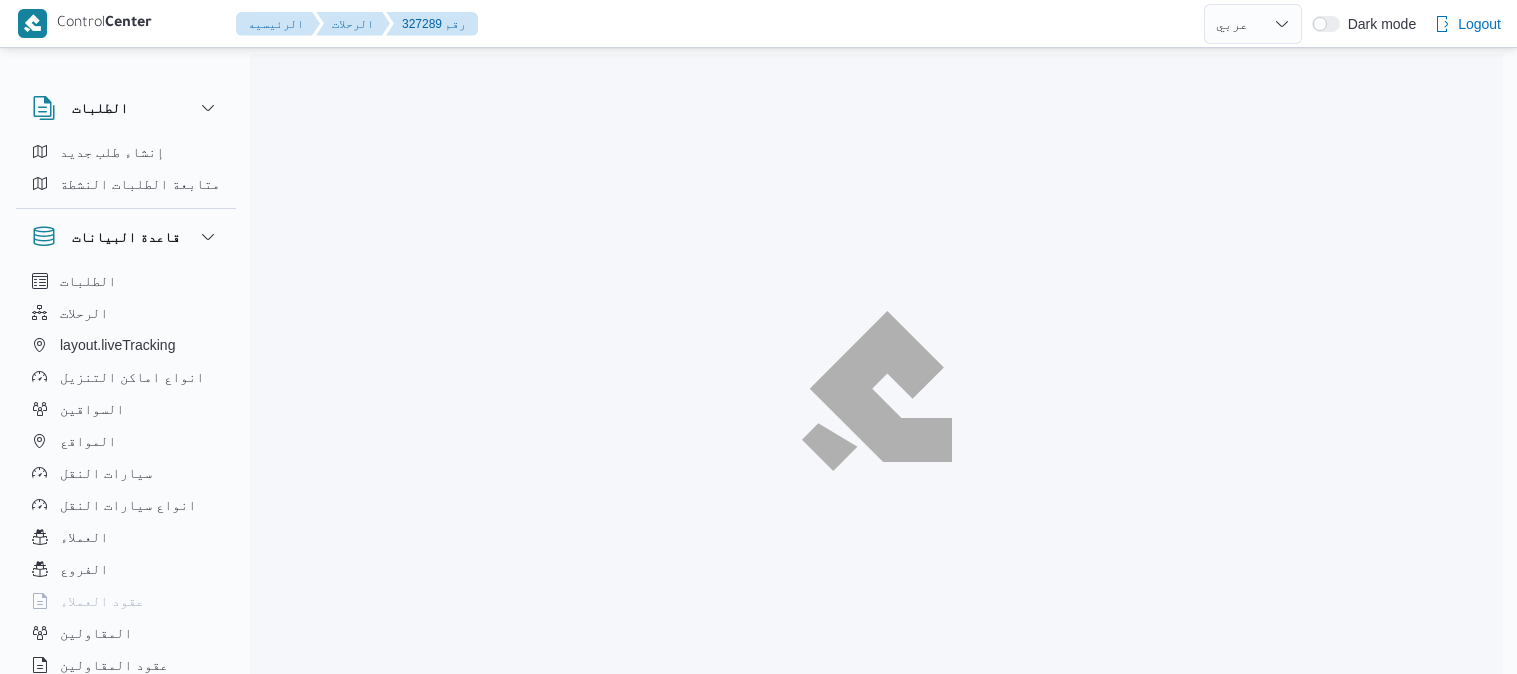 select on "ar" 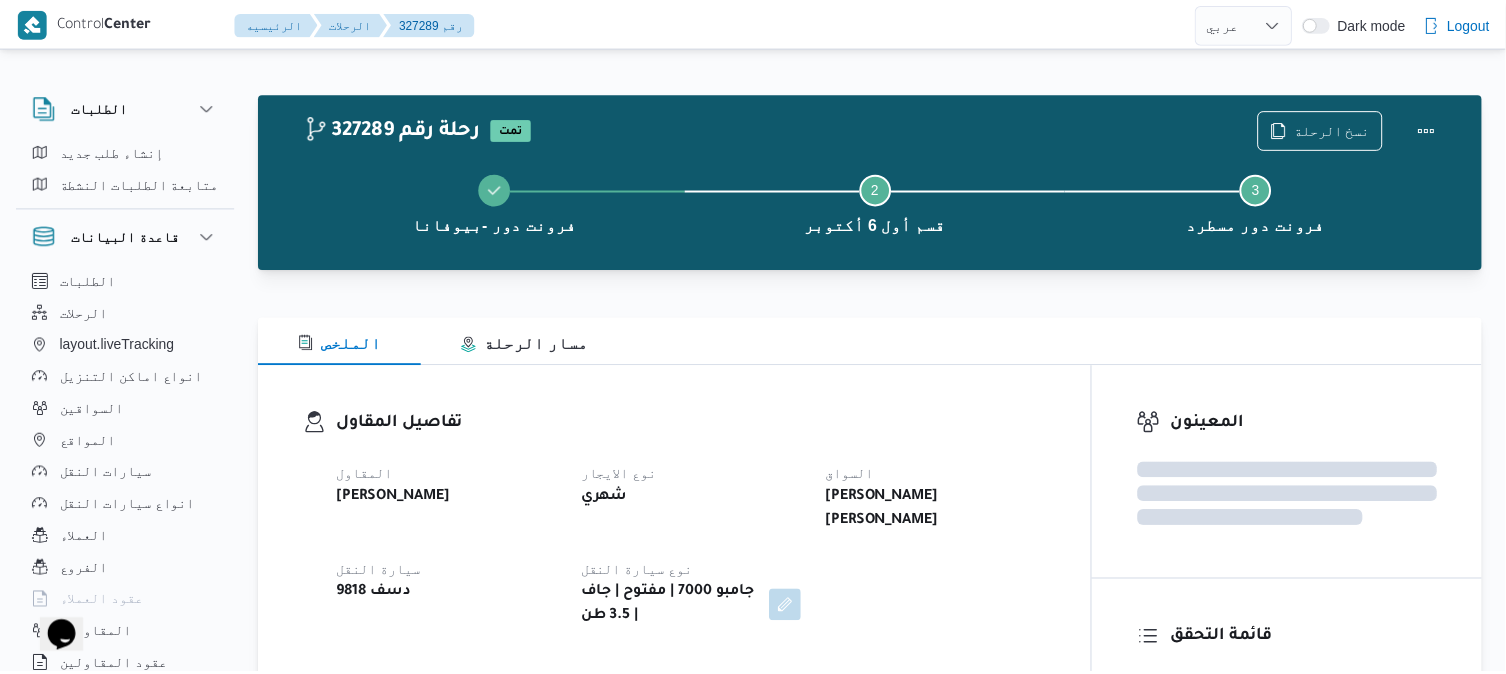 scroll, scrollTop: 0, scrollLeft: 0, axis: both 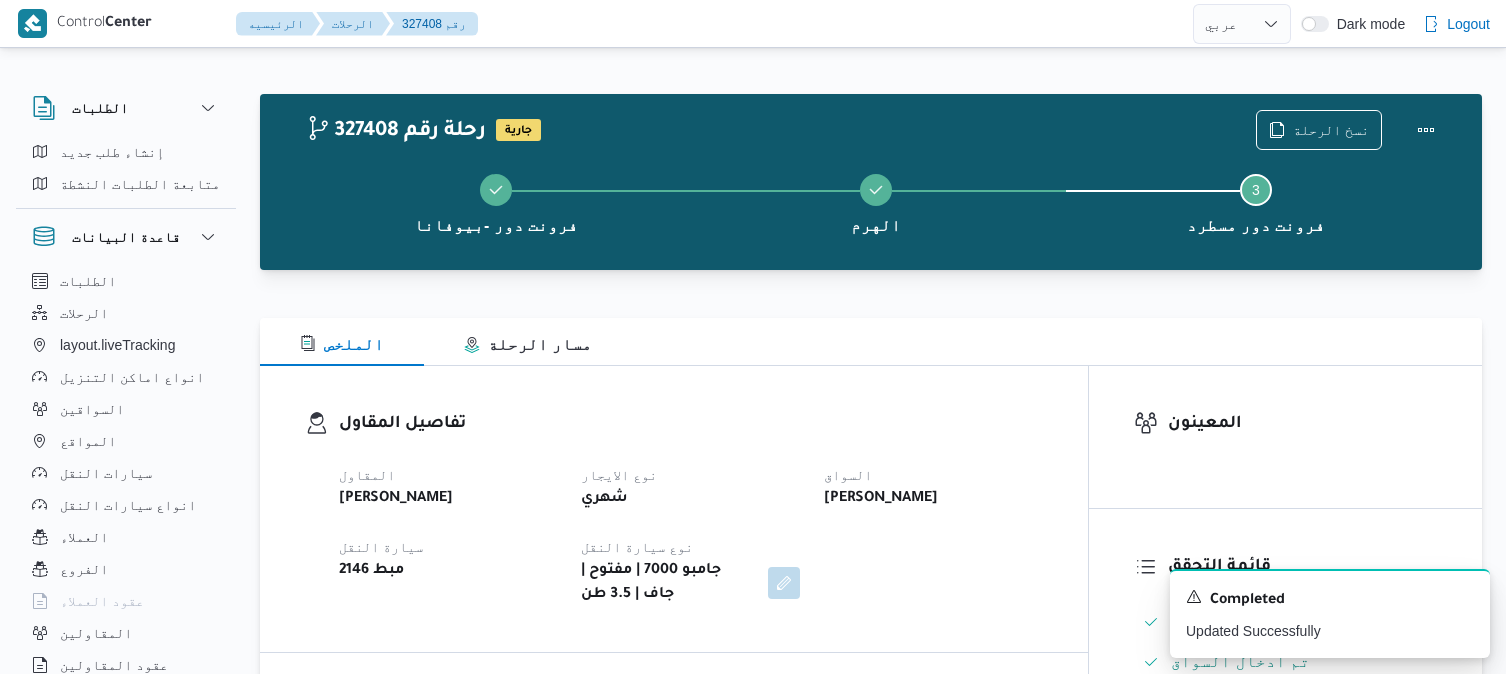 select on "ar" 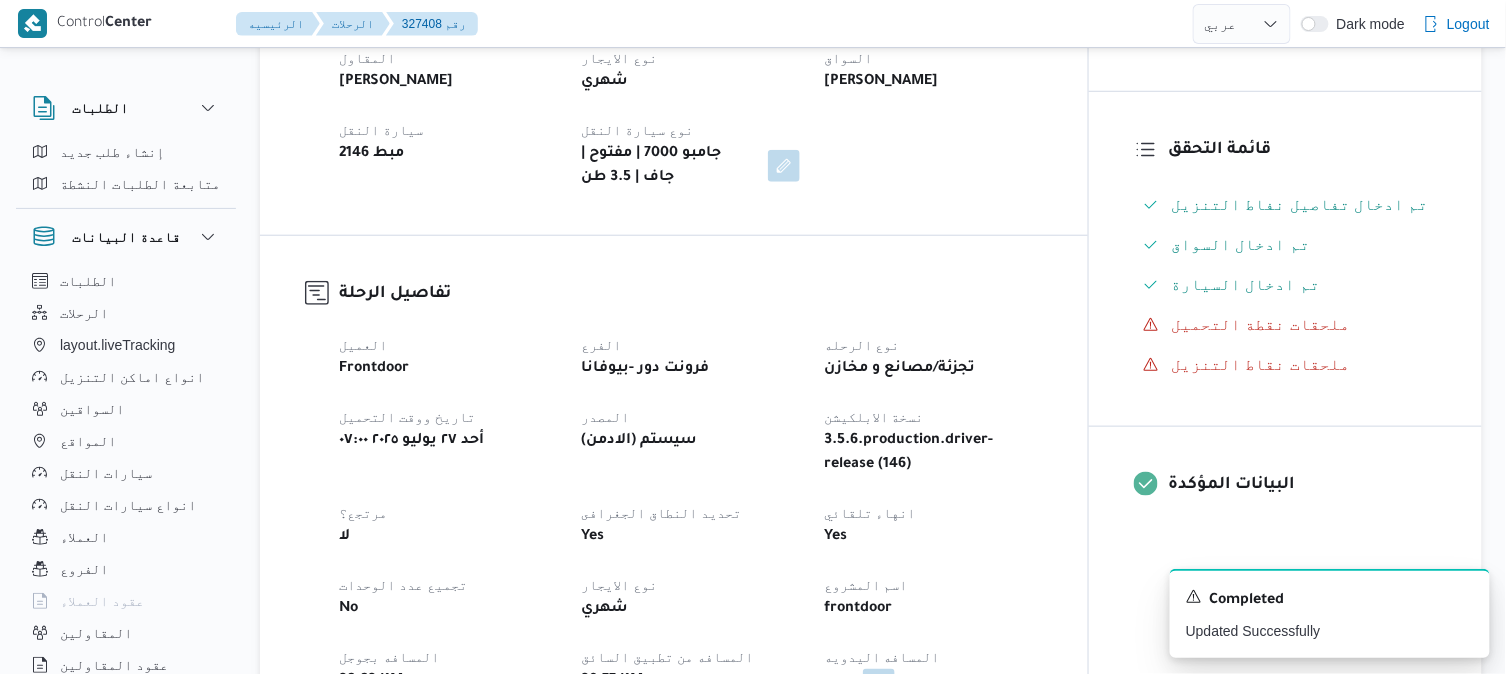 click on "المقاول [PERSON_NAME] نوع الايجار شهري السواق [PERSON_NAME] [PERSON_NAME] النقل مبط 2146 نوع سيارة النقل جامبو 7000 | مفتوح | جاف | 3.5 طن" at bounding box center [691, 118] 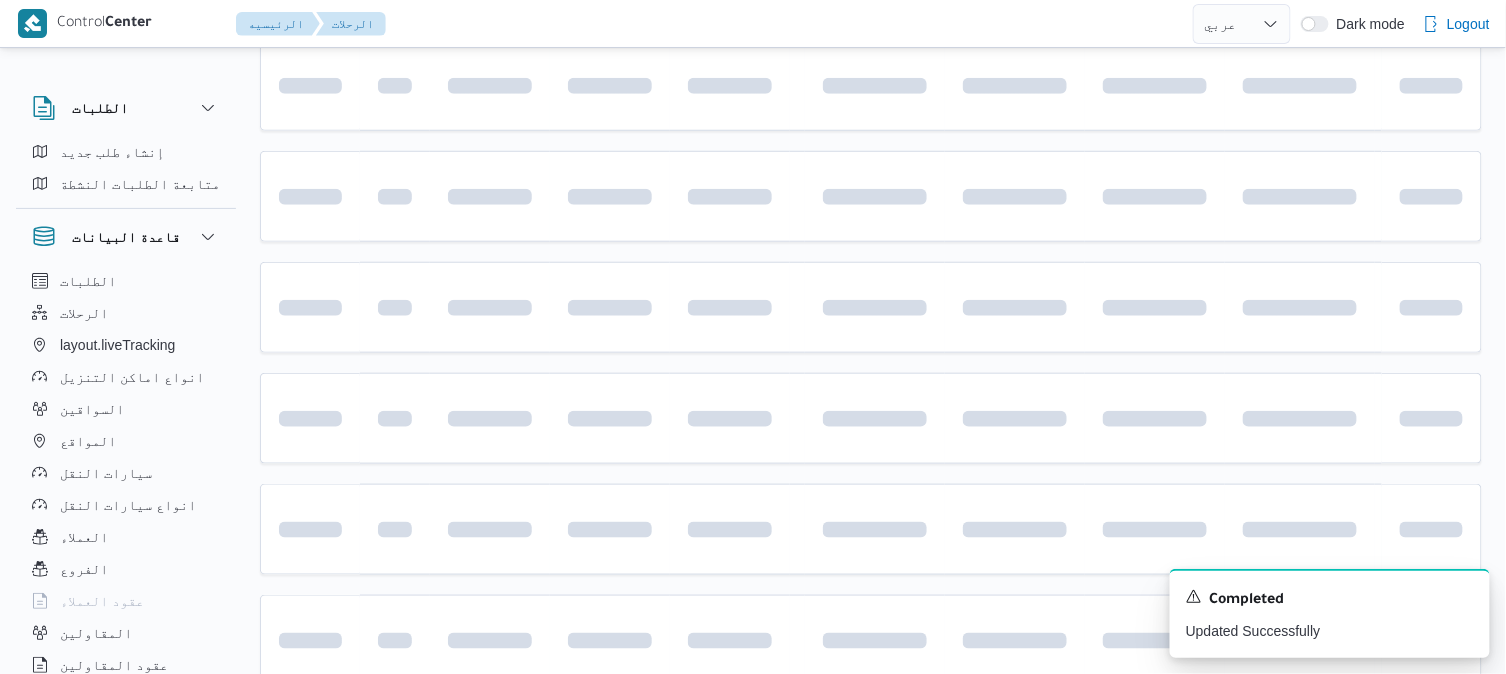 scroll, scrollTop: 232, scrollLeft: 0, axis: vertical 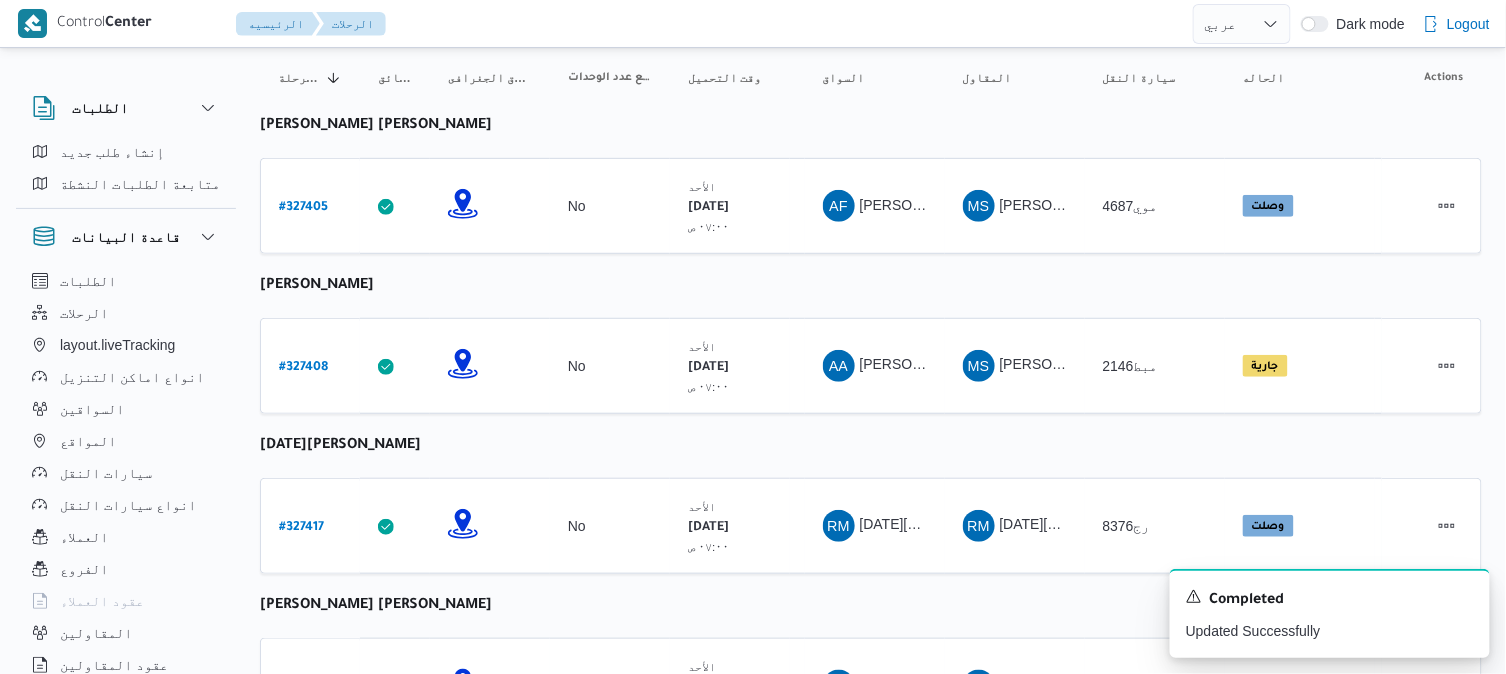 click on "رقم الرحلة Click to sort in ascending order تطبيق السائق Click to sort in ascending order تحديد النطاق الجغرافى Click to sort in ascending order تجميع عدد الوحدات وقت التحميل Click to sort in ascending order العميل Click to sort in ascending order نقاط الرحلة السواق Click to sort in ascending order المقاول Click to sort in ascending order سيارة النقل Click to sort in ascending order الحاله Click to sort in ascending order المنصه Click to sort in ascending order Actions [PERSON_NAME] [PERSON_NAME]  رقم الرحلة # 327405 تطبيق السائق تحديد النطاق الجغرافى تجميع عدد الوحدات No وقت التحميل [DATE] ٠٧:٠٠ ص   العميل Frontdoor نقاط الرحلة فرونت دور -بيوفانا  ١٠:٢٦ ص قسم أول [DATE] فرونت دور مسطرد السواق AF المقاول MS Admin" at bounding box center [871, 1678] 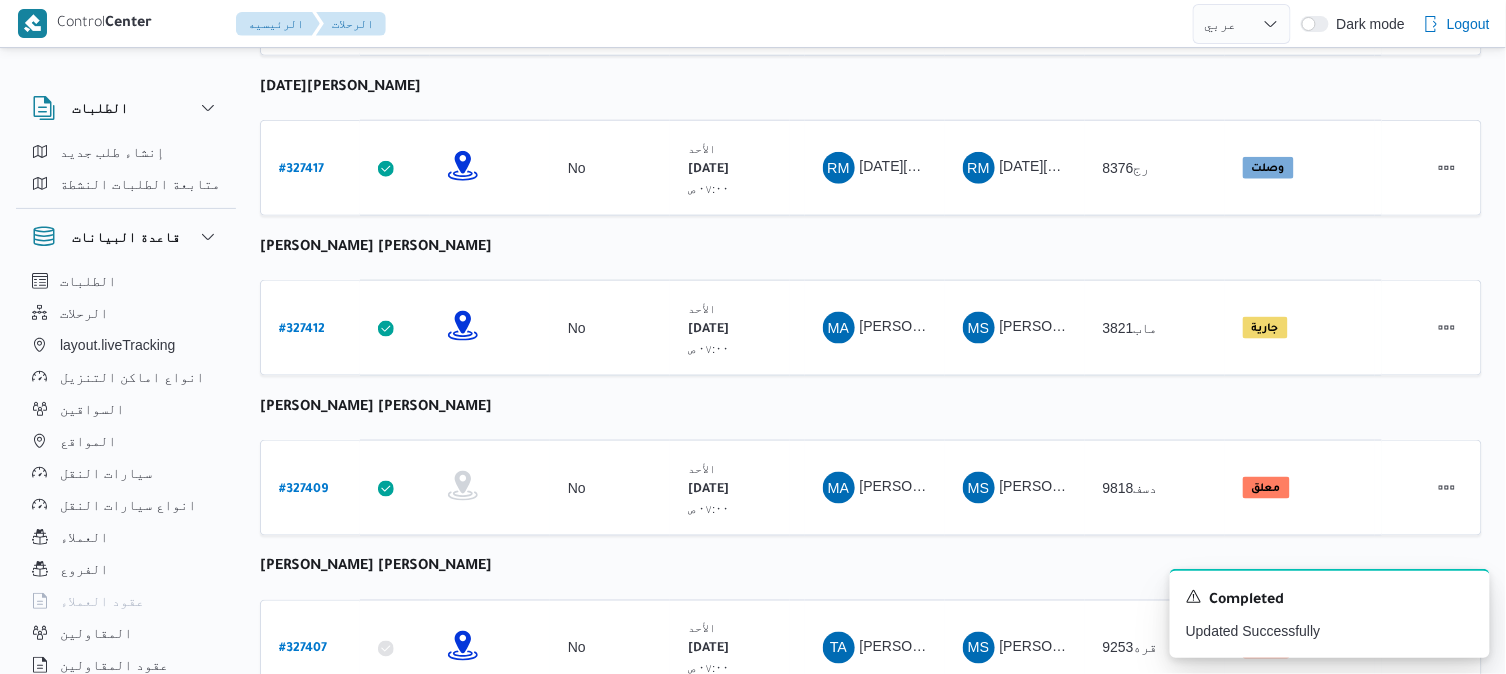 scroll, scrollTop: 622, scrollLeft: 0, axis: vertical 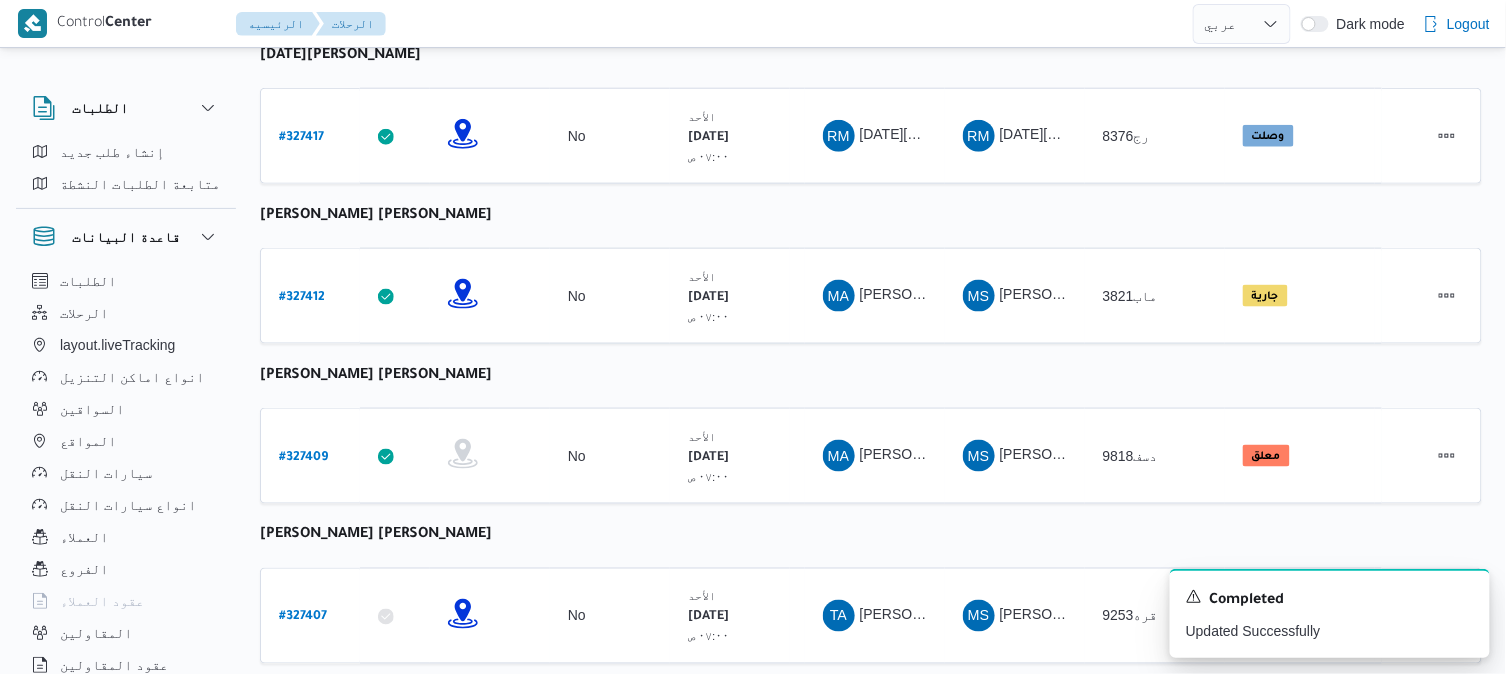 click on "رقم الرحلة Click to sort in ascending order تطبيق السائق Click to sort in ascending order تحديد النطاق الجغرافى Click to sort in ascending order تجميع عدد الوحدات وقت التحميل Click to sort in ascending order العميل Click to sort in ascending order نقاط الرحلة السواق Click to sort in ascending order المقاول Click to sort in ascending order سيارة النقل Click to sort in ascending order الحاله Click to sort in ascending order المنصه Click to sort in ascending order Actions [PERSON_NAME] [PERSON_NAME]  رقم الرحلة # 327405 تطبيق السائق تحديد النطاق الجغرافى تجميع عدد الوحدات No وقت التحميل [DATE] ٠٧:٠٠ ص   العميل Frontdoor نقاط الرحلة فرونت دور -بيوفانا  ١٠:٢٦ ص قسم أول [DATE] فرونت دور مسطرد السواق AF المقاول MS Admin" at bounding box center [871, 1288] 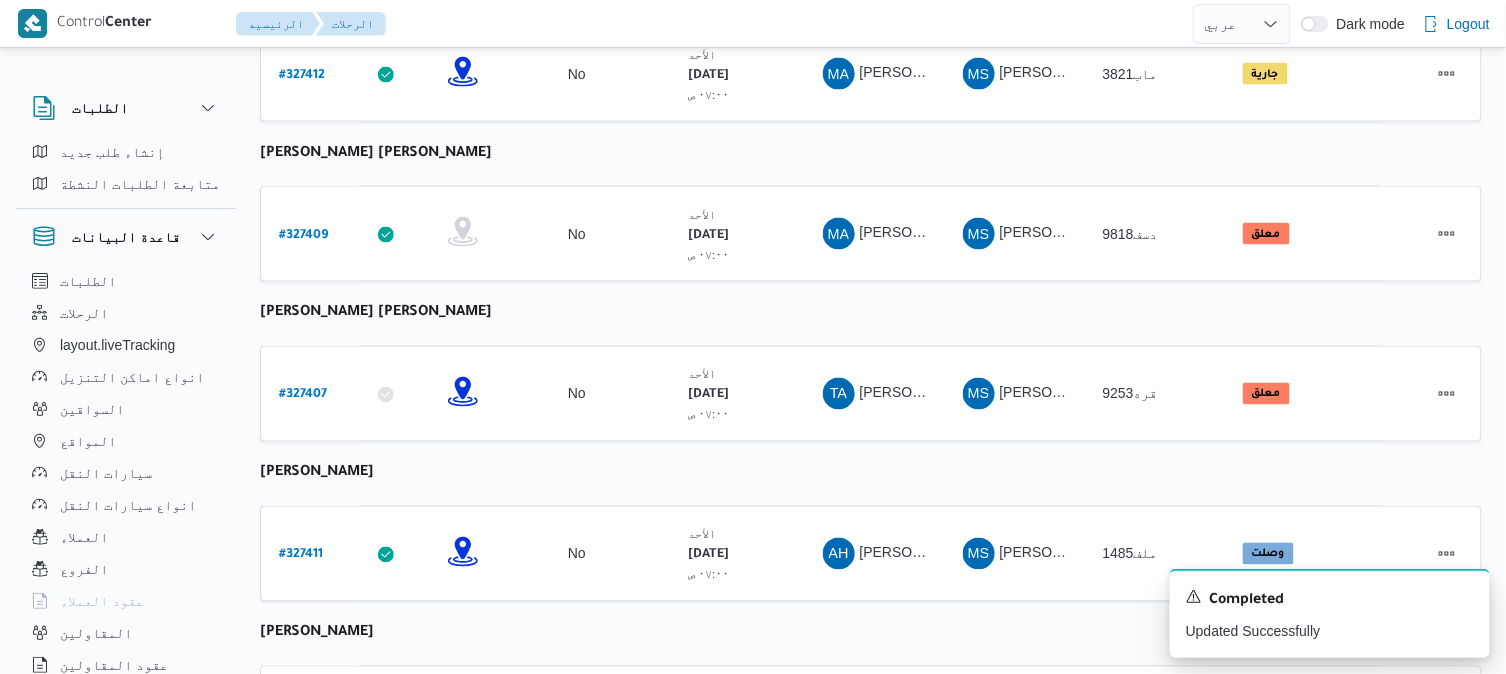 scroll, scrollTop: 800, scrollLeft: 0, axis: vertical 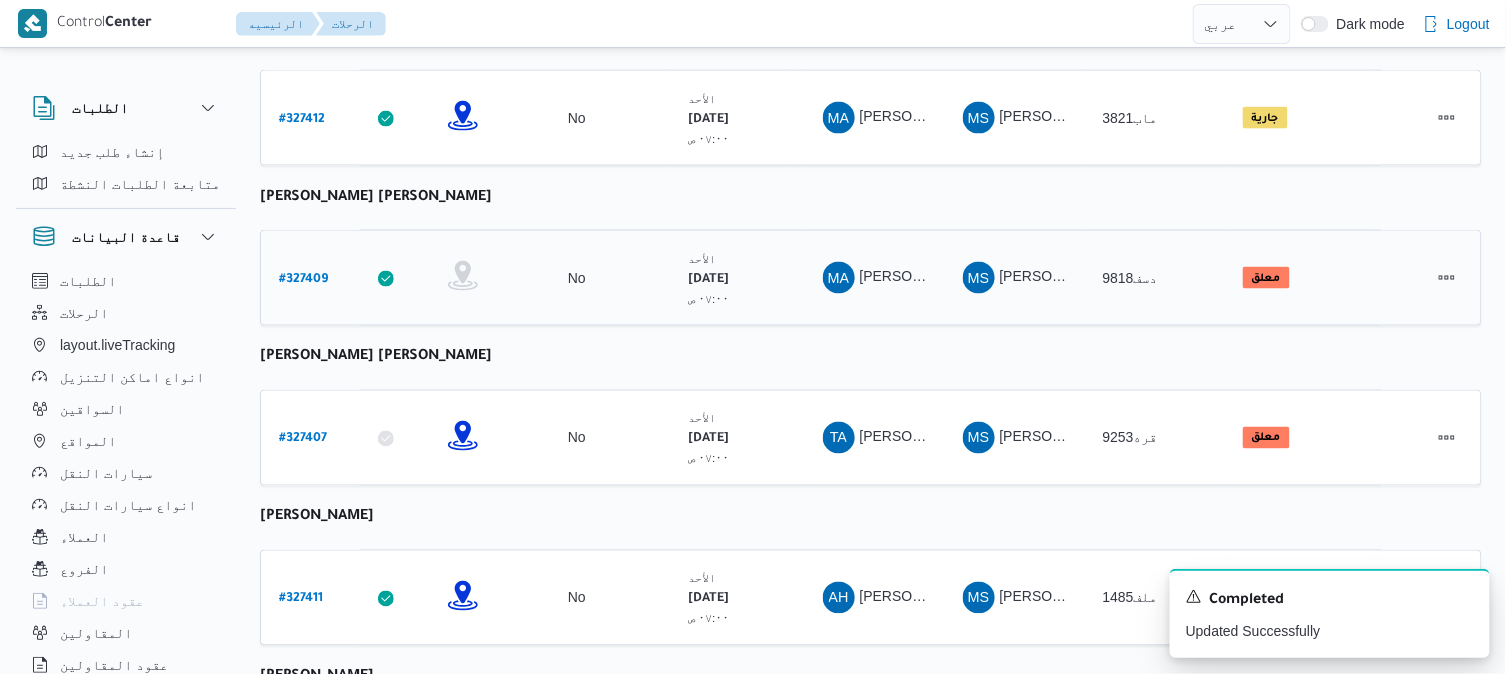 click on "# 327409" at bounding box center (303, 280) 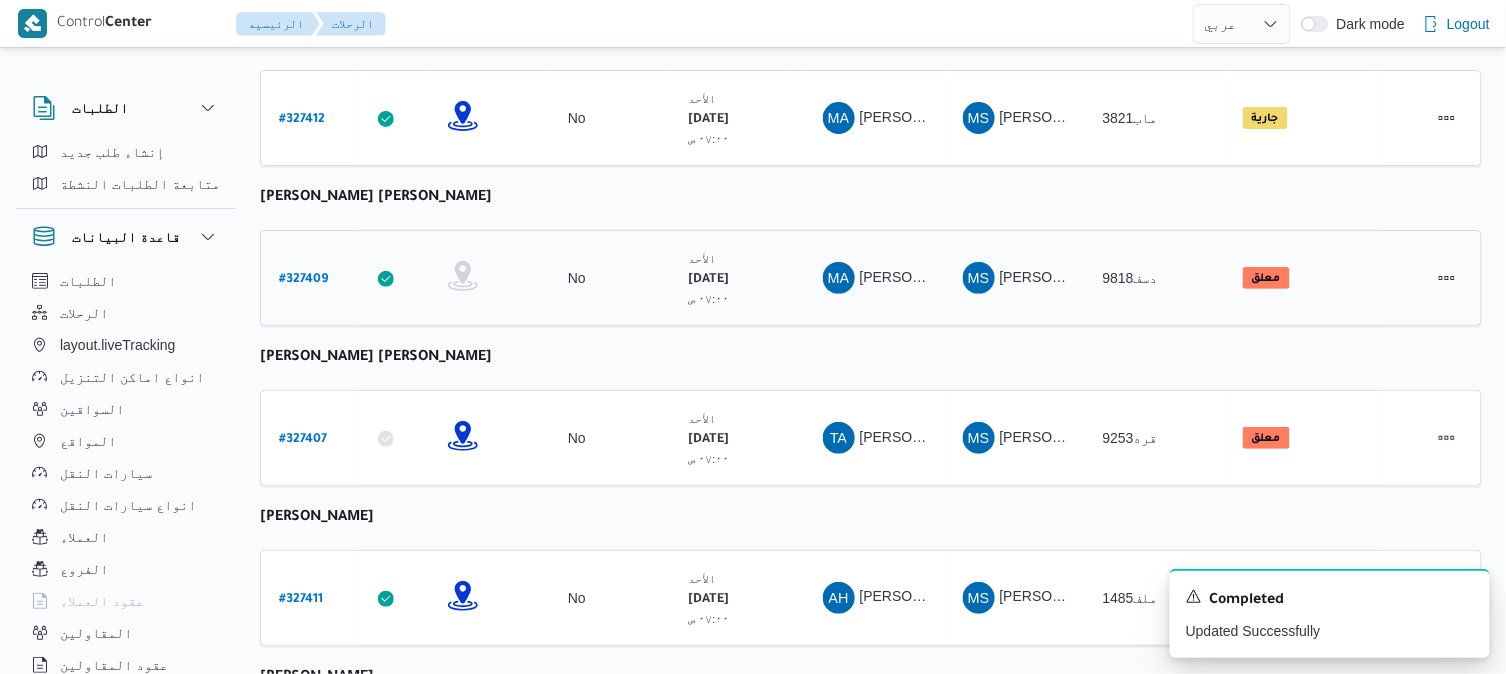 select on "ar" 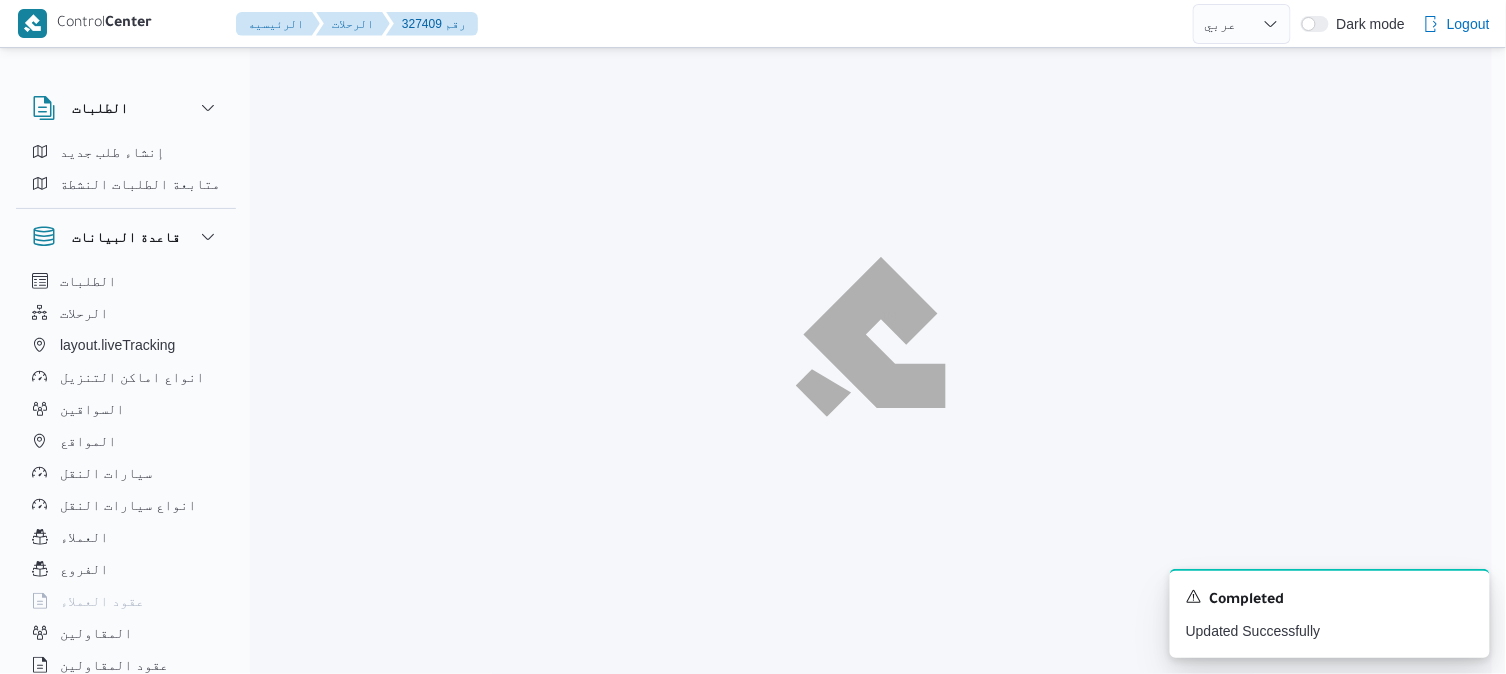 scroll, scrollTop: 54, scrollLeft: 0, axis: vertical 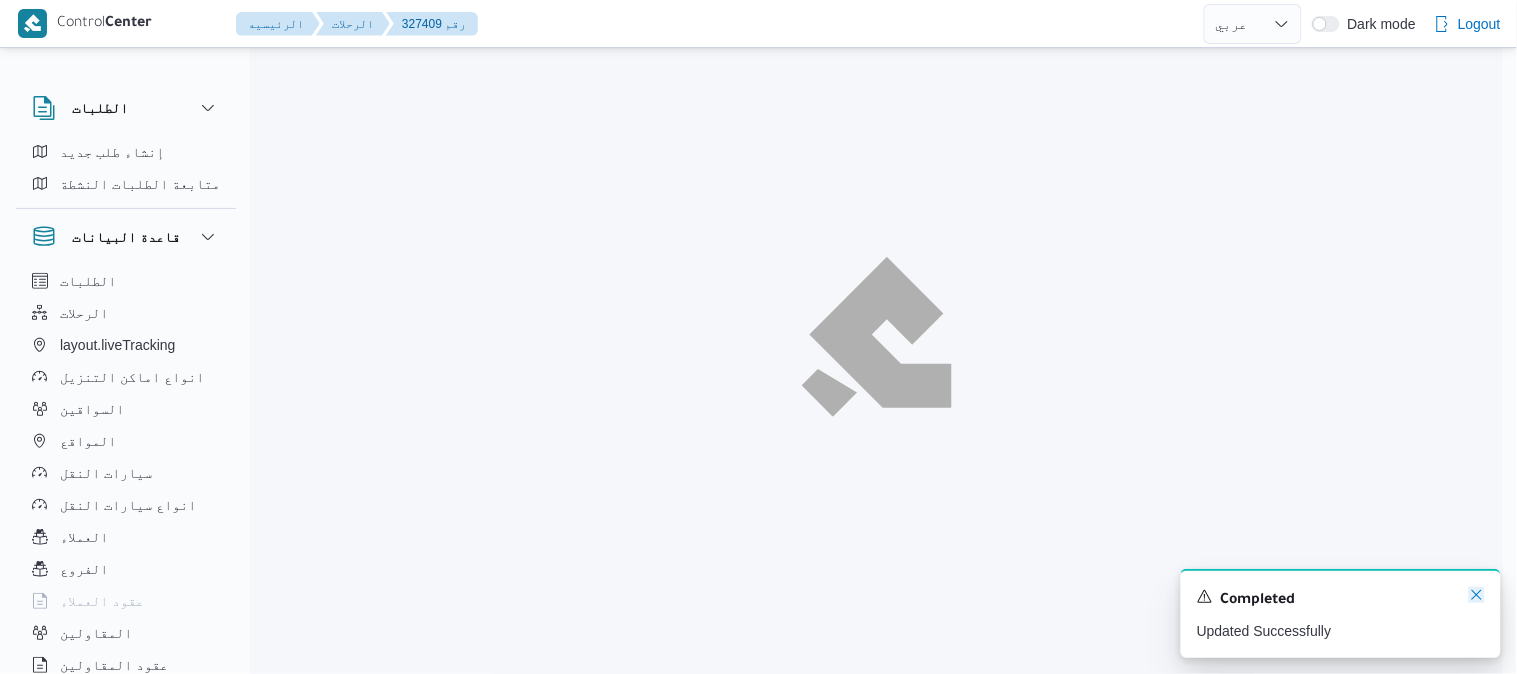 click 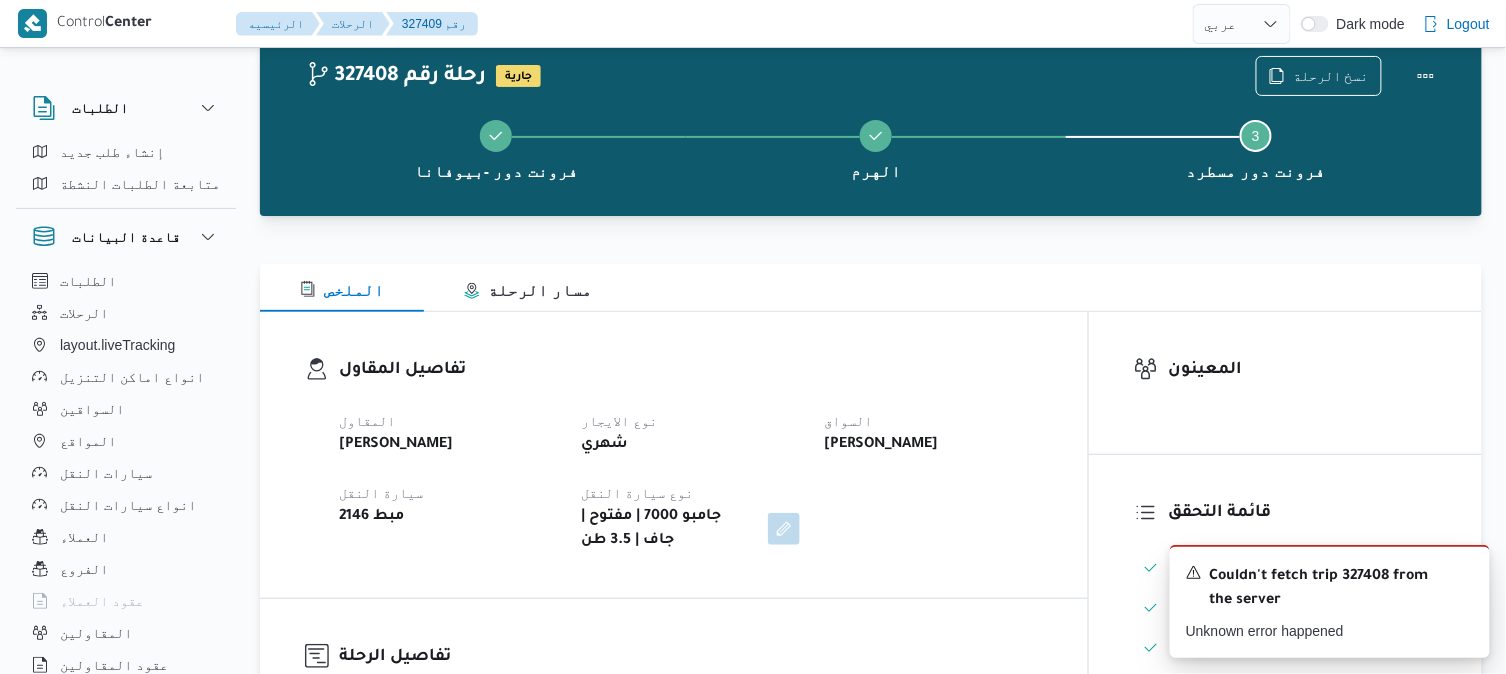 click on "الملخص مسار الرحلة" at bounding box center (871, 288) 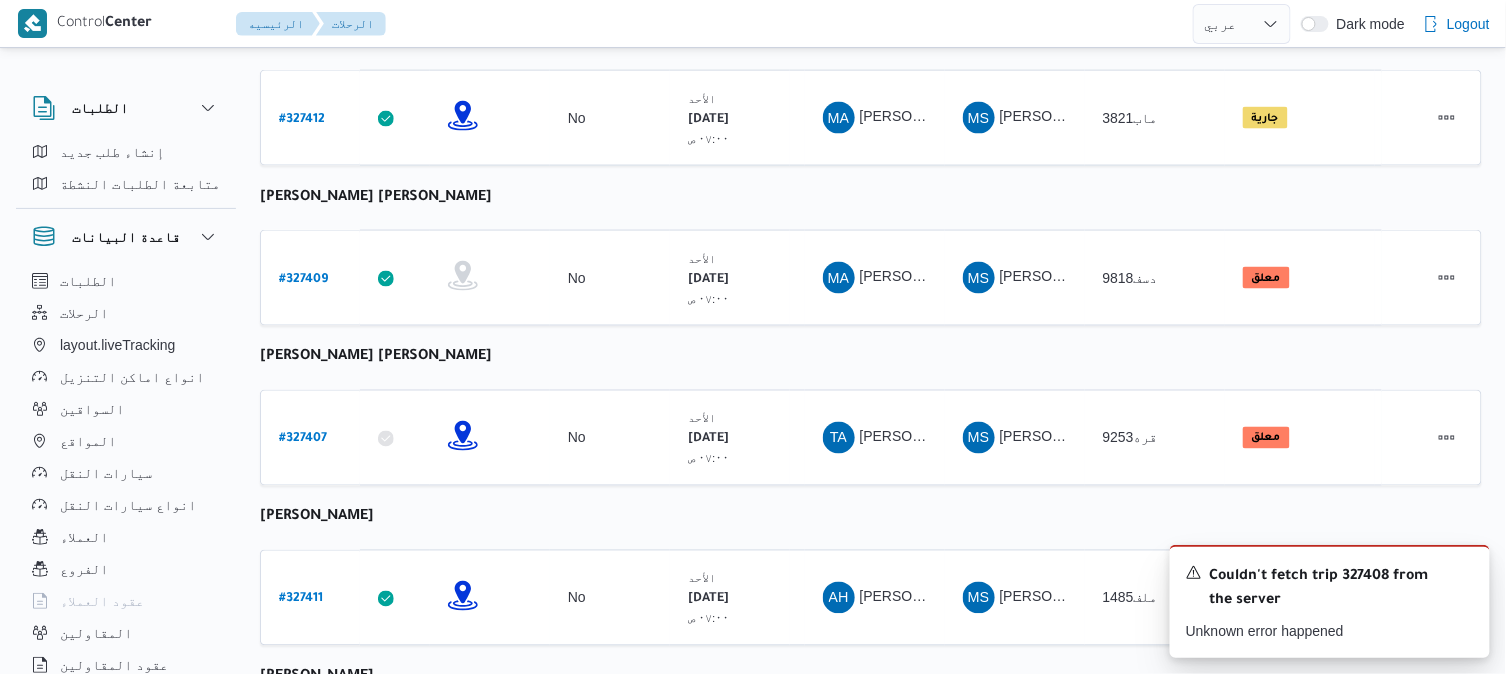 scroll, scrollTop: 1030, scrollLeft: 0, axis: vertical 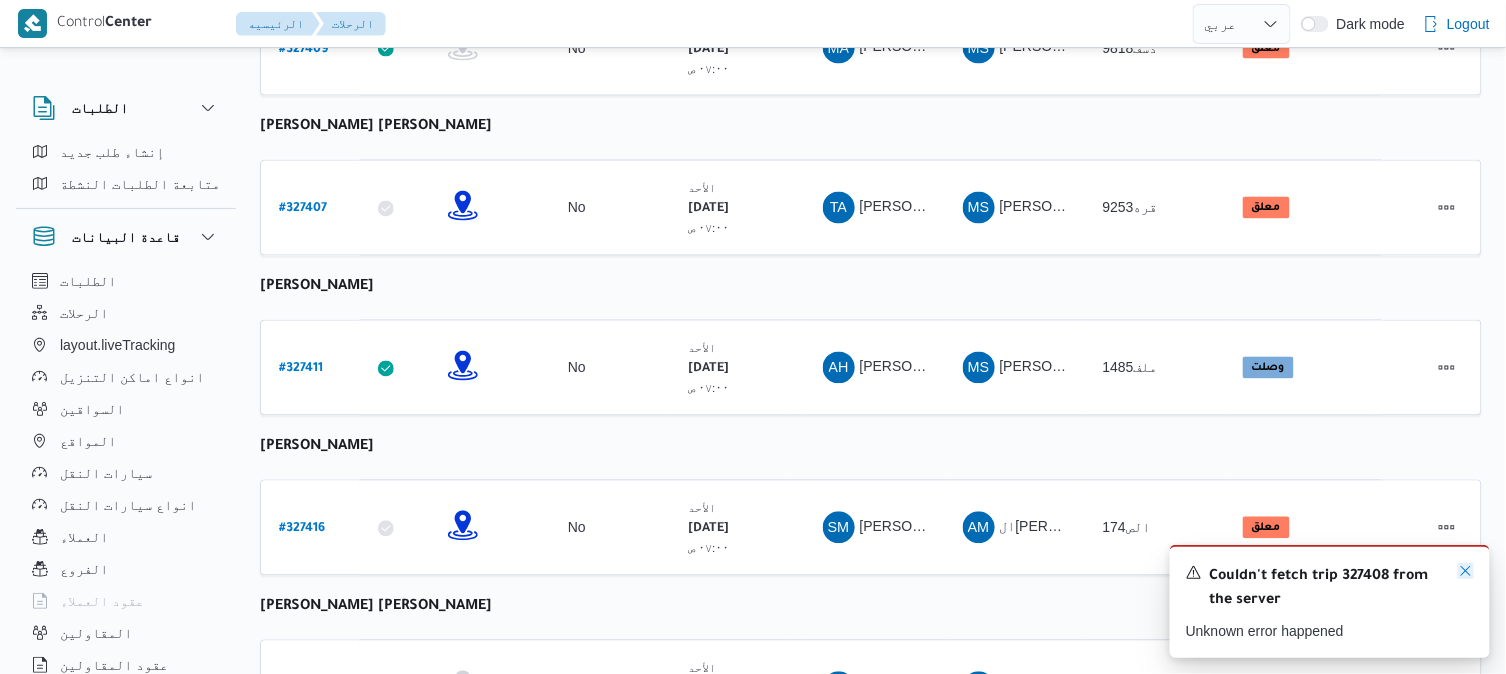 click 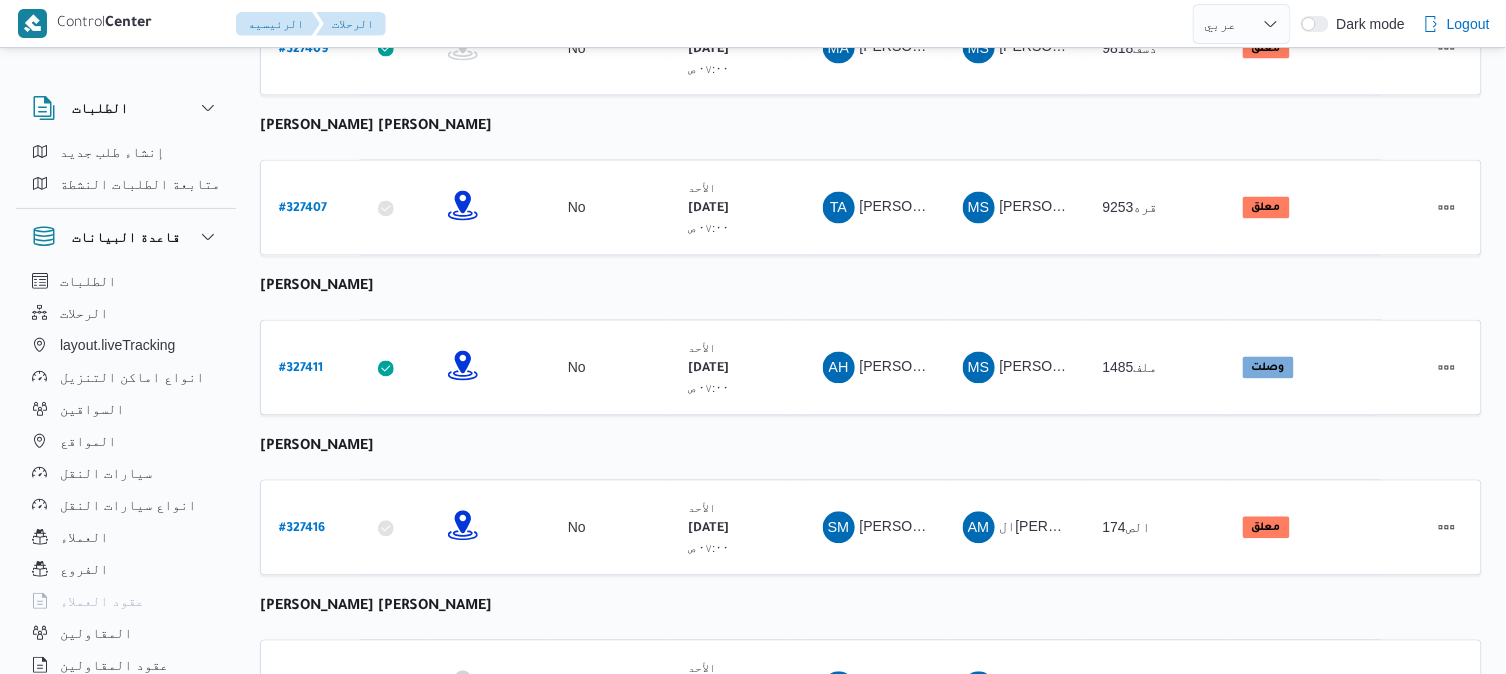 click on "رقم الرحلة Click to sort in ascending order تطبيق السائق Click to sort in ascending order تحديد النطاق الجغرافى Click to sort in ascending order تجميع عدد الوحدات وقت التحميل Click to sort in ascending order العميل Click to sort in ascending order نقاط الرحلة السواق Click to sort in ascending order المقاول Click to sort in ascending order سيارة النقل Click to sort in ascending order الحاله Click to sort in ascending order المنصه Click to sort in ascending order Actions عبدالله فتحي عبدربه رسلان  رقم الرحلة # 327405 تطبيق السائق تحديد النطاق الجغرافى تجميع عدد الوحدات No وقت التحميل الأحد ٢٧/٧/٢٠٢٥ ٠٧:٠٠ ص   العميل Frontdoor نقاط الرحلة فرونت دور -بيوفانا  ١٠:٢٦ ص قسم أول 6 أكتوبر فرونت دور مسطرد السواق AF المقاول MS Admin" at bounding box center (871, 880) 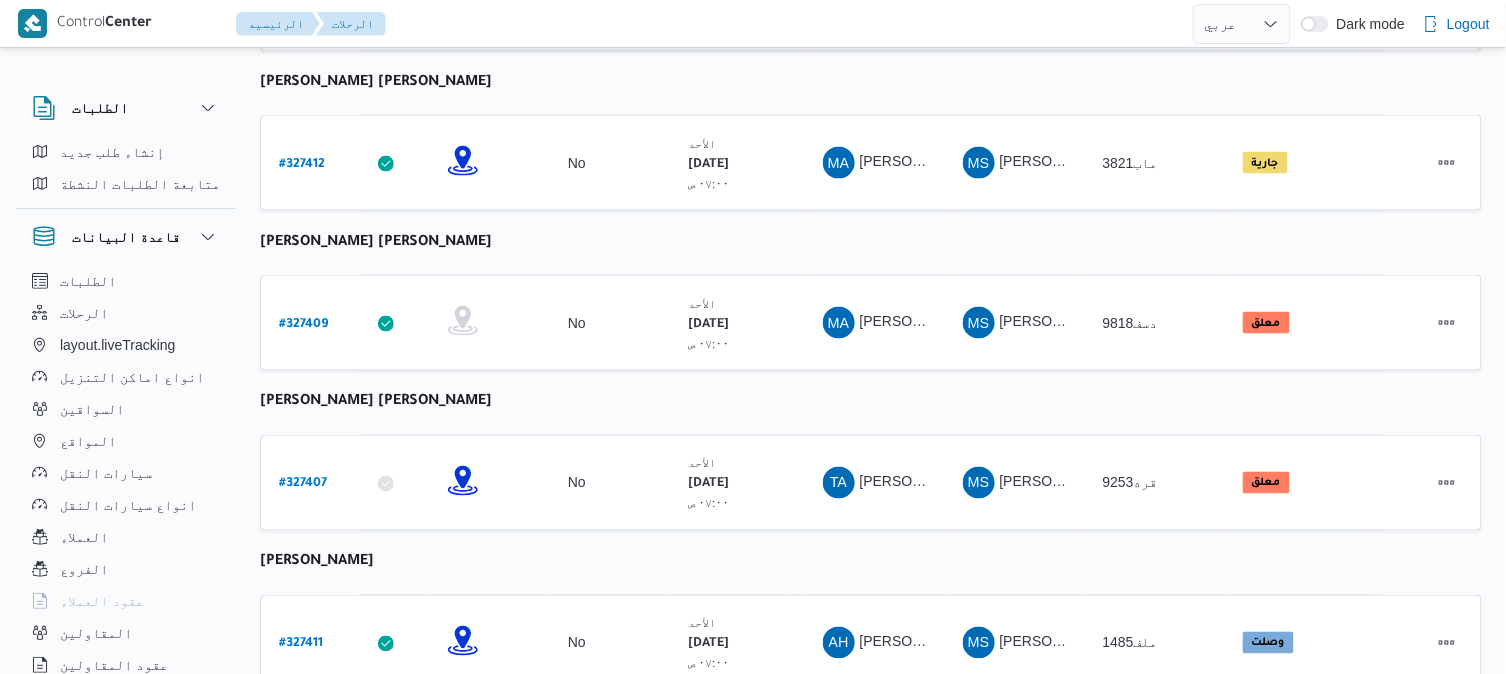 scroll, scrollTop: 718, scrollLeft: 0, axis: vertical 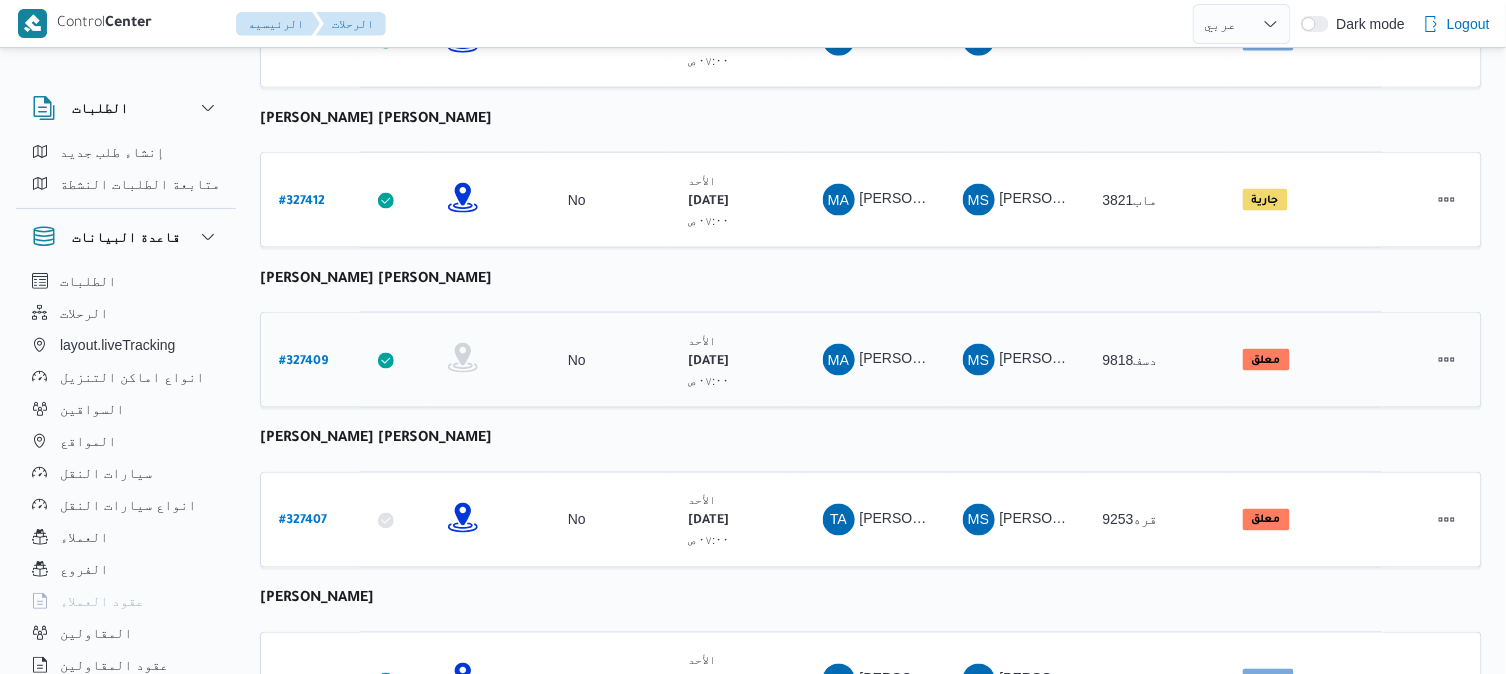 click on "# 327409" at bounding box center [303, 362] 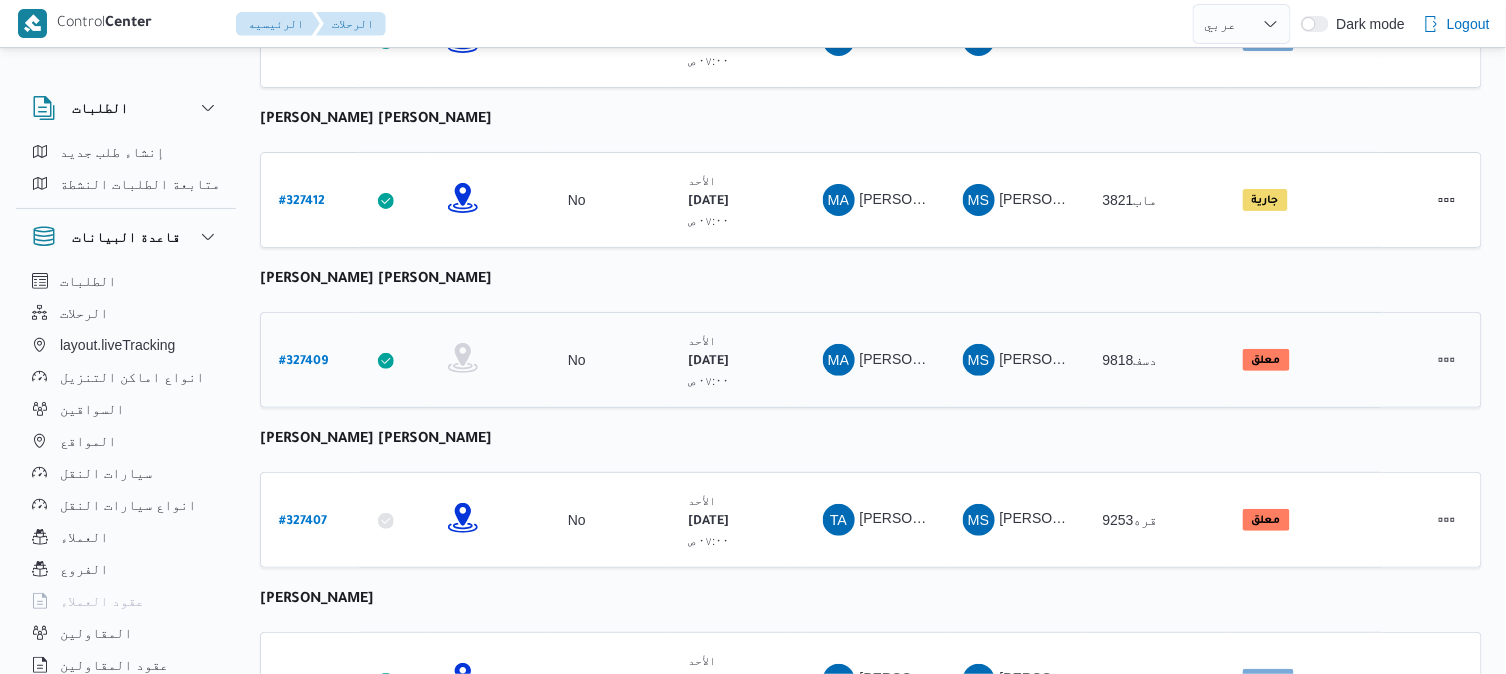 select on "ar" 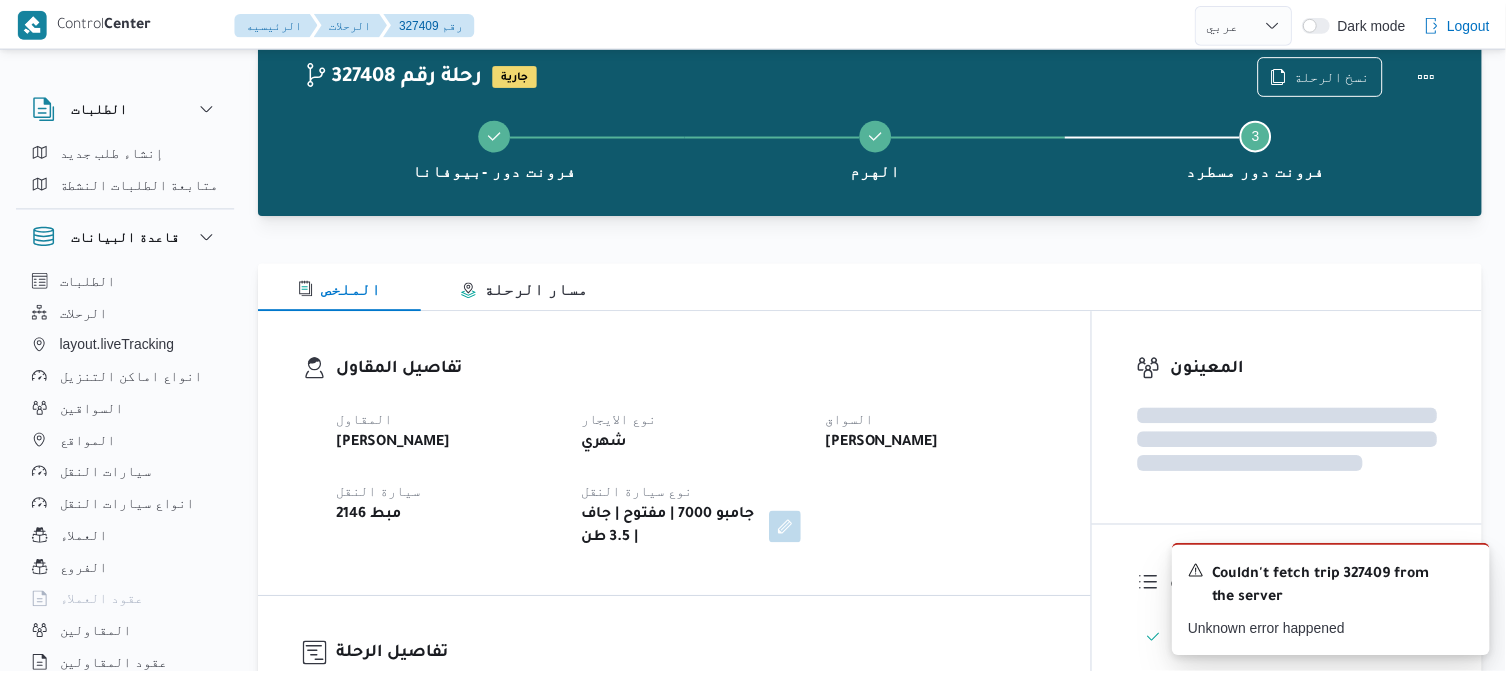 scroll, scrollTop: 718, scrollLeft: 0, axis: vertical 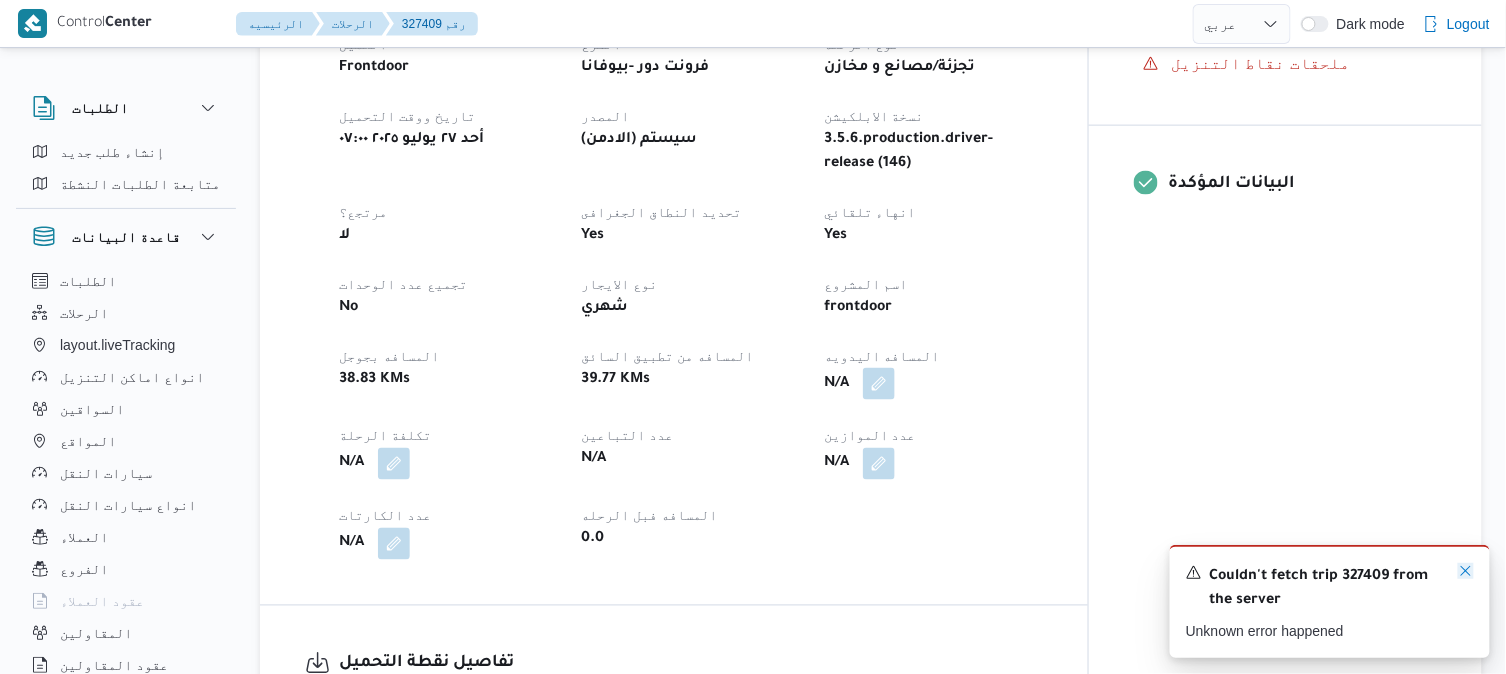 click 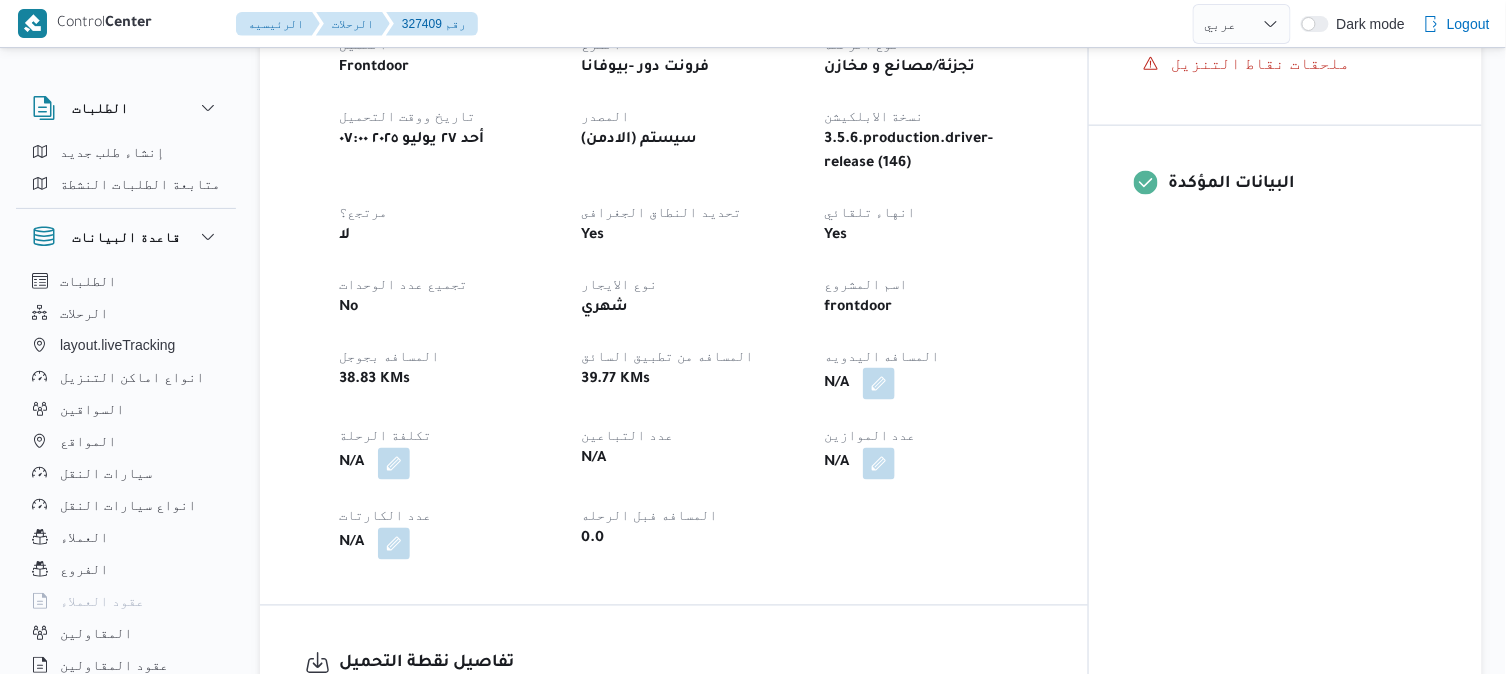 click on "frontdoor" at bounding box center (933, 308) 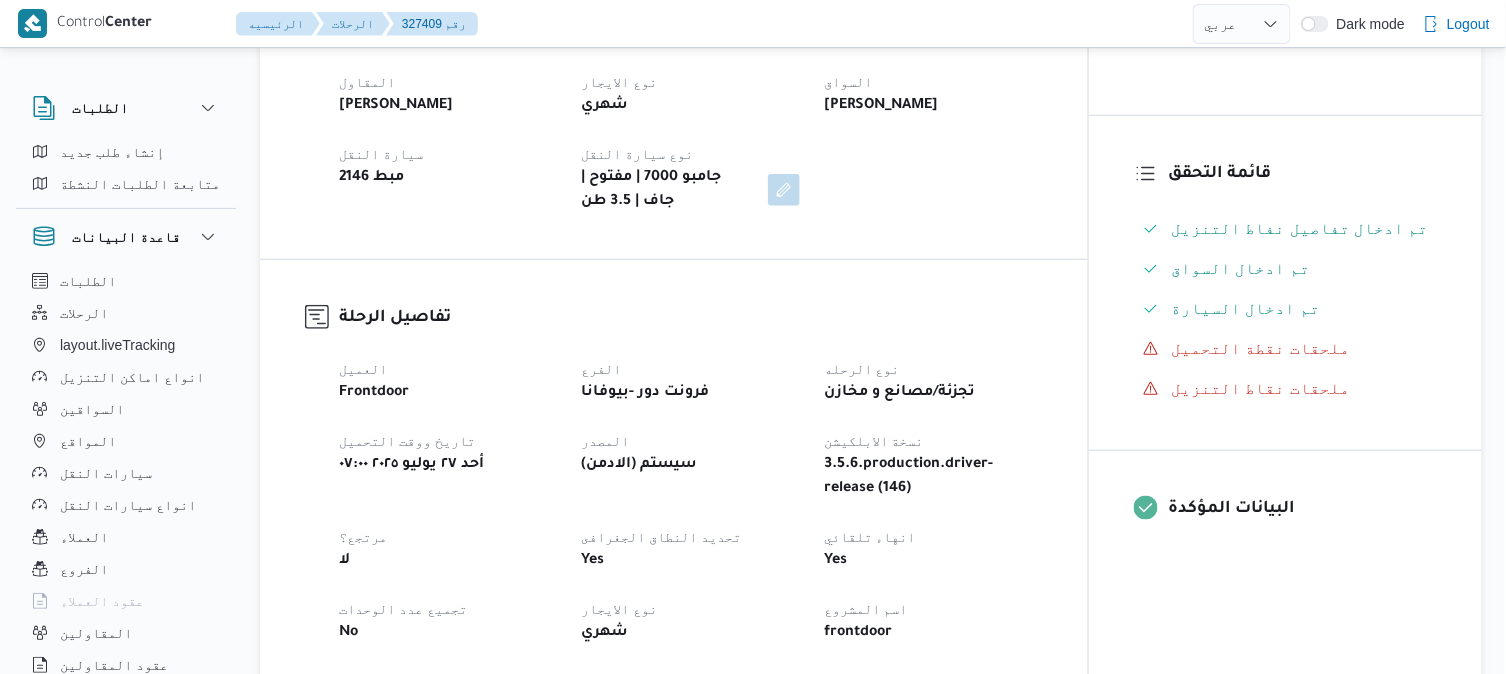 scroll, scrollTop: 407, scrollLeft: 0, axis: vertical 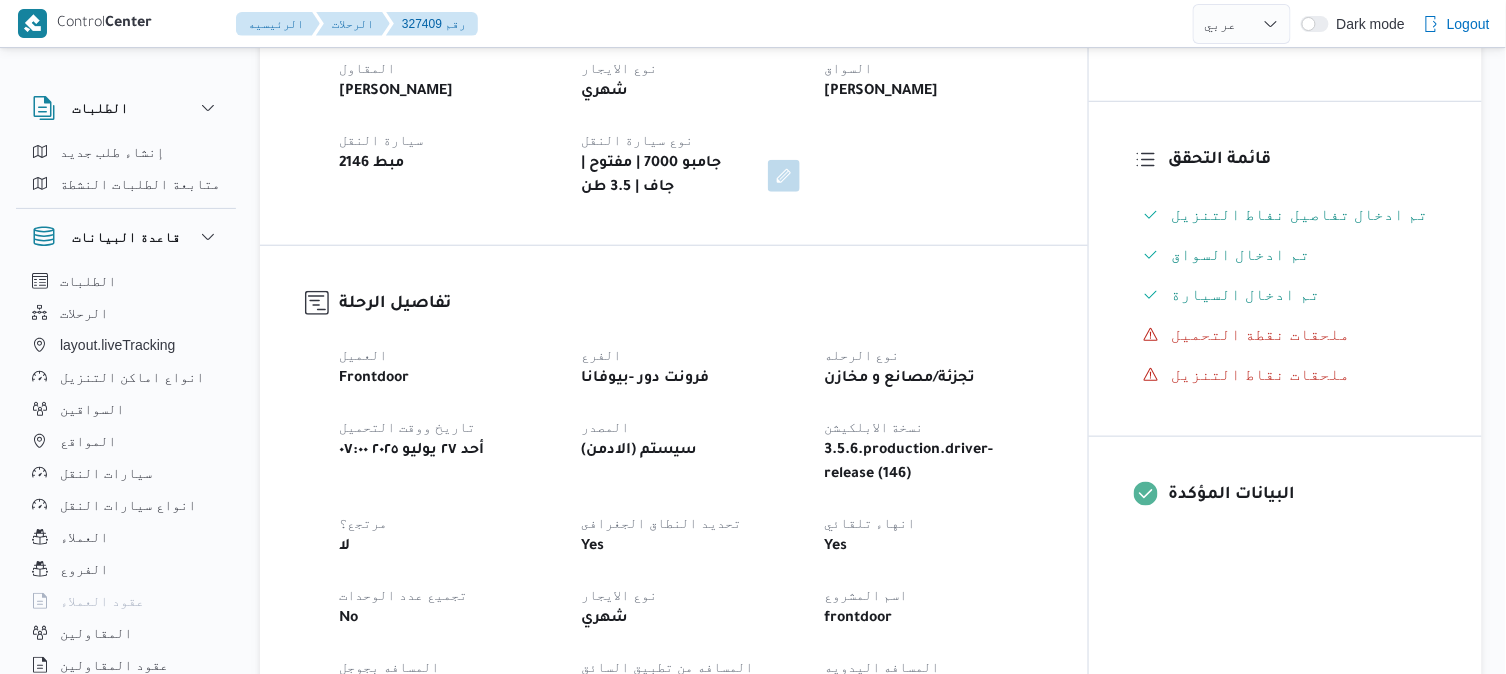 select on "ar" 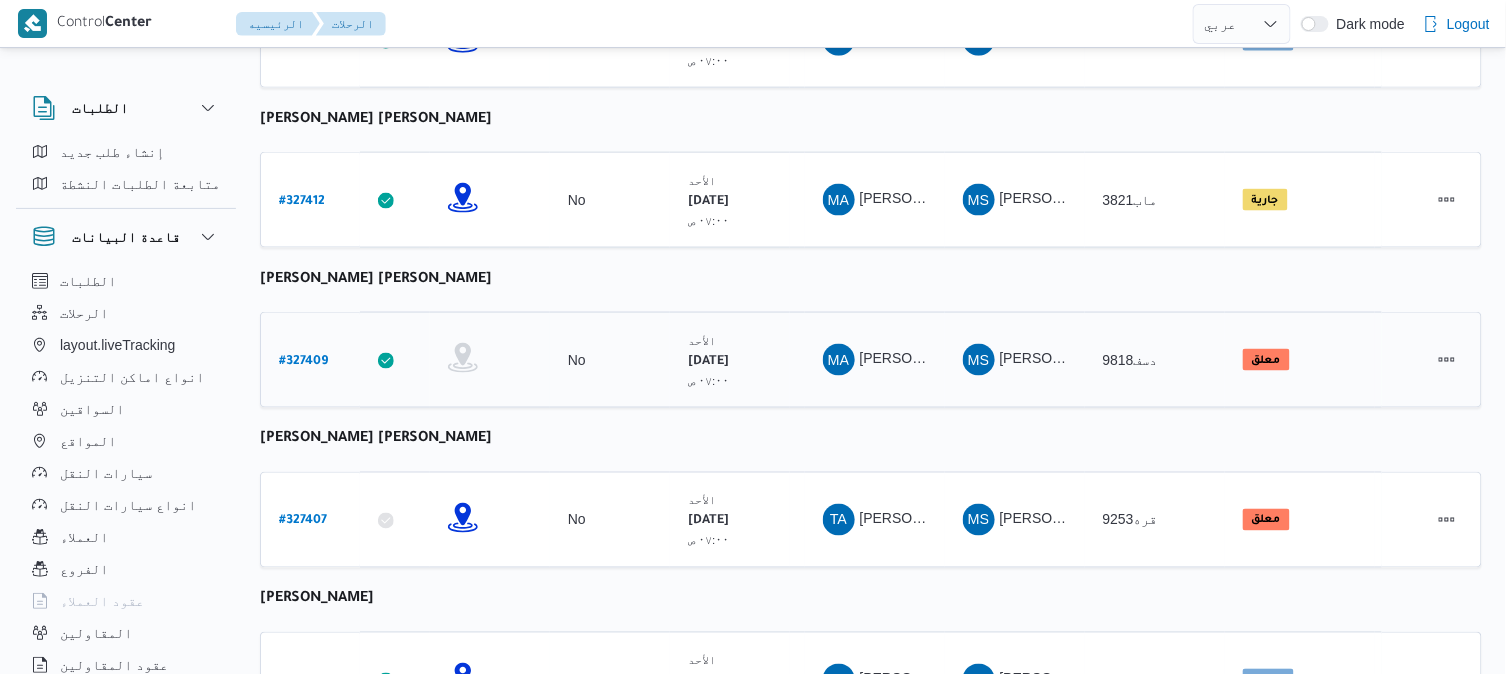 scroll, scrollTop: 901, scrollLeft: 0, axis: vertical 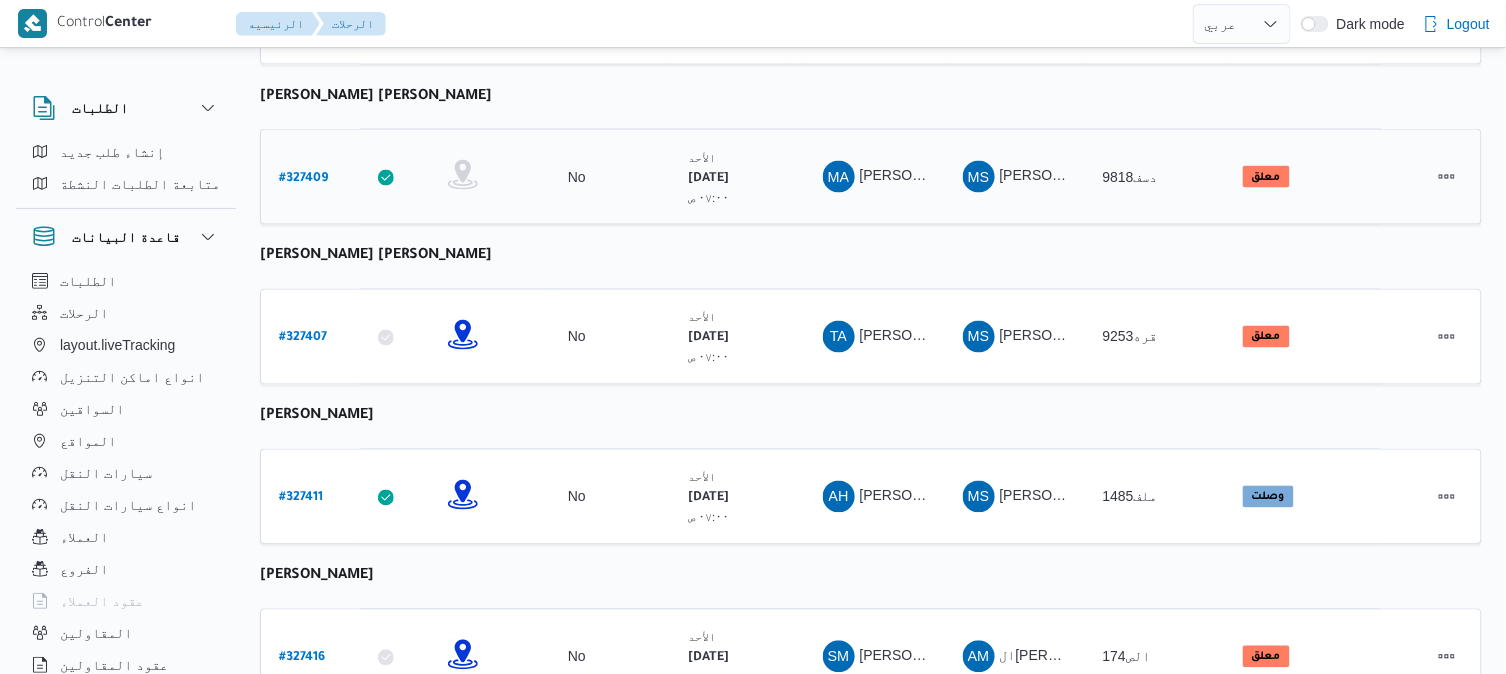 click on "# 327409" at bounding box center (303, 179) 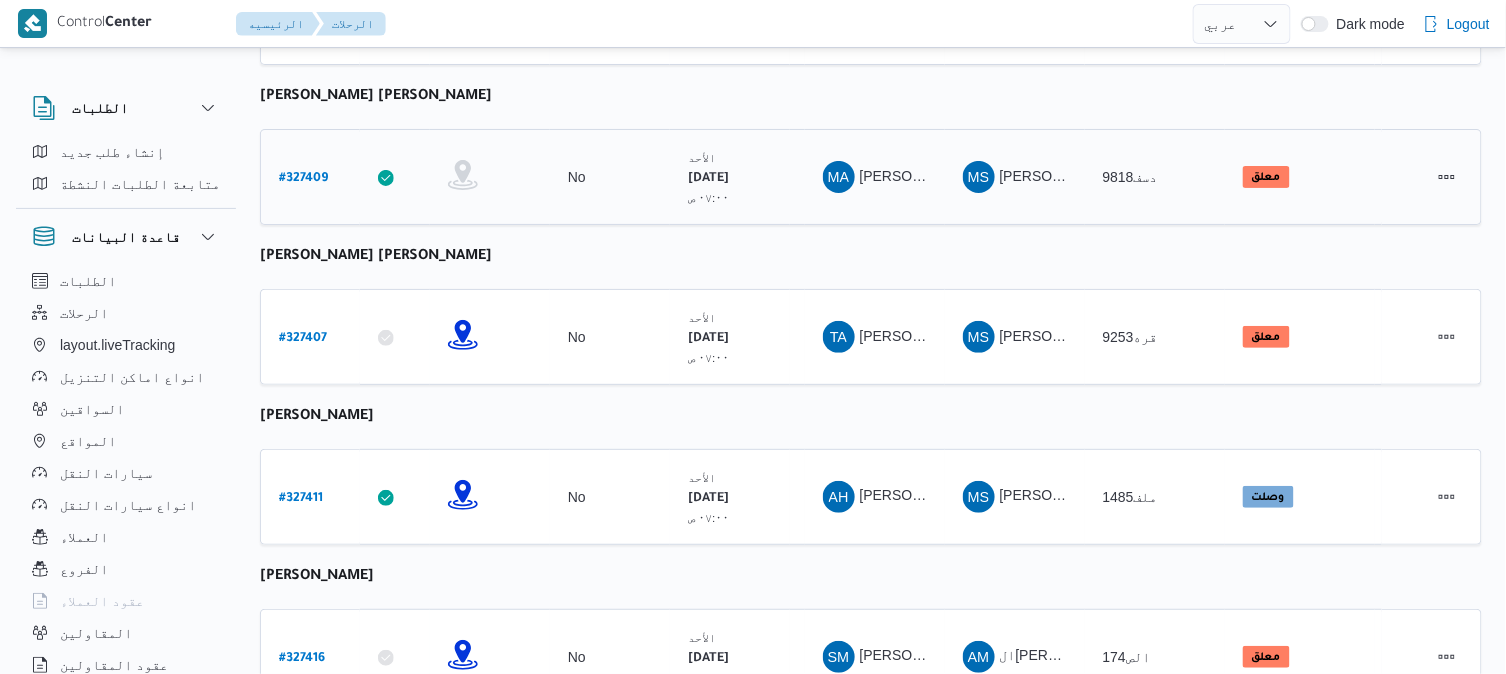 select on "ar" 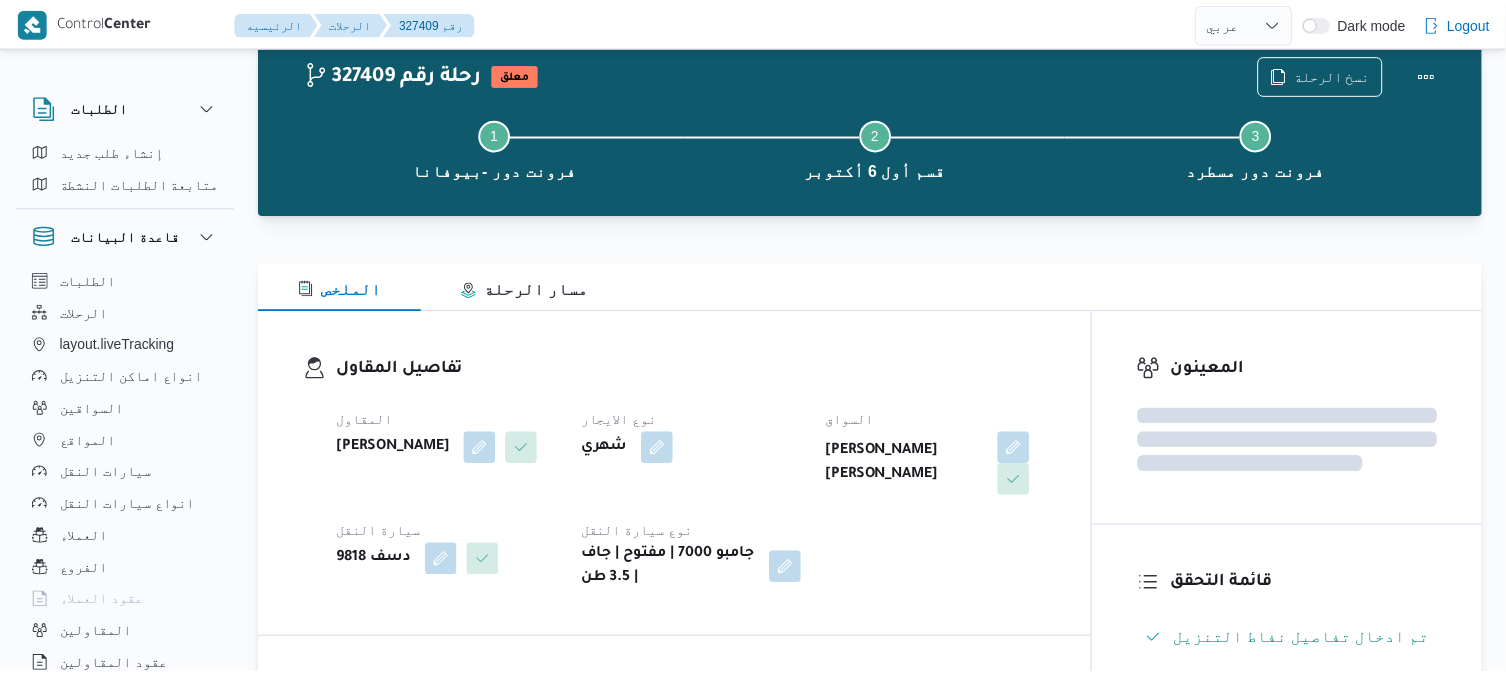 scroll, scrollTop: 901, scrollLeft: 0, axis: vertical 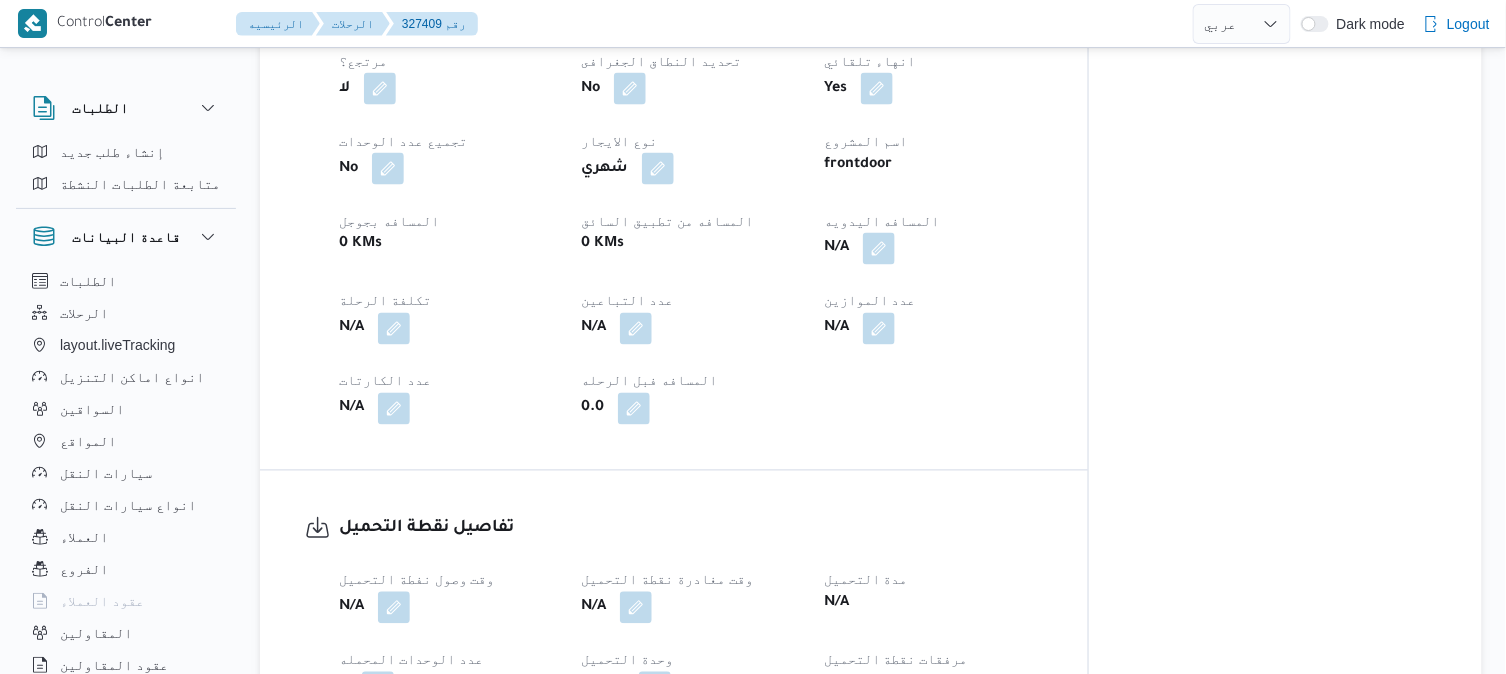 click on "تفاصيل الرحلة العميل Frontdoor الفرع فرونت دور -بيوفانا  نوع الرحله تجزئة/مصانع و مخازن تاريخ ووقت التحميل أحد ٢٧ يوليو ٢٠٢٥ ٠٧:٠٠ المصدر (سيستم (الادمن نسخة الابلكيشن N/A مرتجع؟ لا تحديد النطاق الجغرافى No انهاء تلقائي Yes تجميع عدد الوحدات No نوع الايجار شهري اسم المشروع frontdoor المسافه بجوجل 0 KMs المسافه من تطبيق السائق 0 KMs المسافه اليدويه N/A تكلفة الرحلة N/A عدد التباعين N/A عدد الموازين N/A عدد الكارتات N/A المسافه فبل الرحله 0.0" at bounding box center (674, 131) 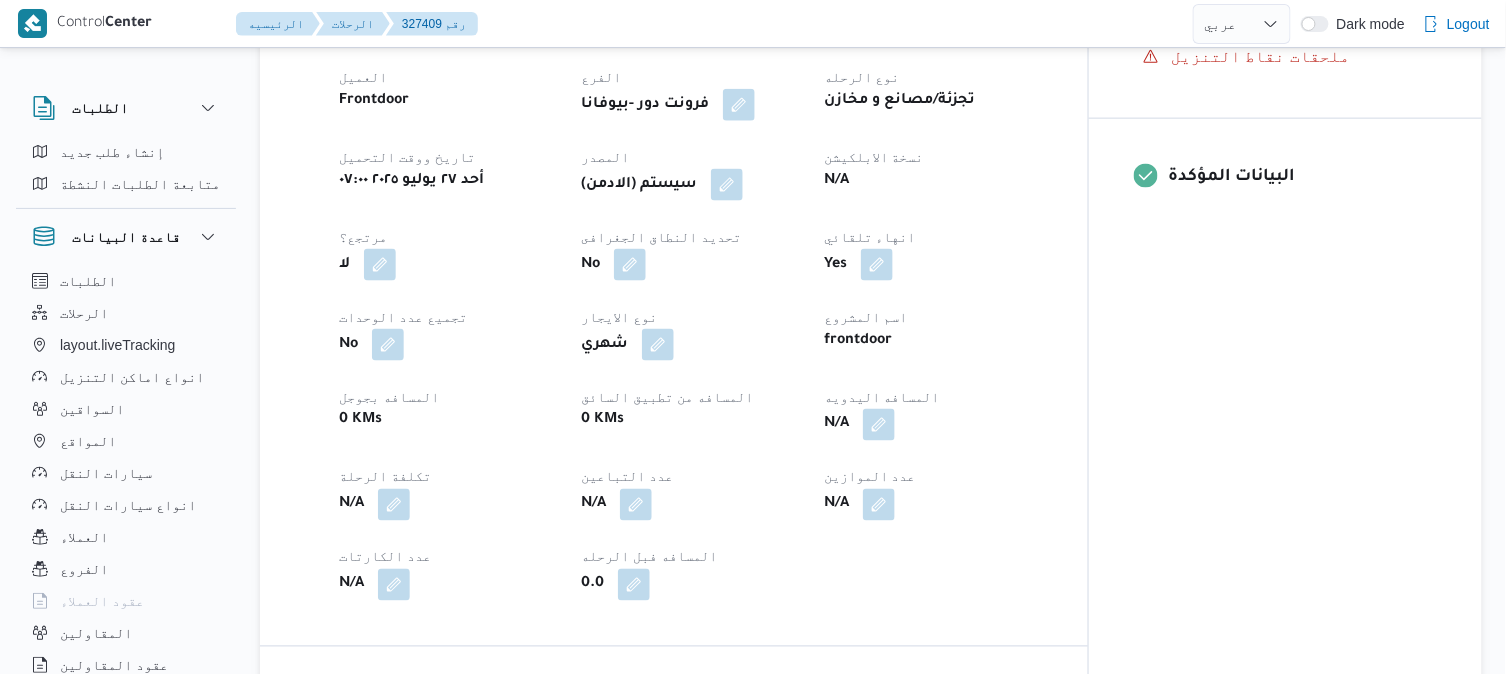 scroll, scrollTop: 723, scrollLeft: 0, axis: vertical 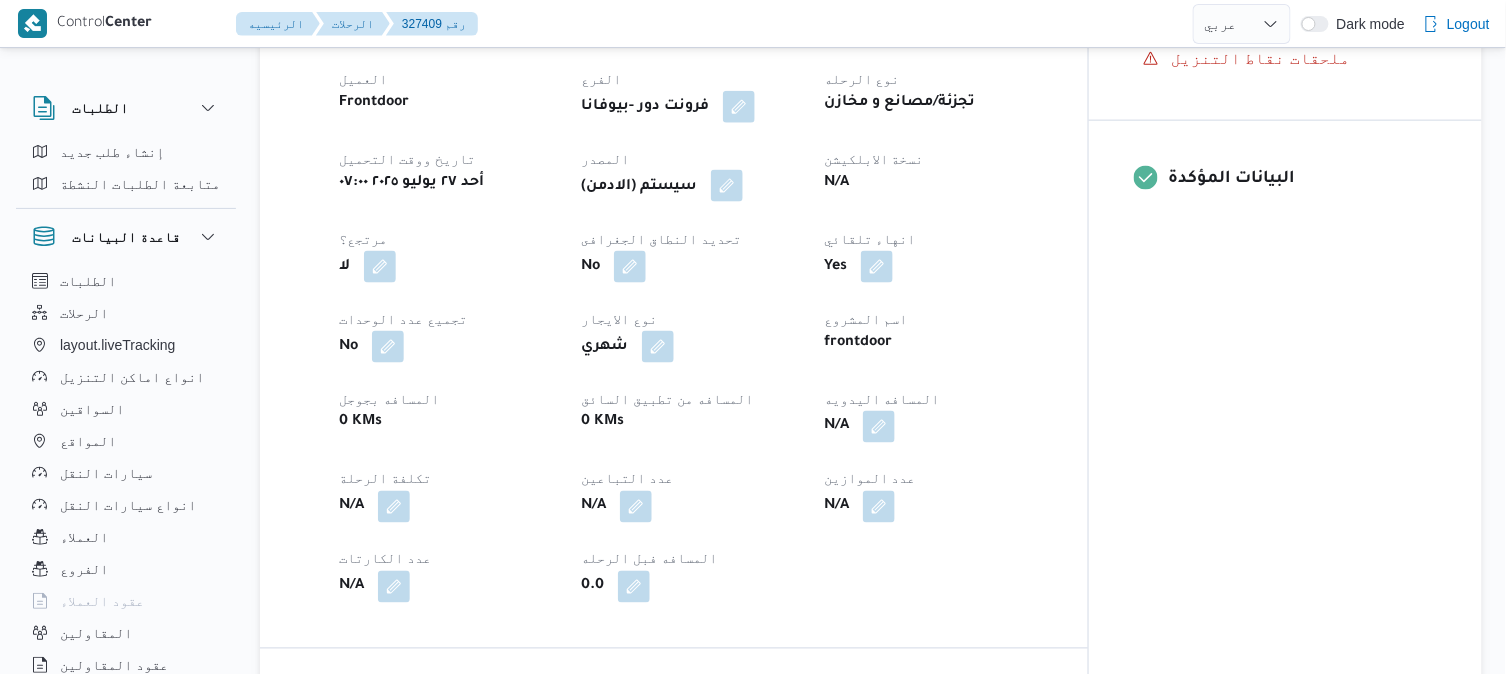 click at bounding box center (727, 186) 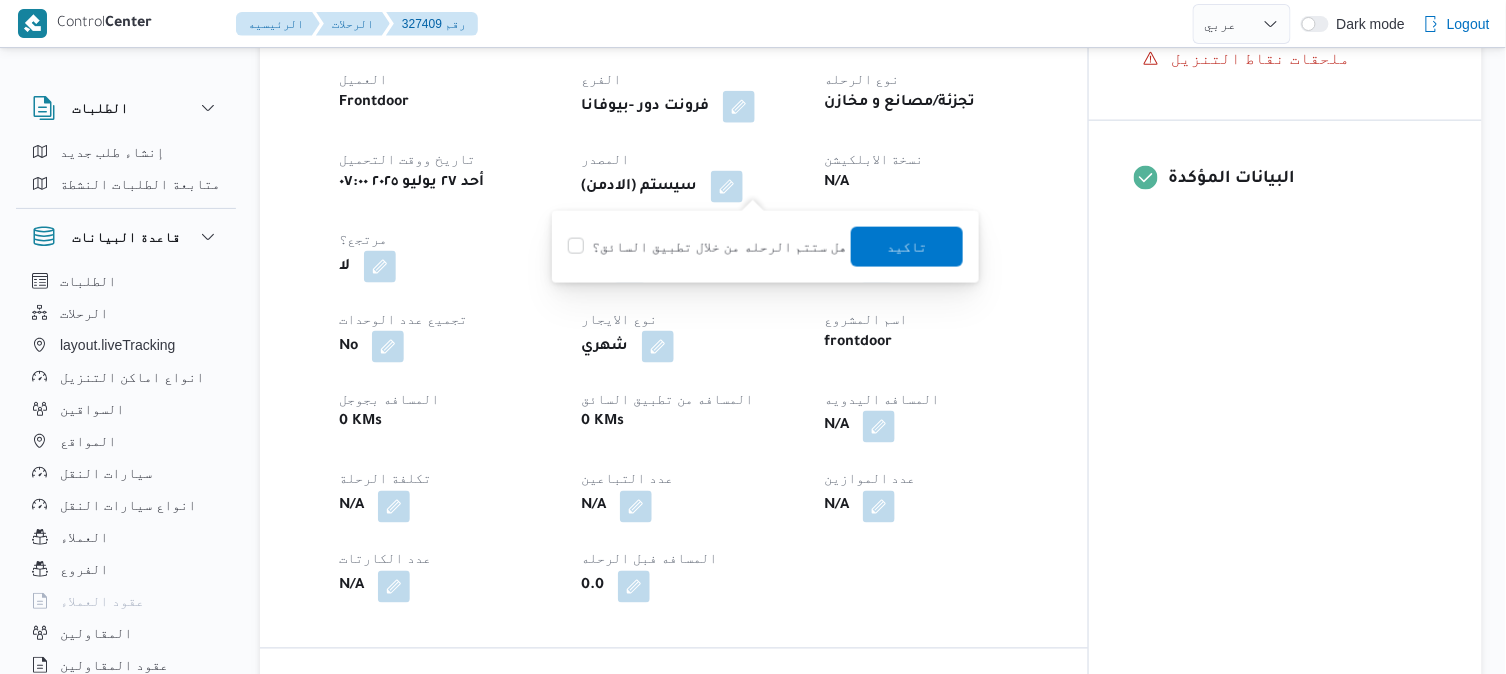 click on "هل ستتم الرحله من خلال تطبيق السائق؟ تاكيد" at bounding box center [765, 247] 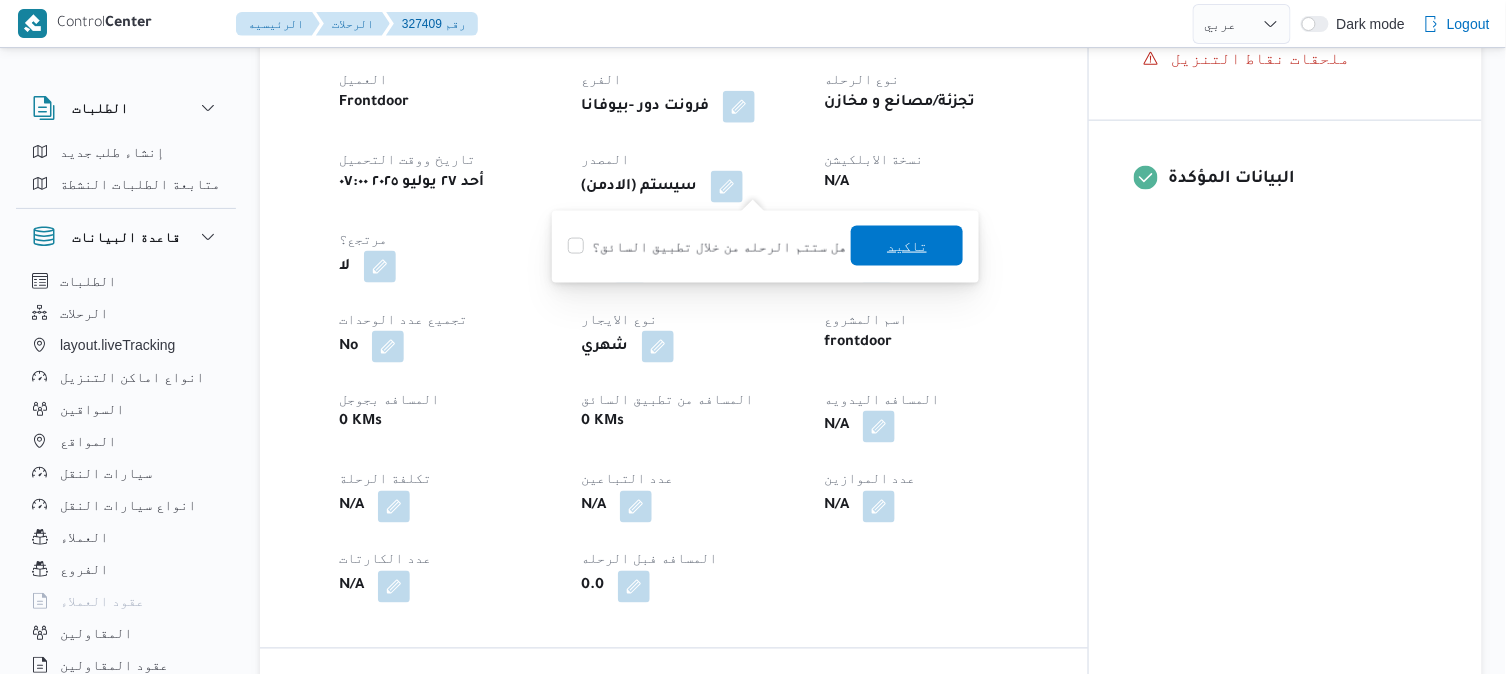 click on "تاكيد" at bounding box center (907, 246) 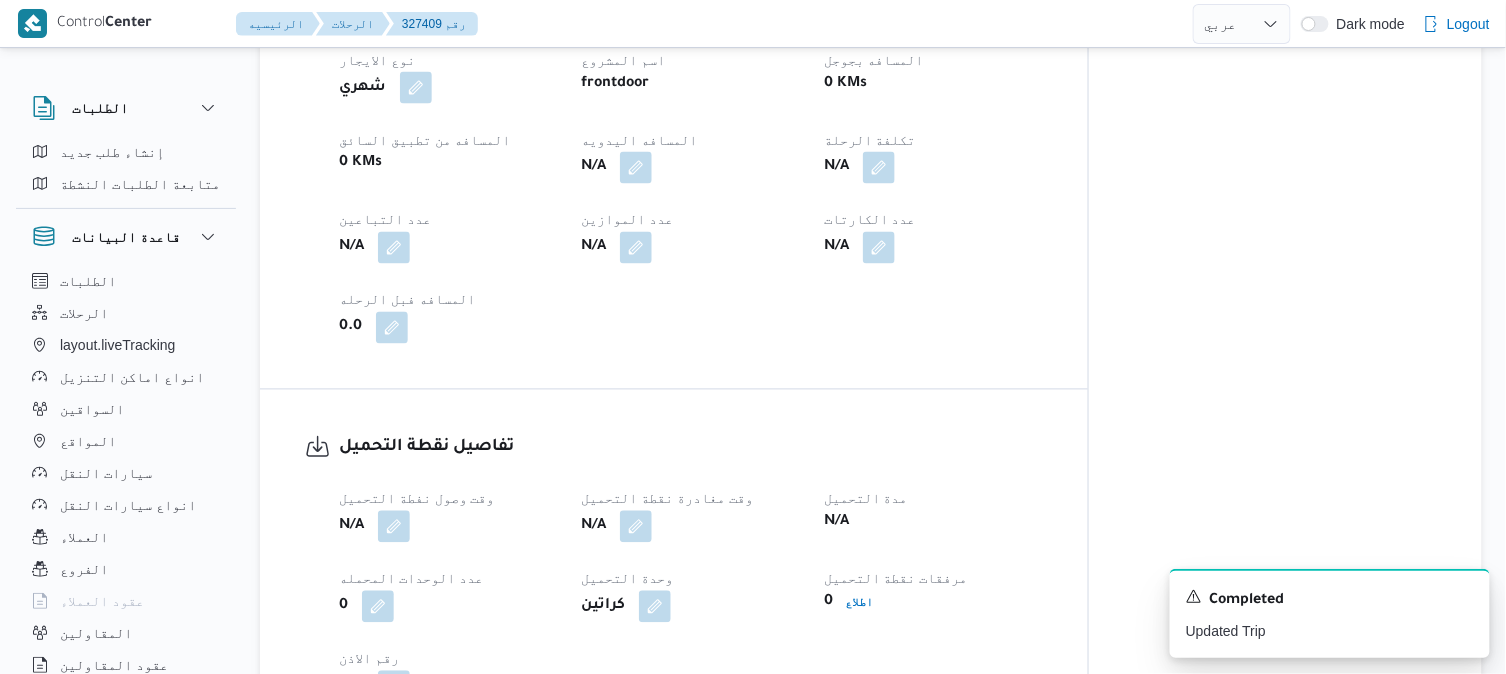 scroll, scrollTop: 1034, scrollLeft: 0, axis: vertical 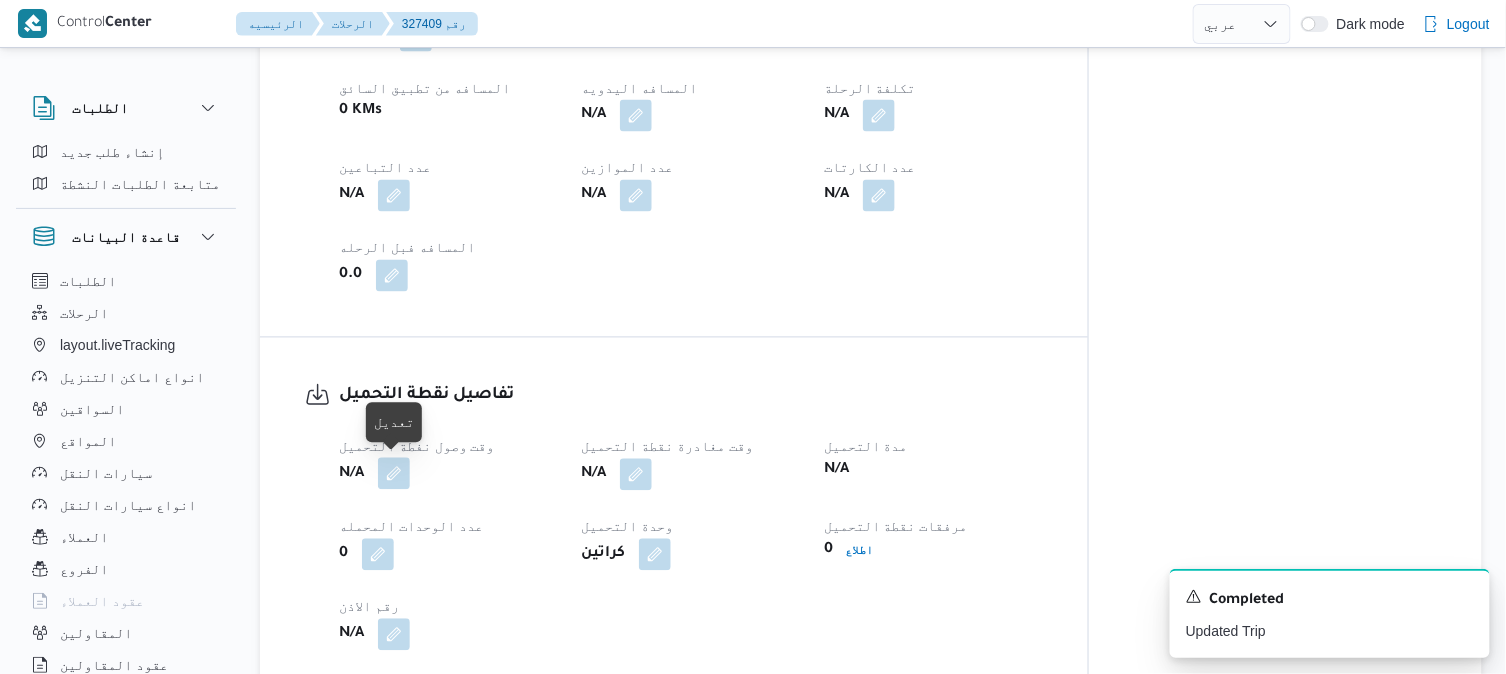click at bounding box center [394, 474] 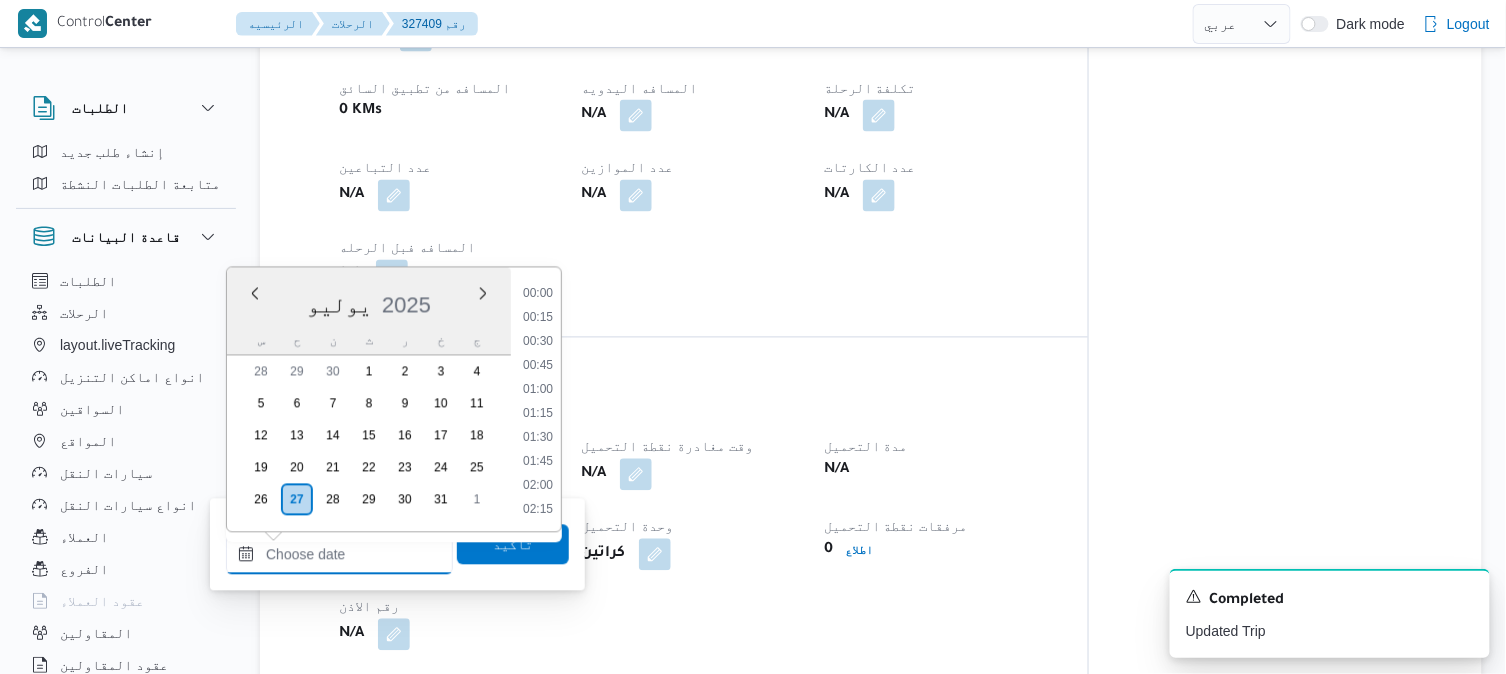 click on "وقت وصول نفطة التحميل" at bounding box center [339, 555] 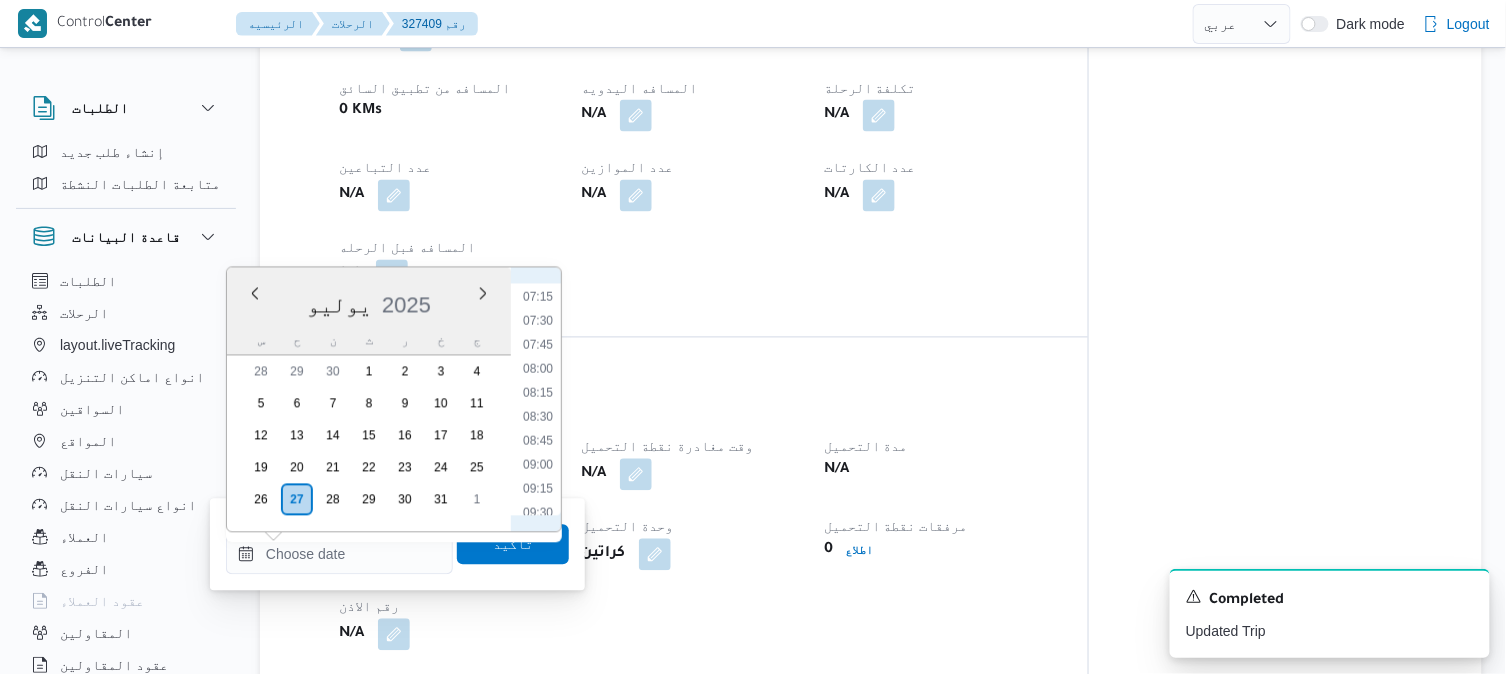 scroll, scrollTop: 614, scrollLeft: 0, axis: vertical 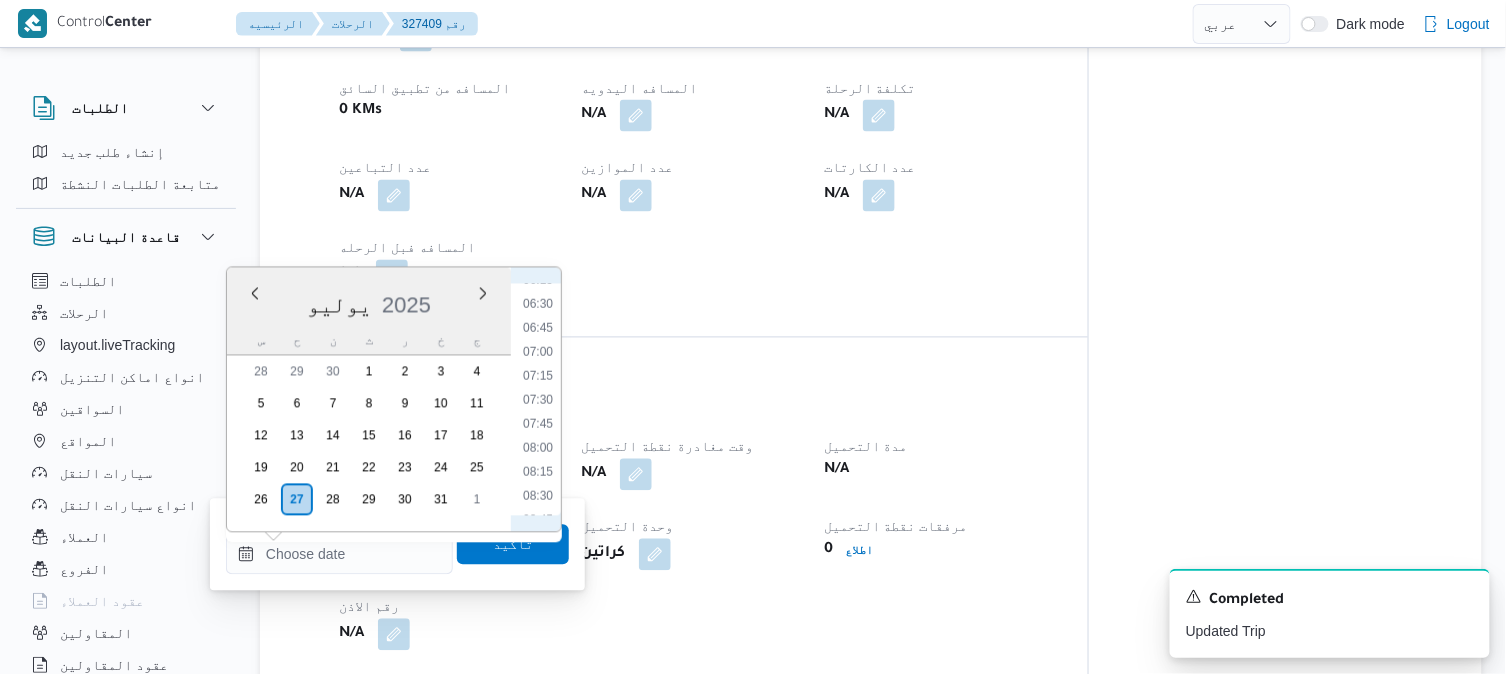 click on "07:00" at bounding box center [538, 352] 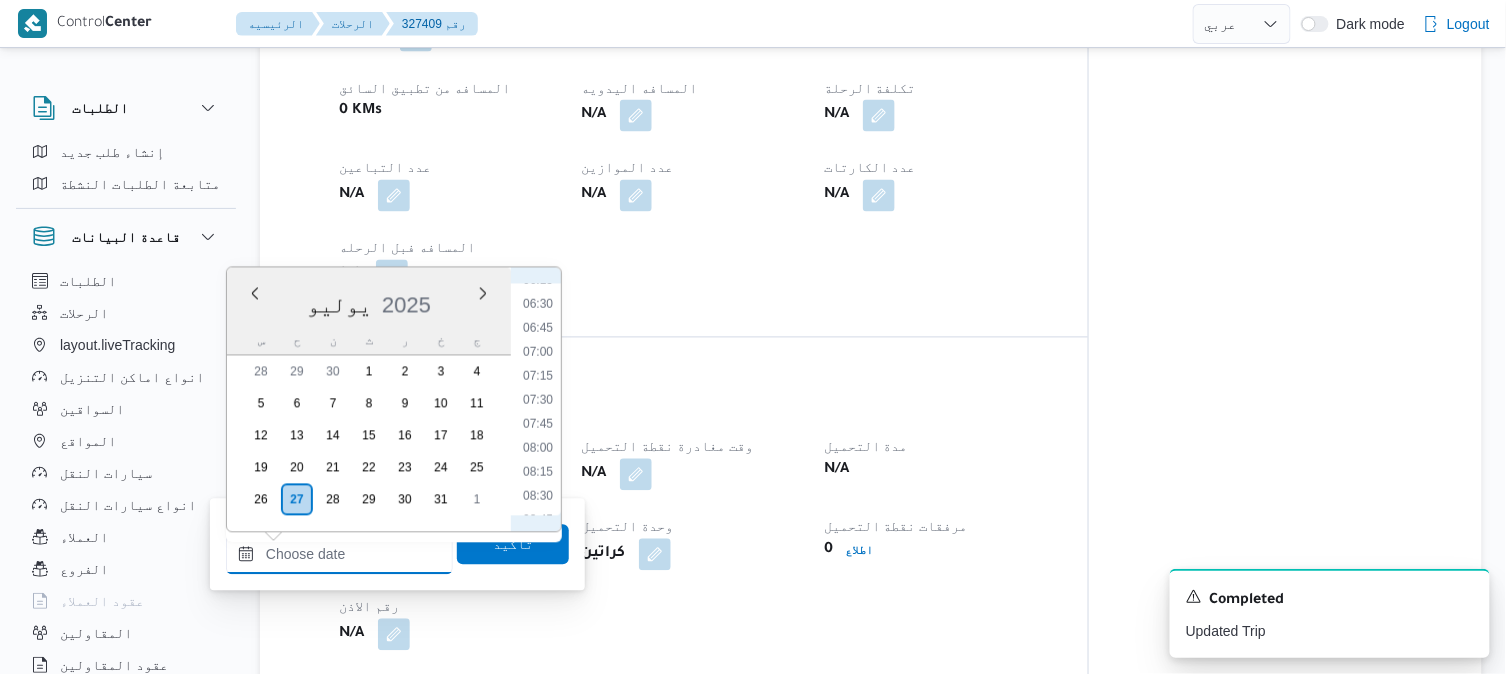 type on "٢٧/٠٧/٢٠٢٥ ٠٧:٠٠" 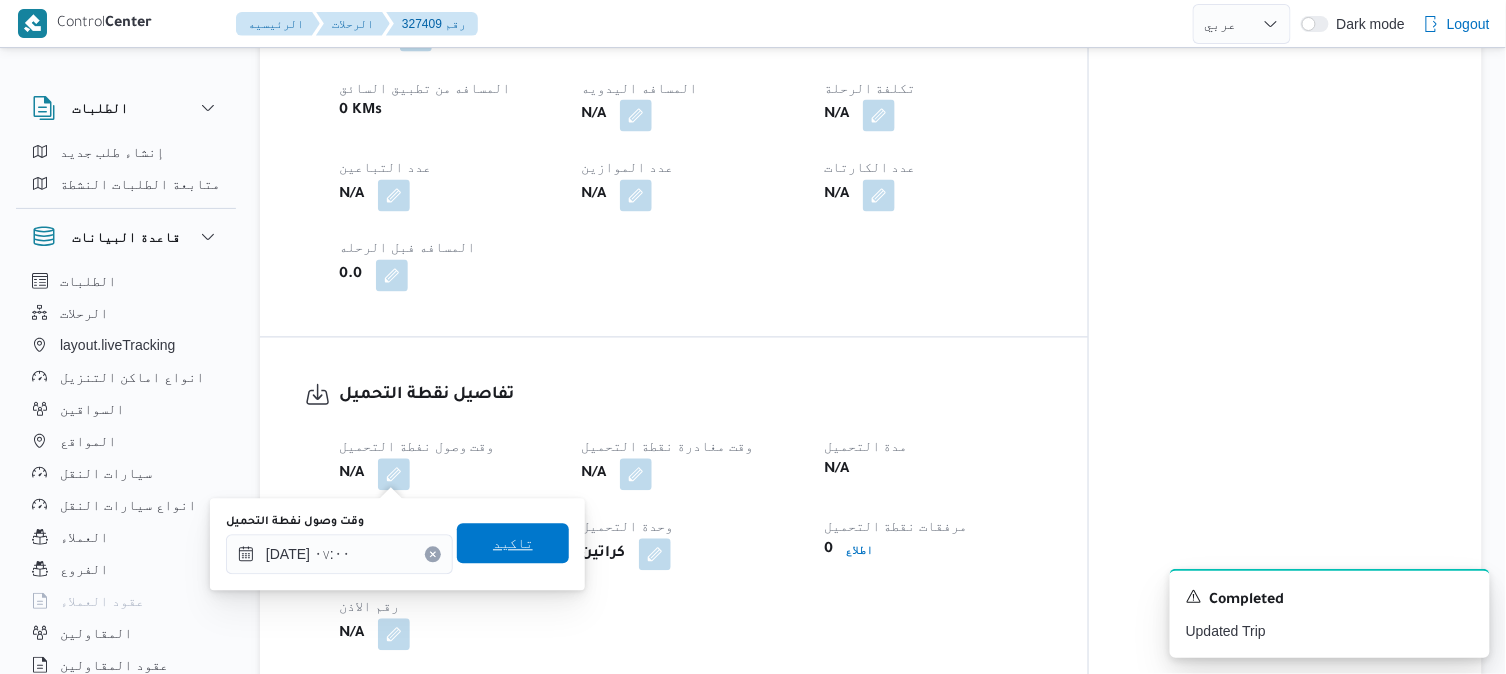 click on "تاكيد" at bounding box center [513, 544] 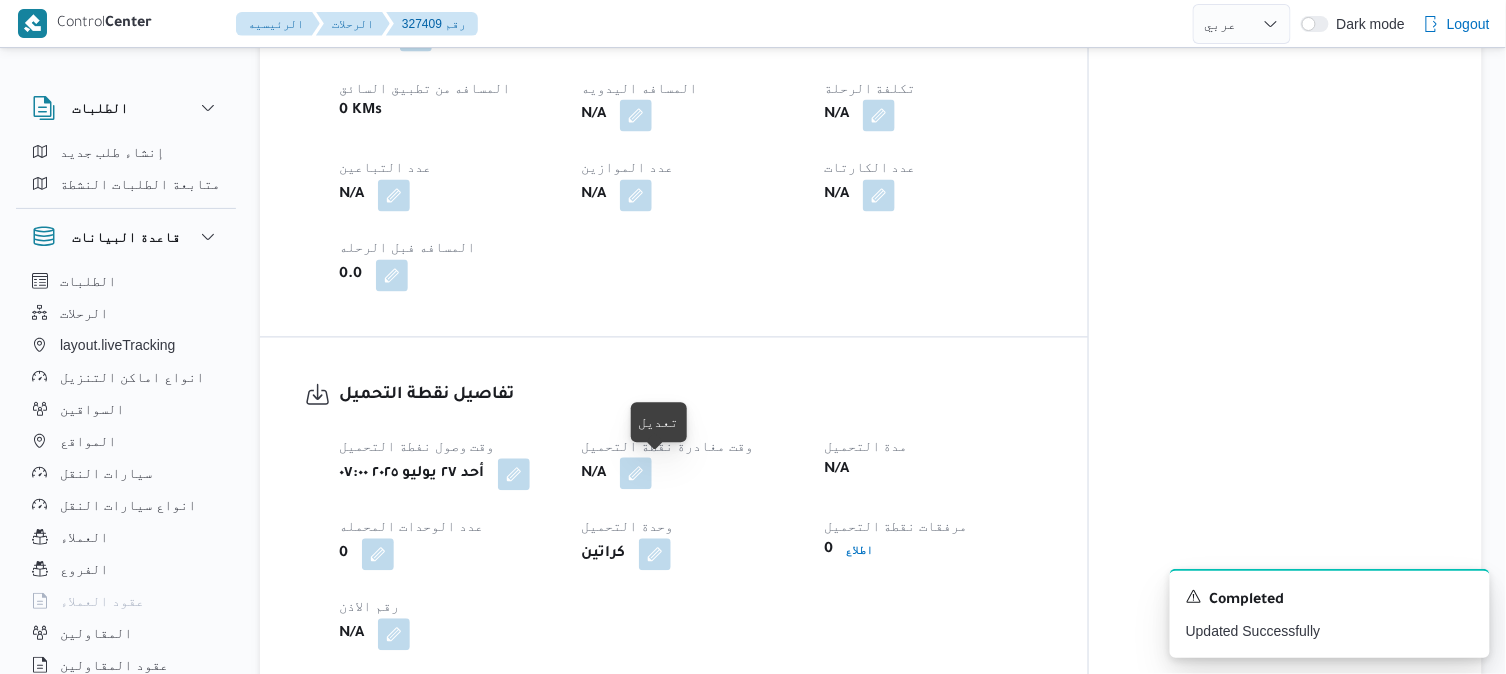 click at bounding box center (636, 474) 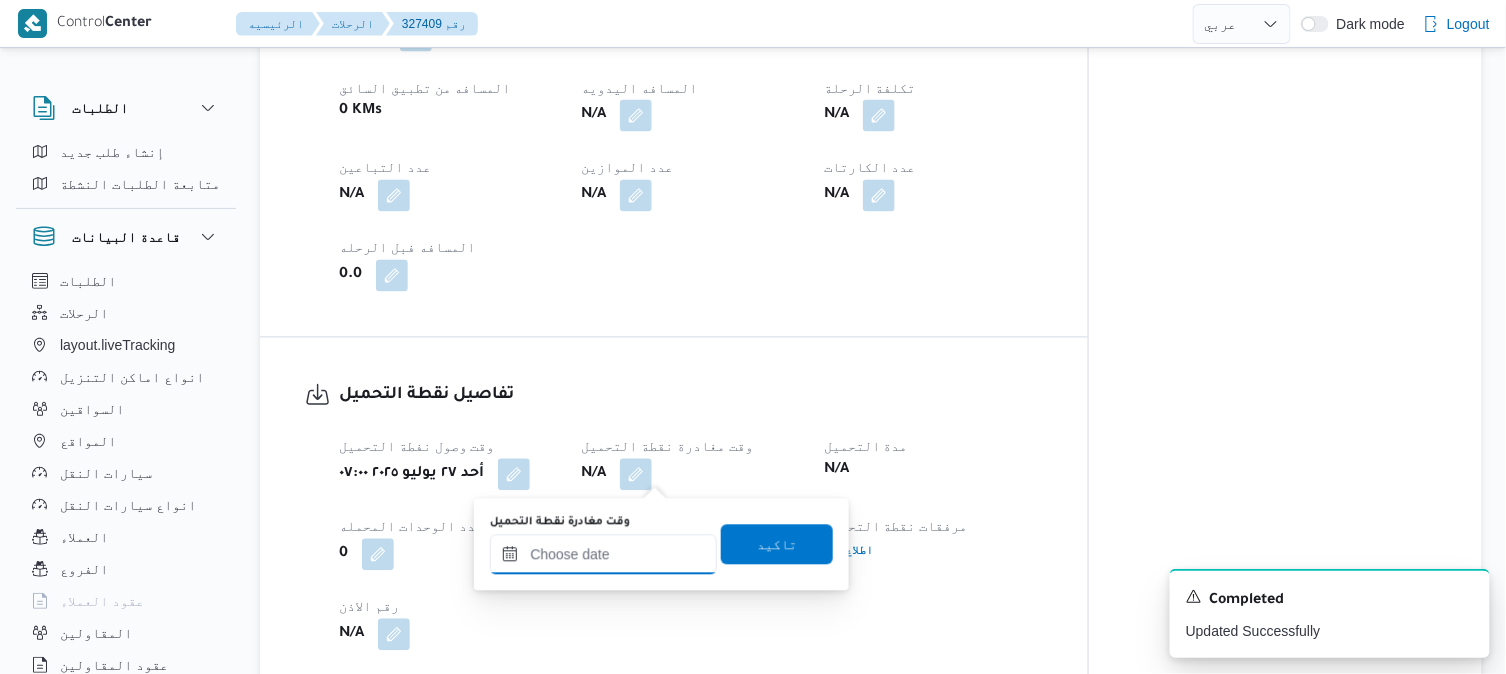 click on "وقت مغادرة نقطة التحميل" at bounding box center (603, 555) 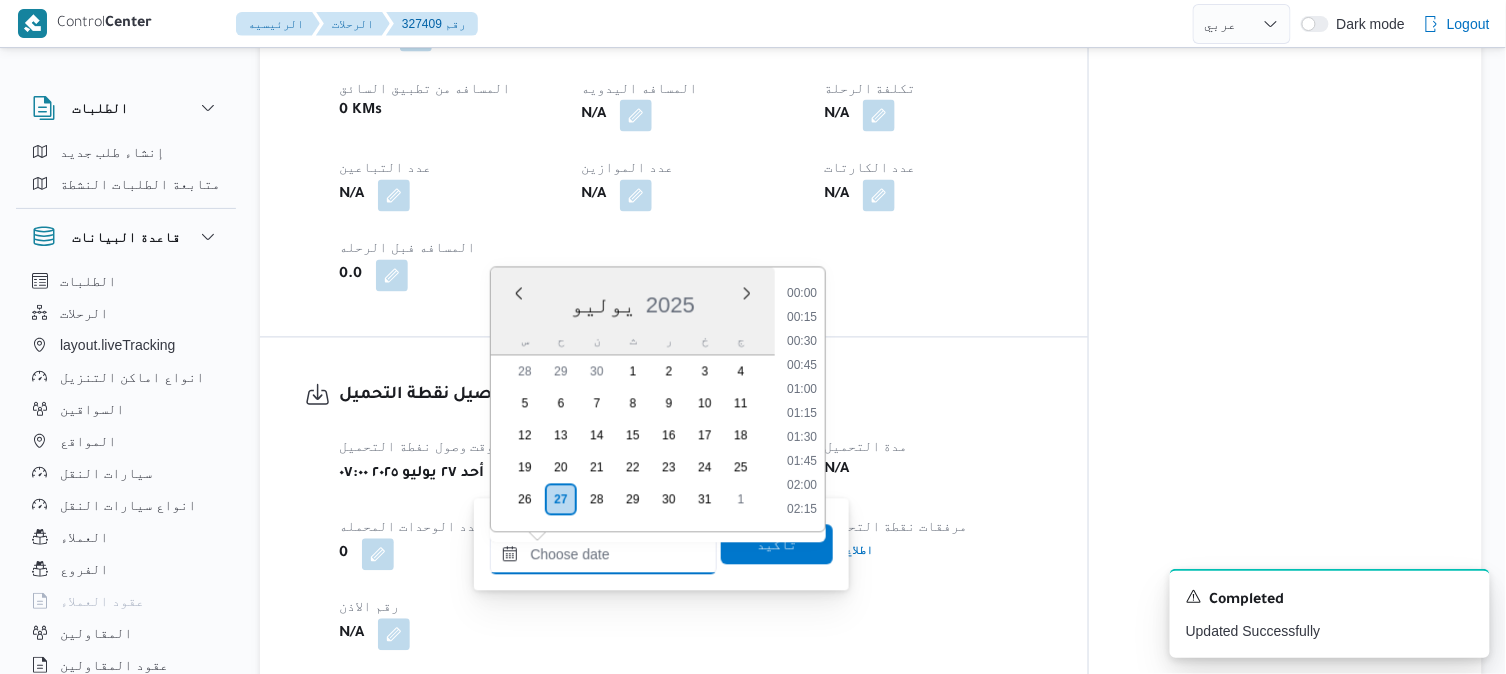 scroll, scrollTop: 1201, scrollLeft: 0, axis: vertical 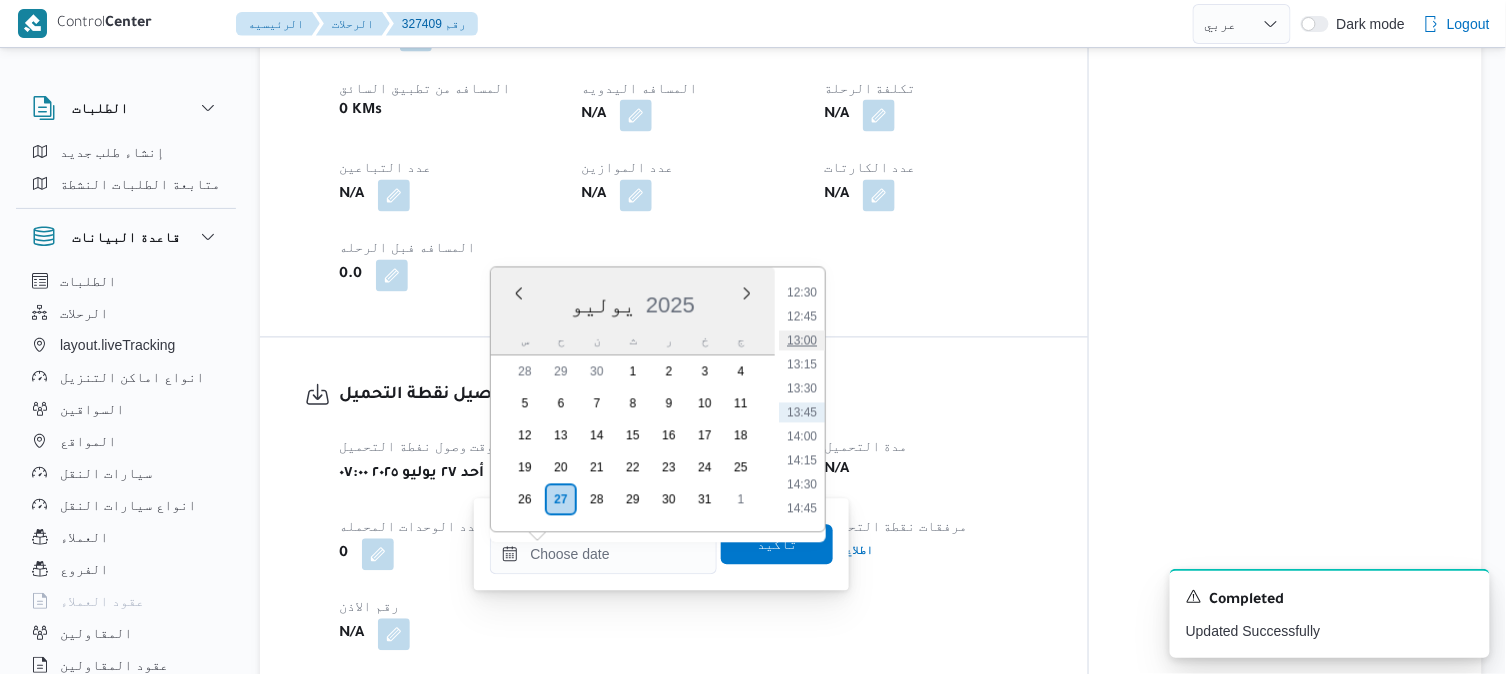 click on "13:00" at bounding box center [802, 341] 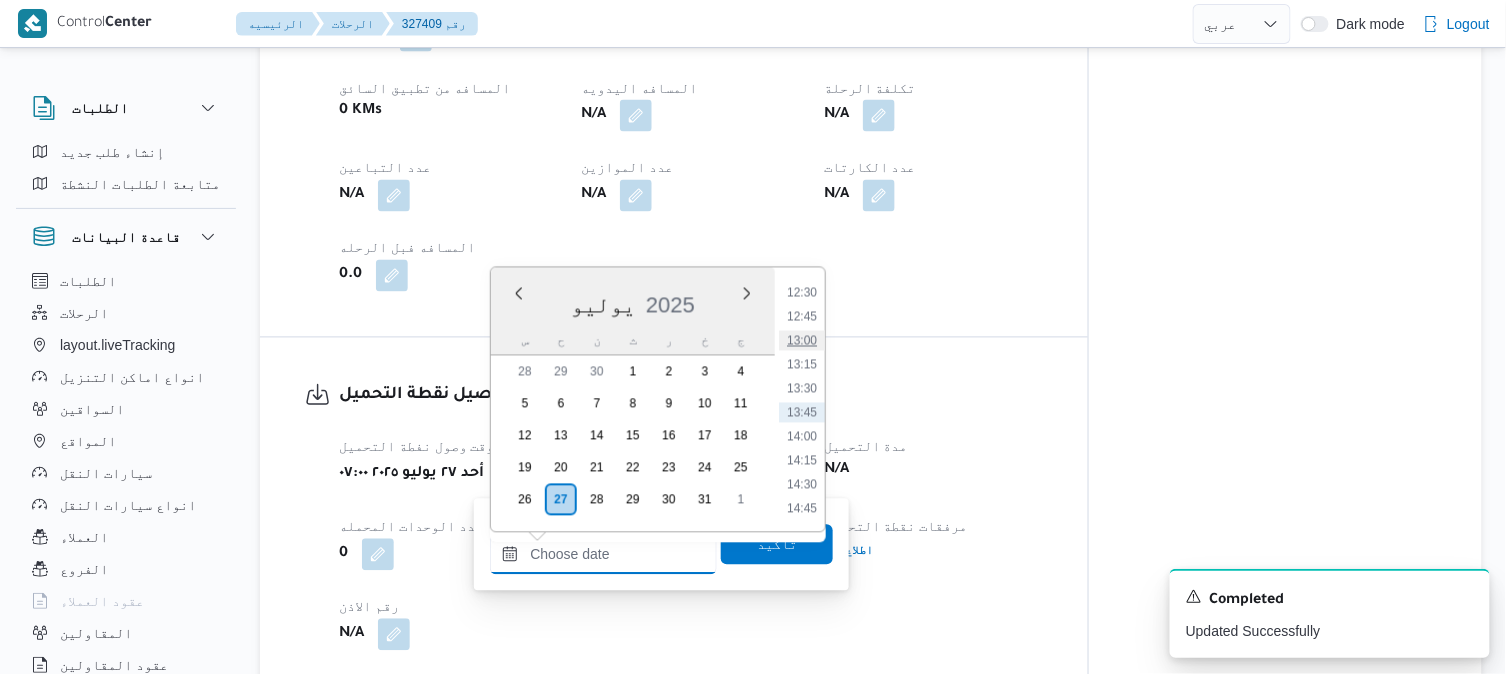 type on "٢٧/٠٧/٢٠٢٥ ١٣:٠٠" 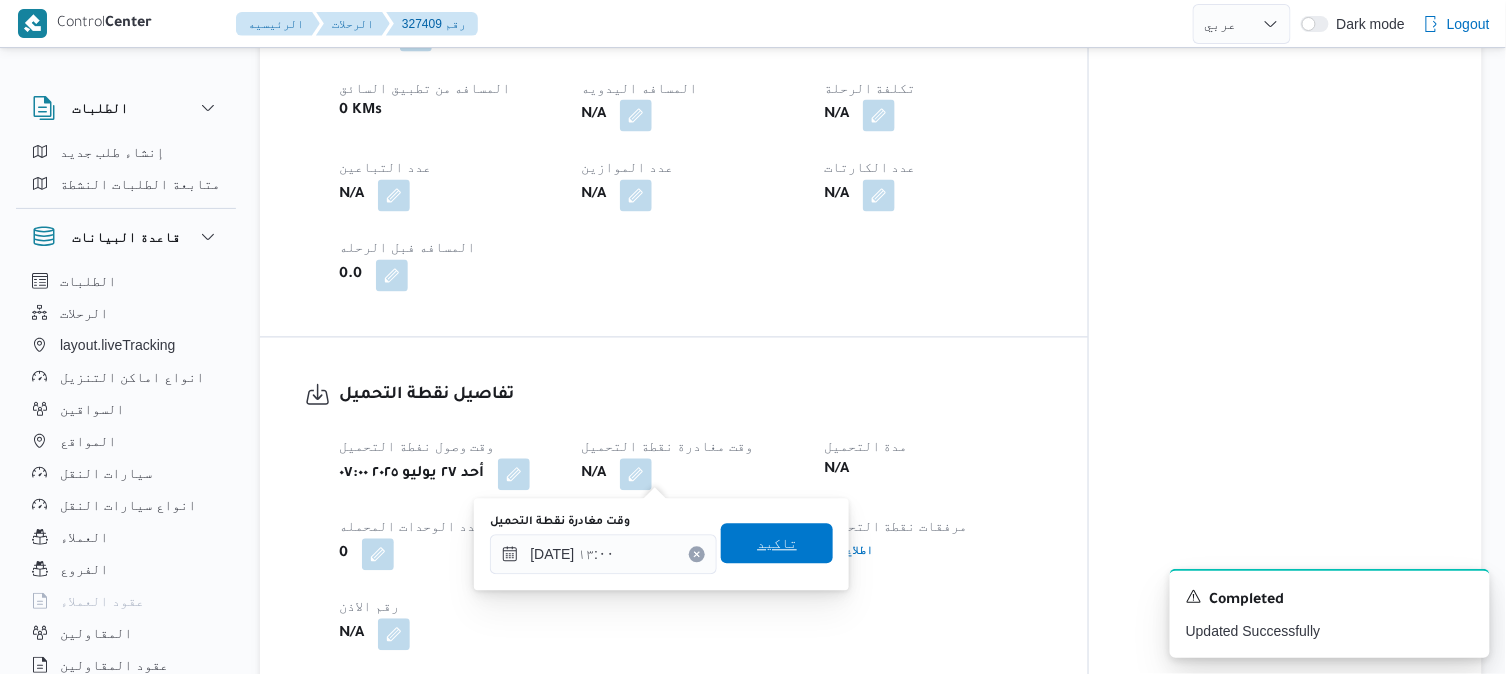 click on "تاكيد" at bounding box center [777, 544] 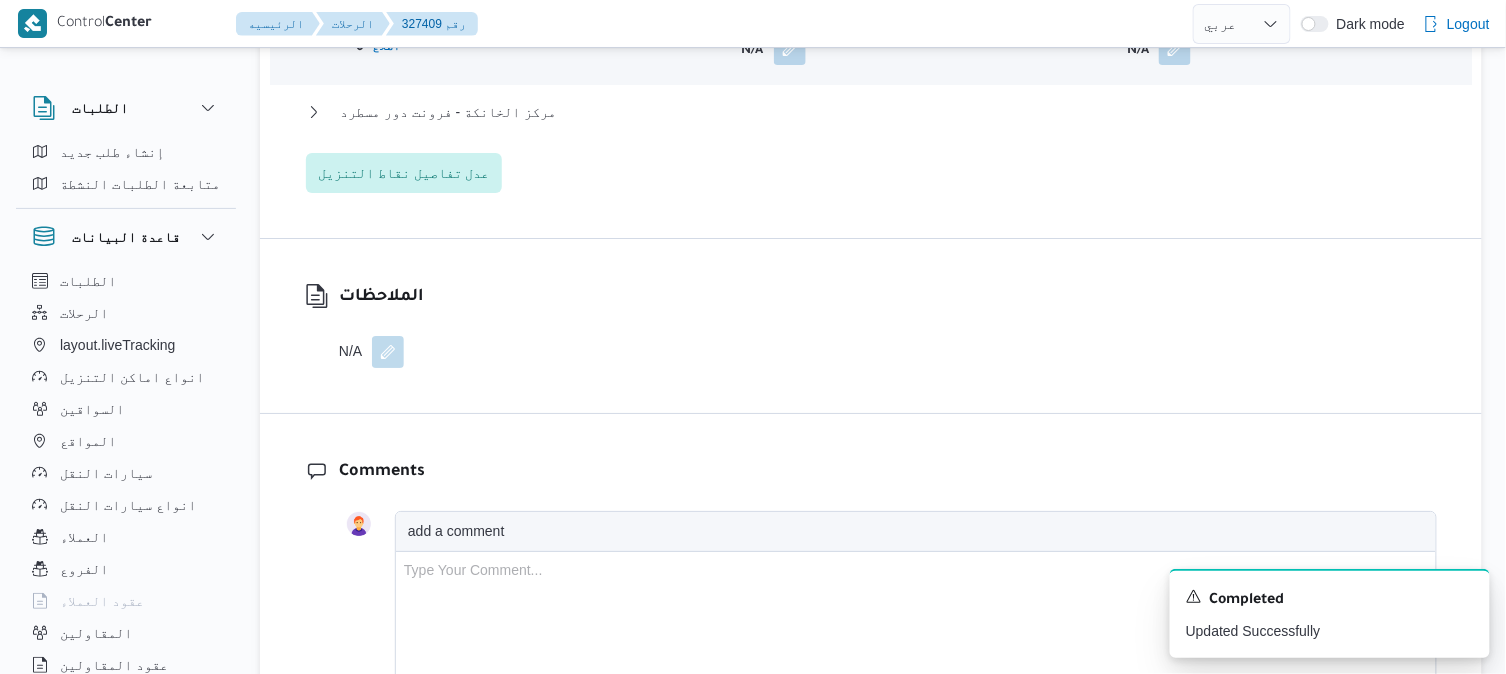 scroll, scrollTop: 1967, scrollLeft: 0, axis: vertical 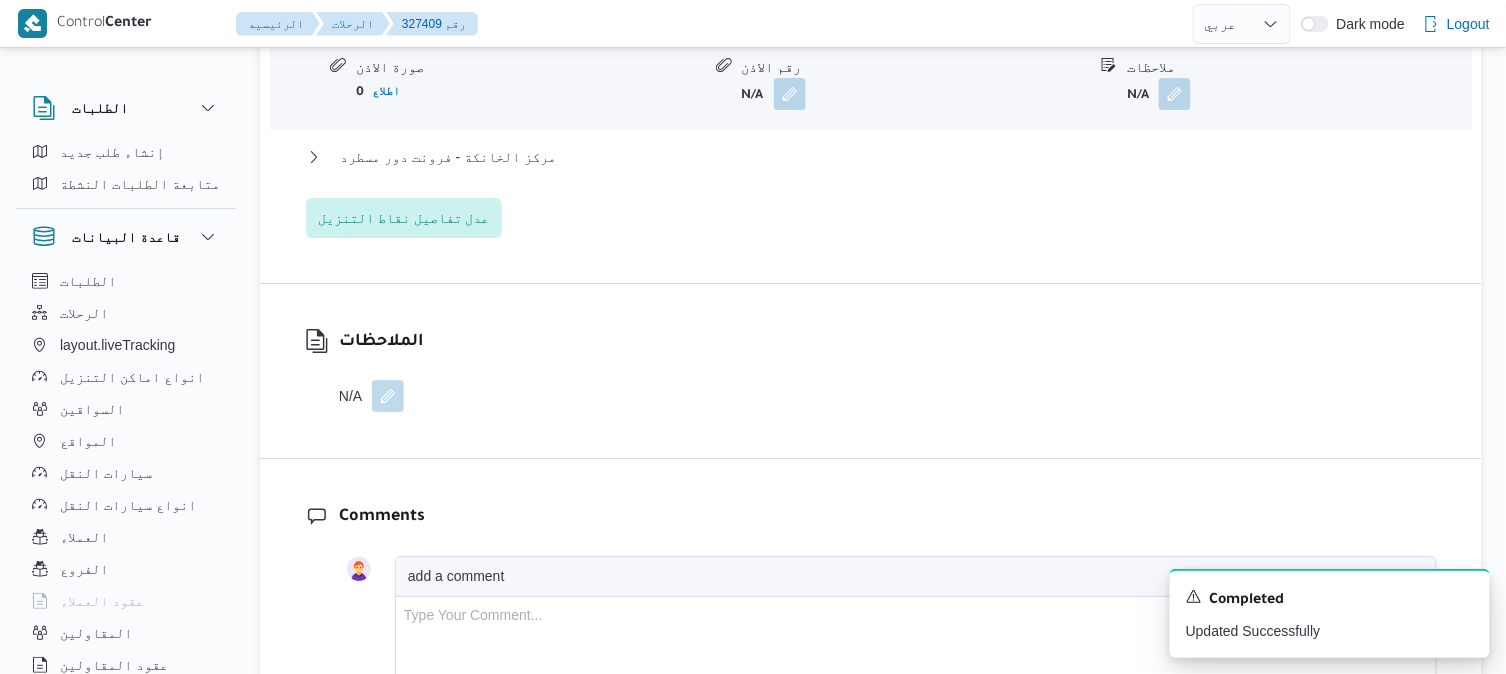 click at bounding box center (388, 396) 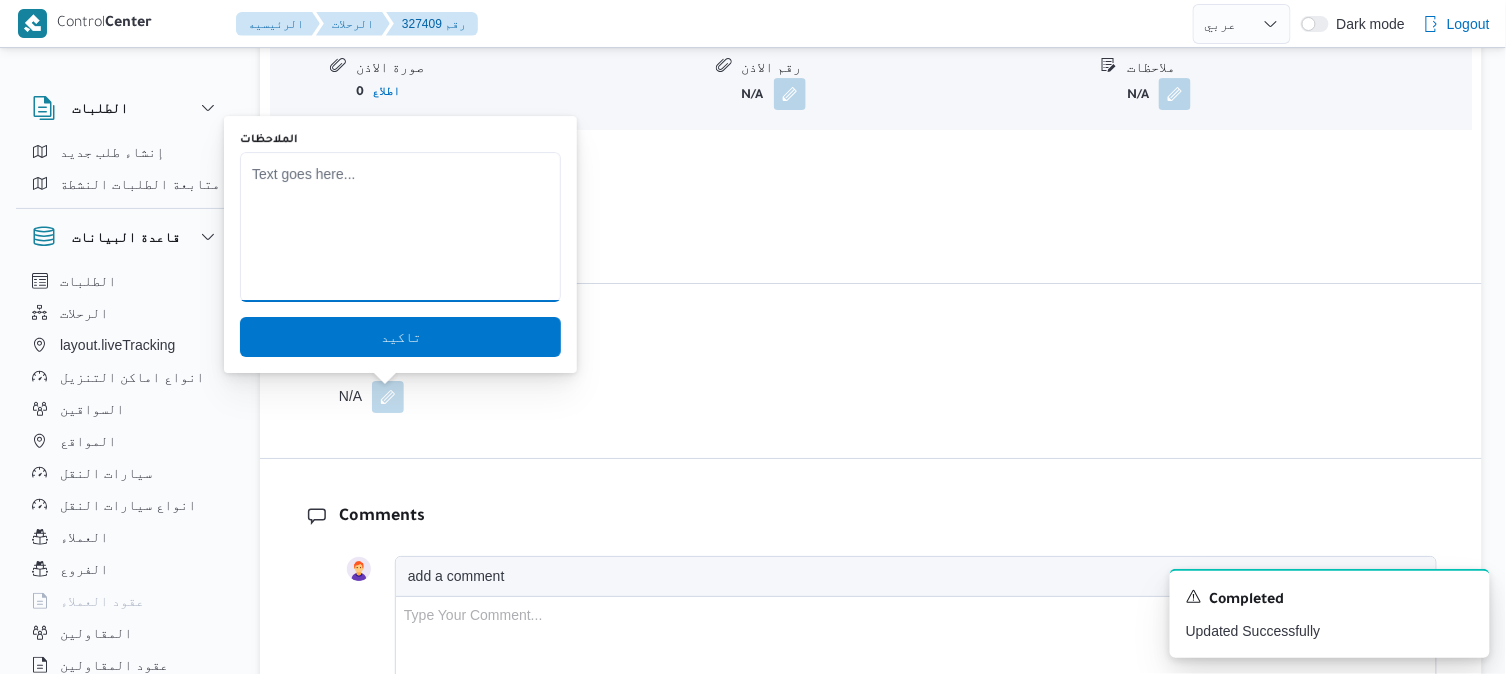 click on "الملاحظات" at bounding box center [400, 227] 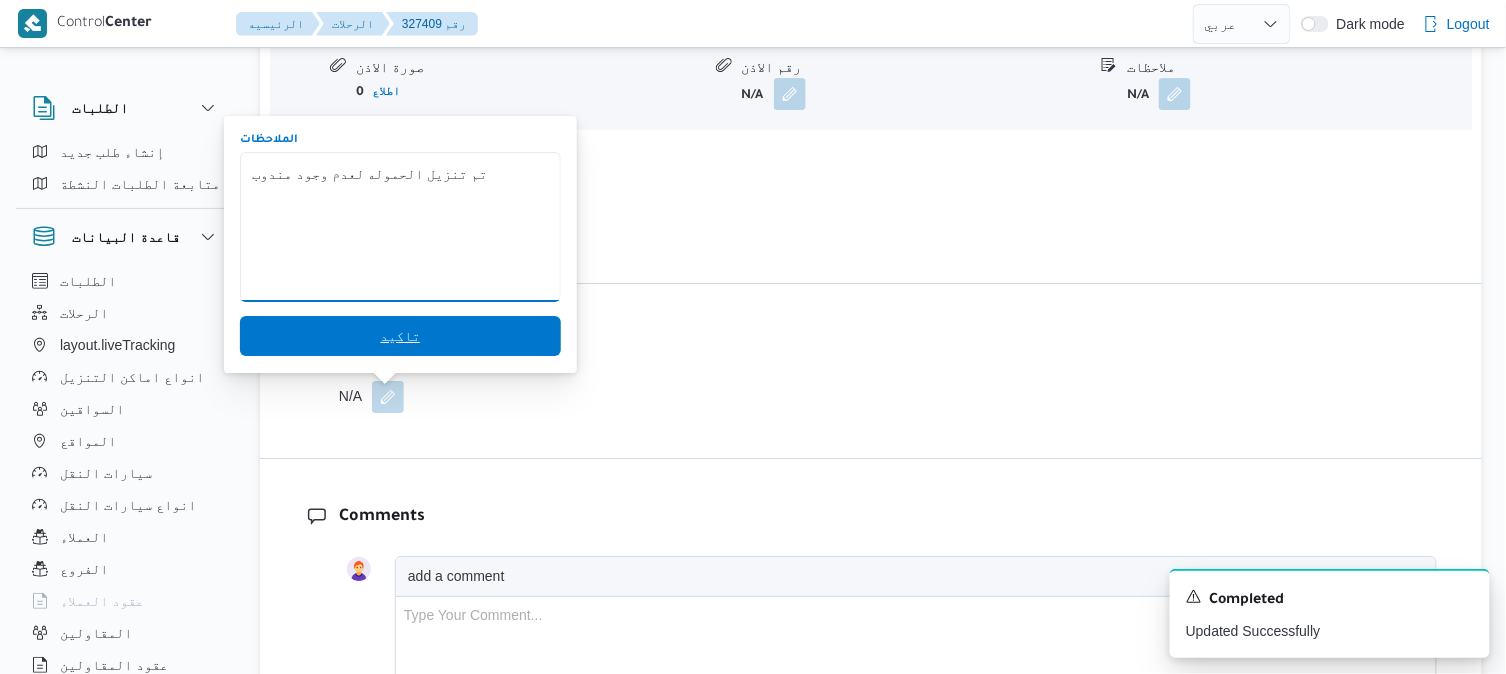 type on "تم تنزيل الحموله لعدم وجود مندوب" 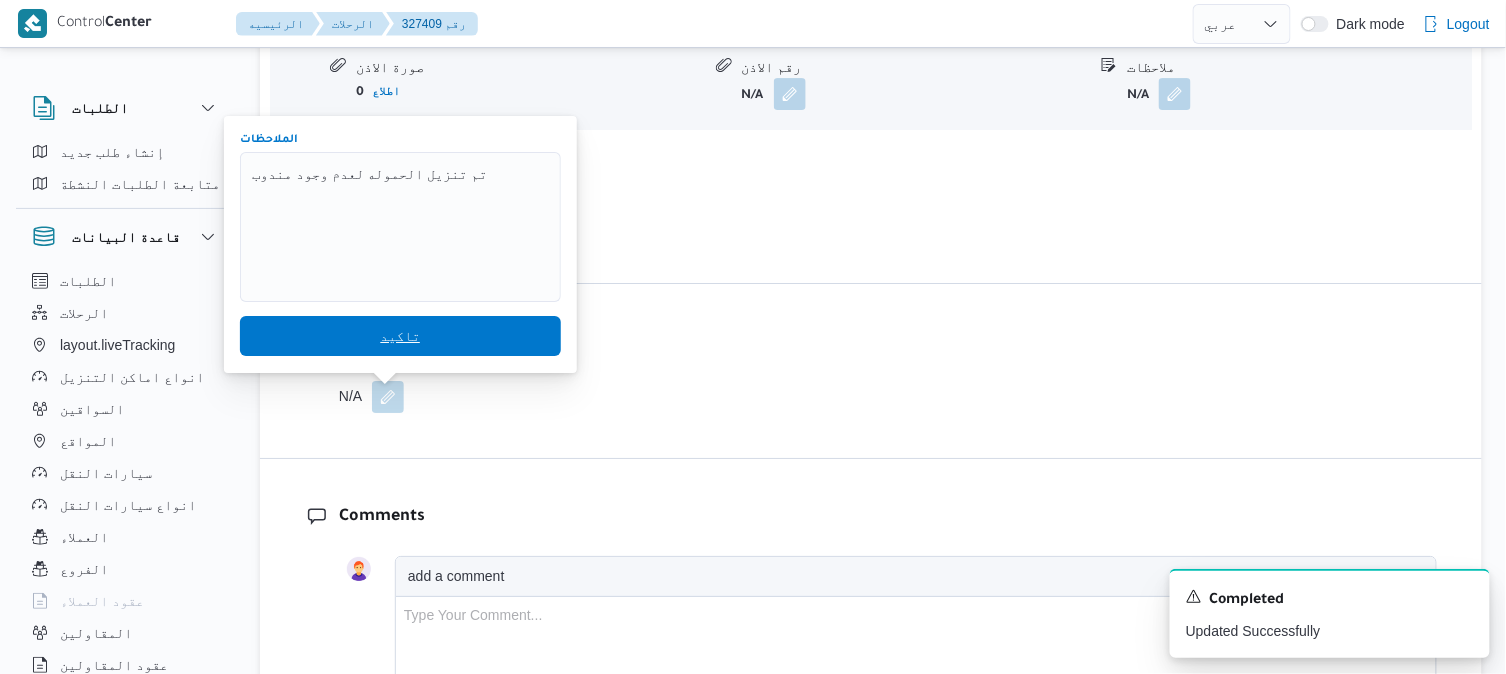 click on "تاكيد" at bounding box center (400, 336) 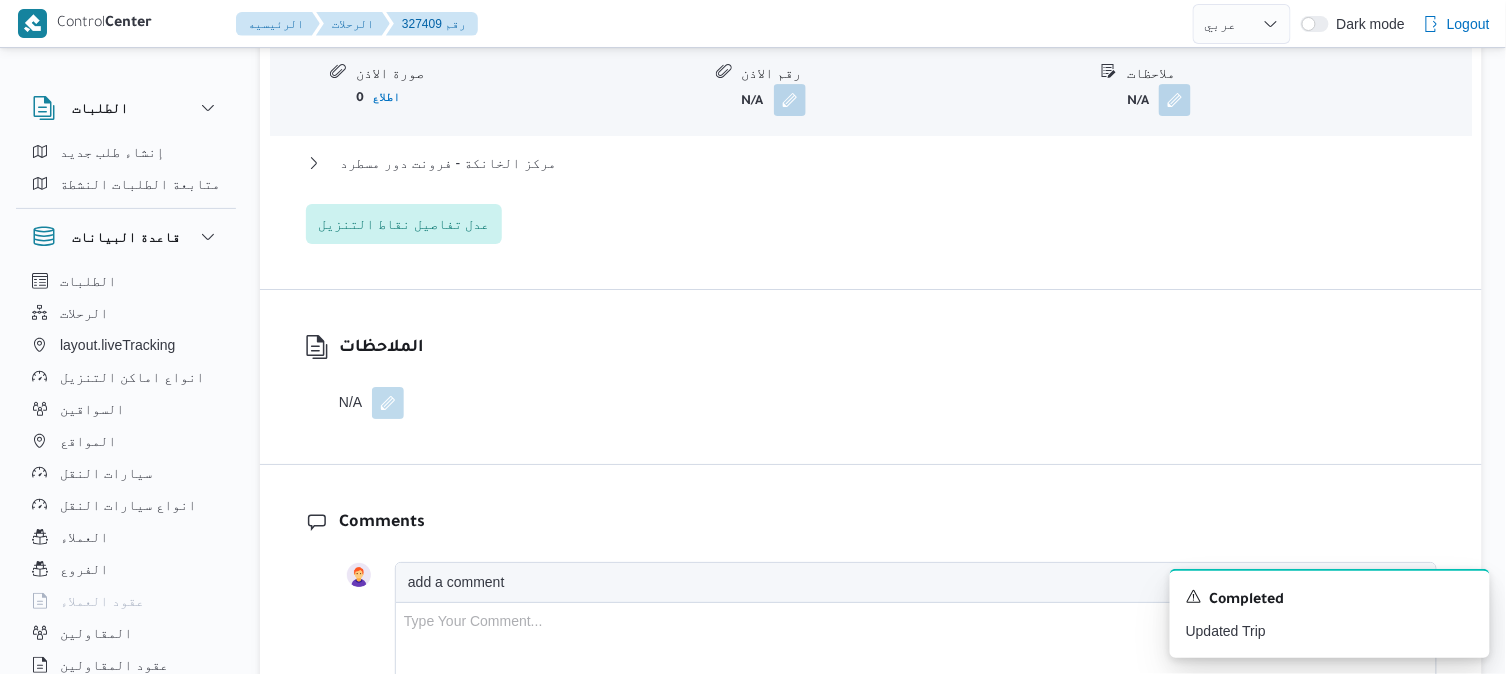 scroll, scrollTop: 1967, scrollLeft: 0, axis: vertical 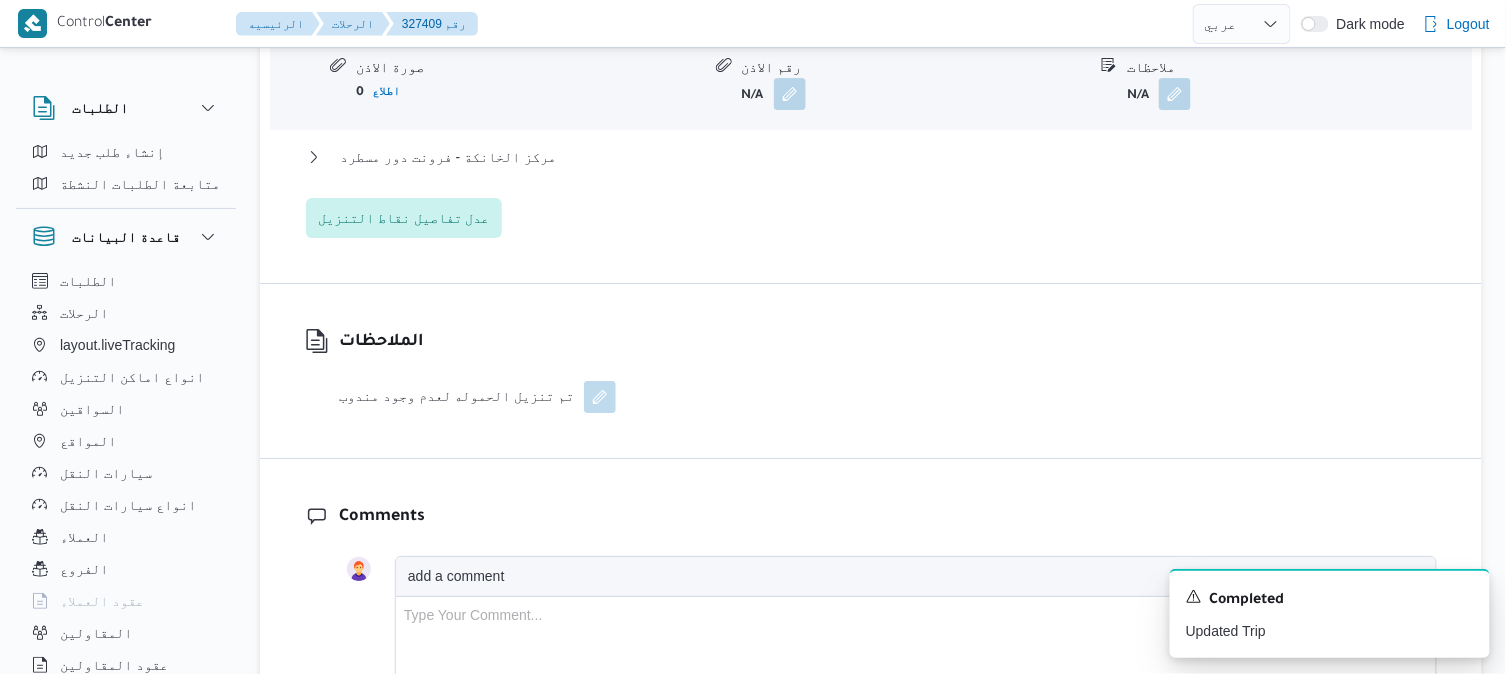 click on "قسم أول 6 أكتوبر نوع المكان تجزئة الكميه المنزله 0 وحدة الكمية المنزله كراتين مدة التنزيل N/A وقت الوصول N/A وقت المغادره N/A صورة الاذن 0 اطلاع رقم الاذن N/A ملاحظات N/A مركز الخانكة -
فرونت دور مسطرد نوع المكان مصانع و مخازن الكميه المنزله 0 وحدة الكمية المنزله كراتين مدة التنزيل N/A وقت الوصول N/A وقت المغادره N/A صورة الاذن 0 اطلاع رقم الاذن N/A ملاحظات N/A عدل تفاصيل نقاط التنزيل" at bounding box center (871, 49) 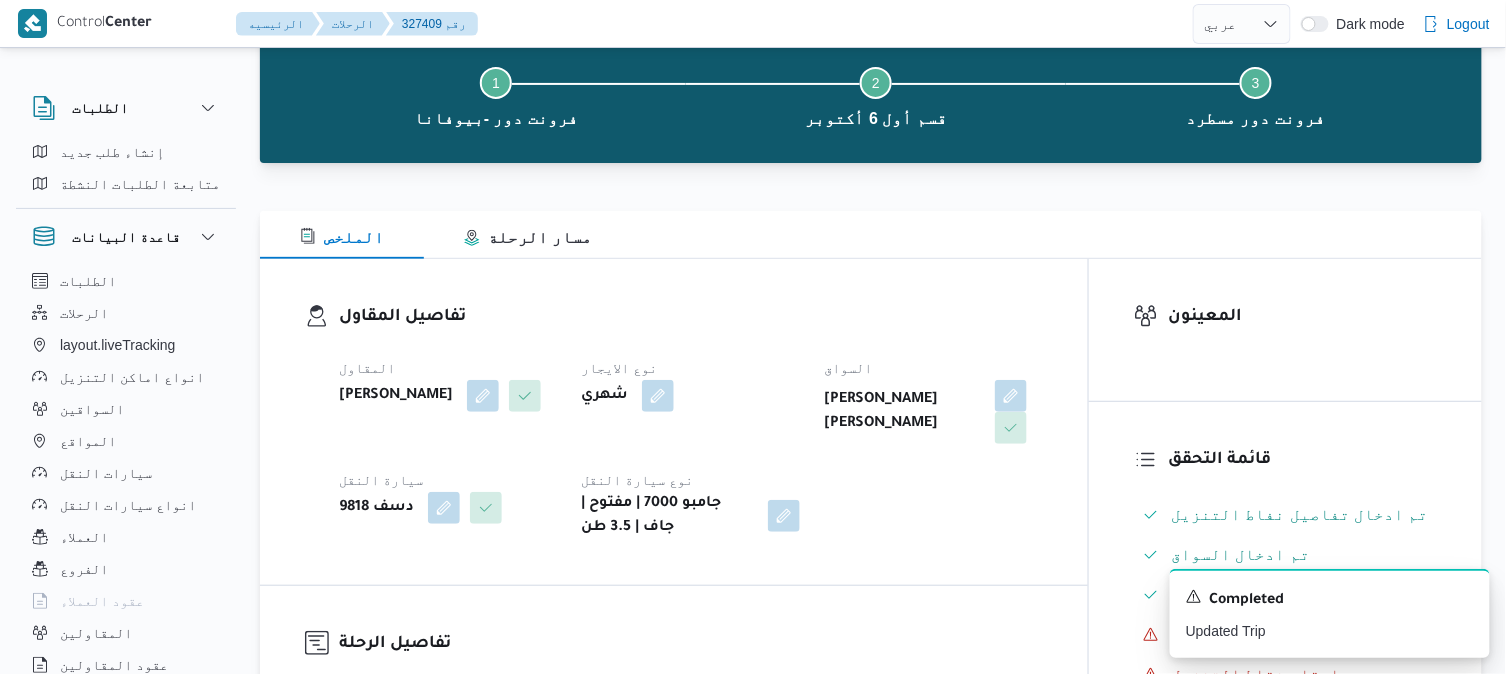 scroll, scrollTop: 0, scrollLeft: 0, axis: both 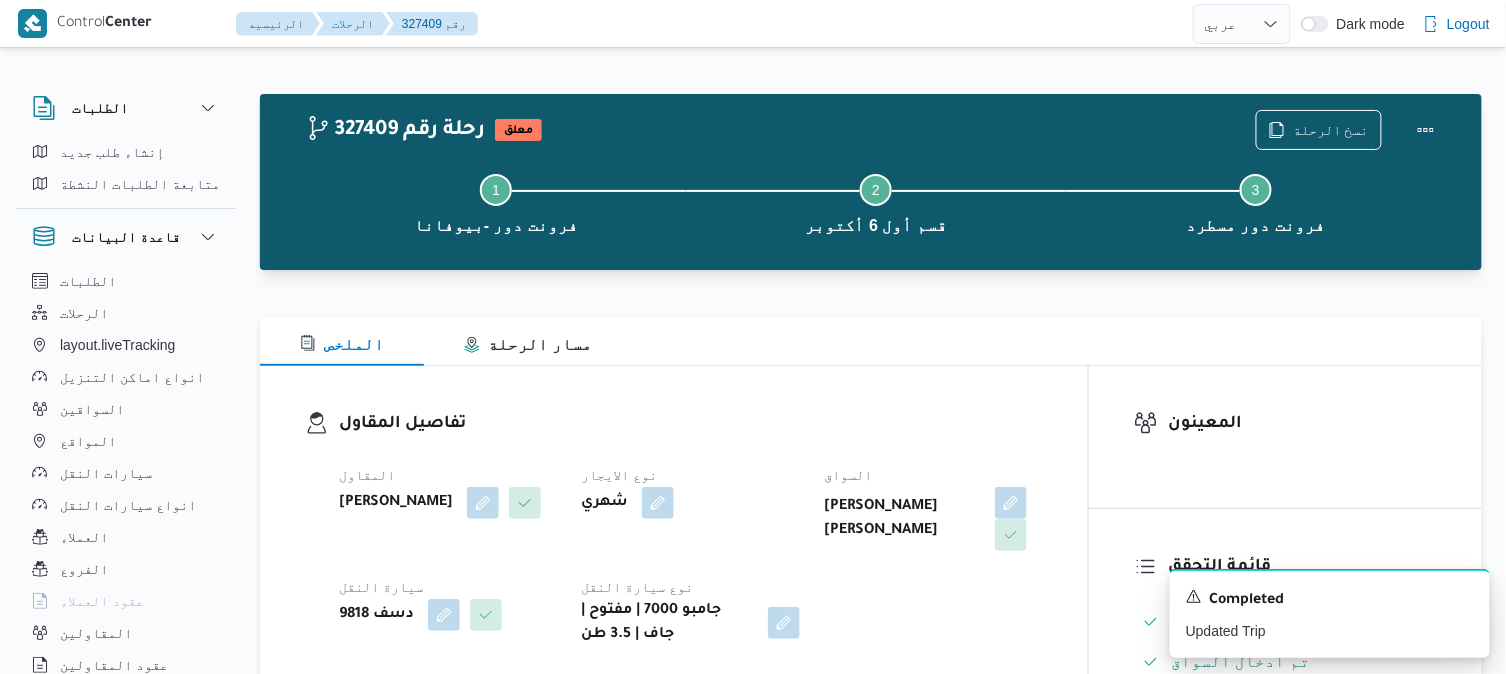 click on "الملخص مسار الرحلة" at bounding box center [871, 342] 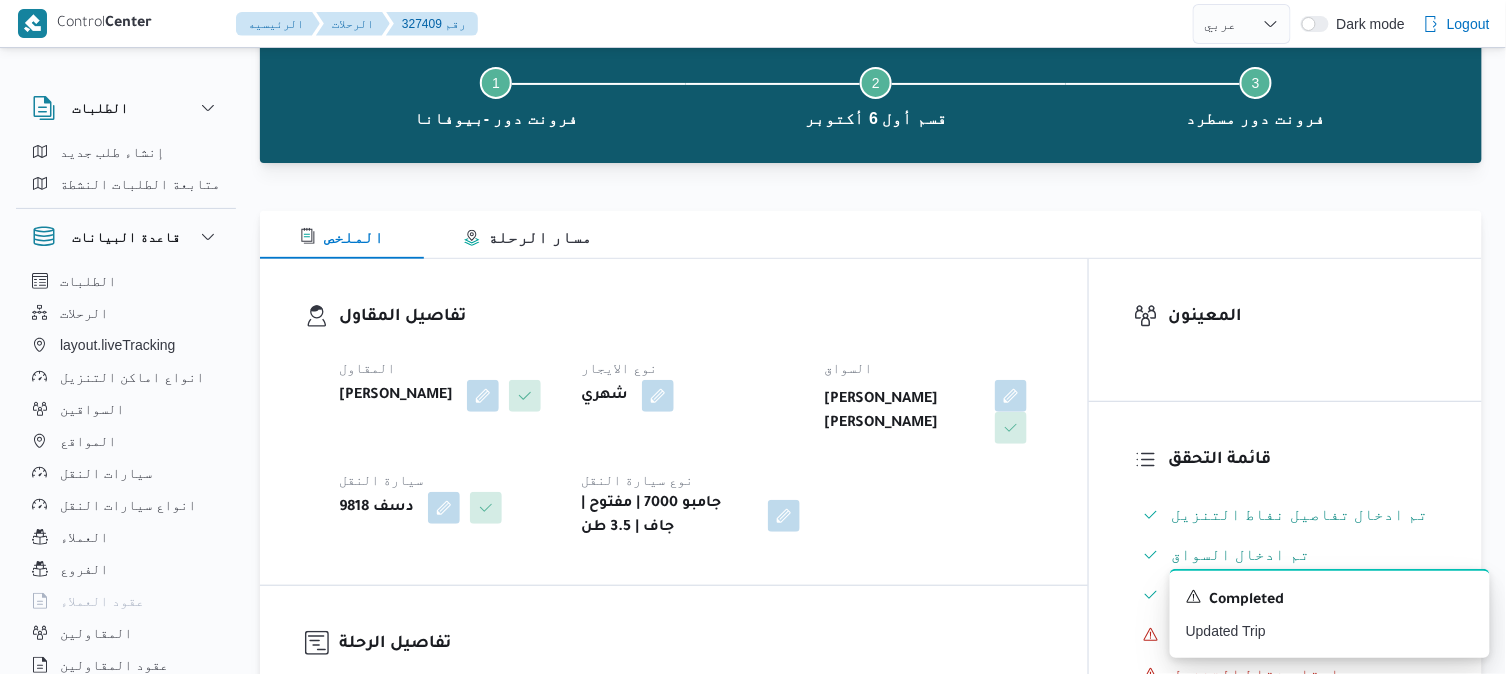 scroll, scrollTop: 44, scrollLeft: 0, axis: vertical 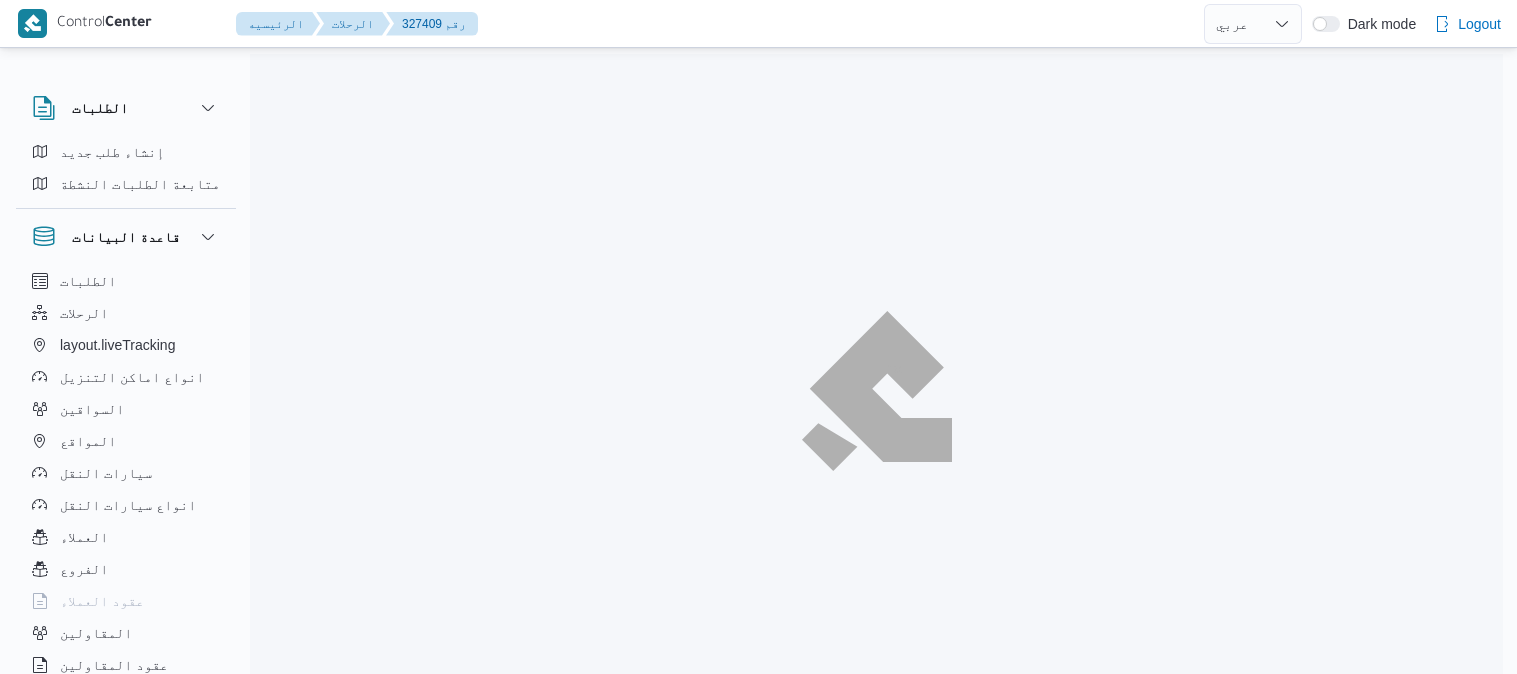 select on "ar" 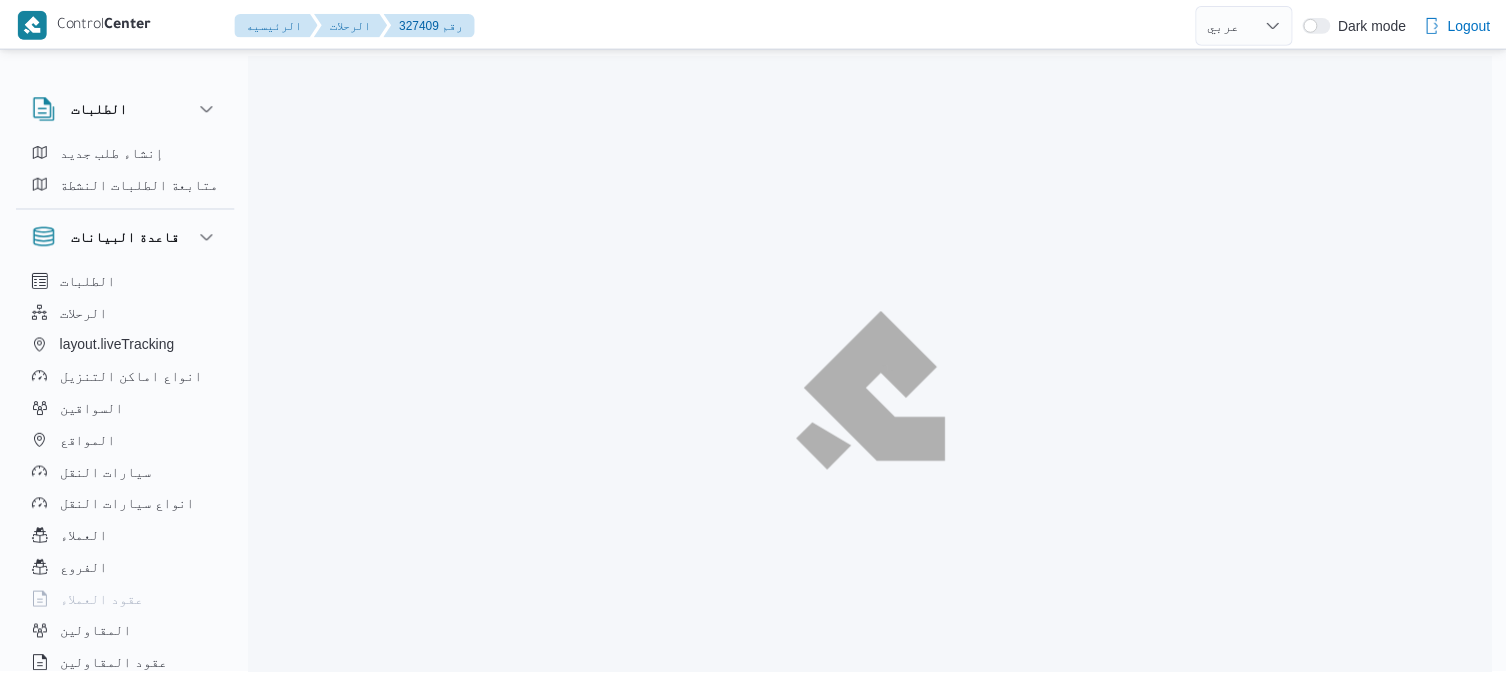 scroll, scrollTop: 44, scrollLeft: 0, axis: vertical 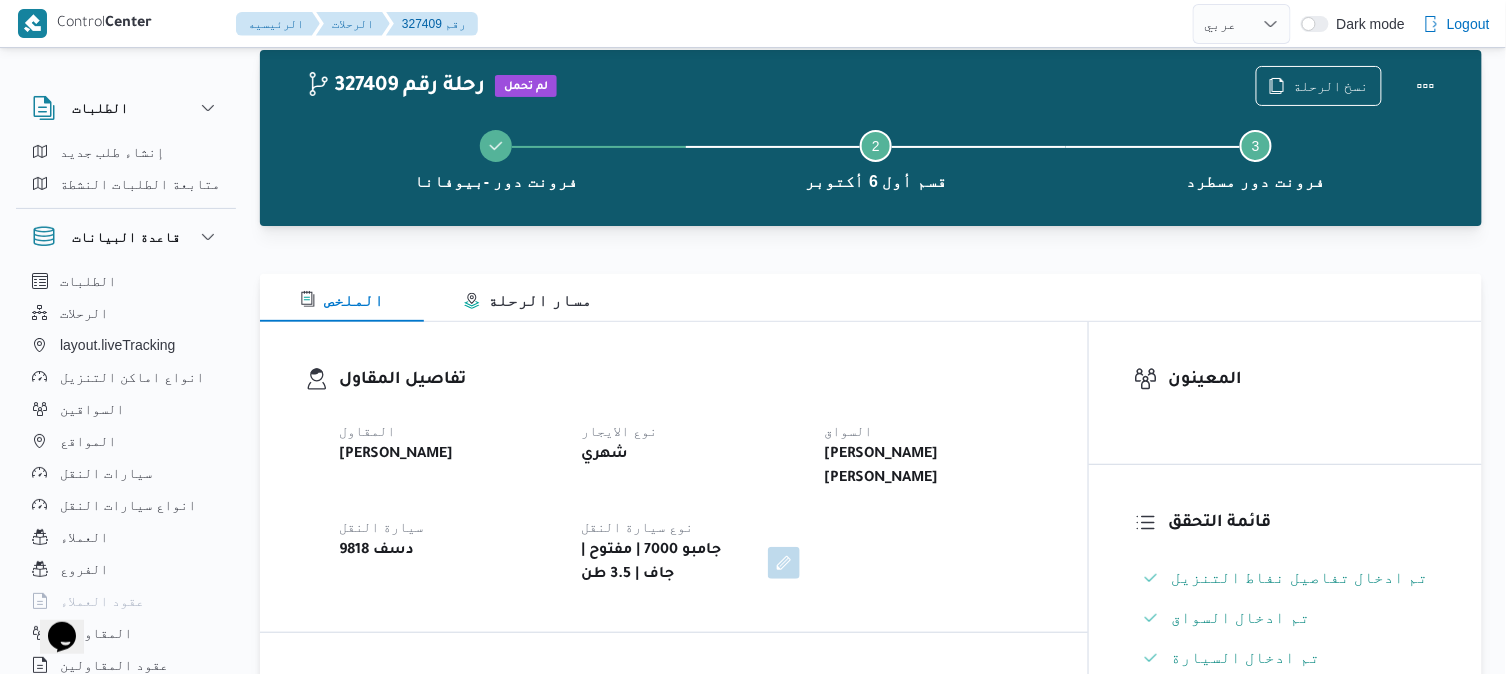 click on "تفاصيل المقاول المقاول محمد صلاح عبداللطيف الشريف نوع الايجار شهري السواق محمد احمد عبدالفتاح محمد سيارة النقل دسف 9818 نوع سيارة النقل جامبو 7000 | مفتوح | جاف | 3.5 طن" at bounding box center (674, 477) 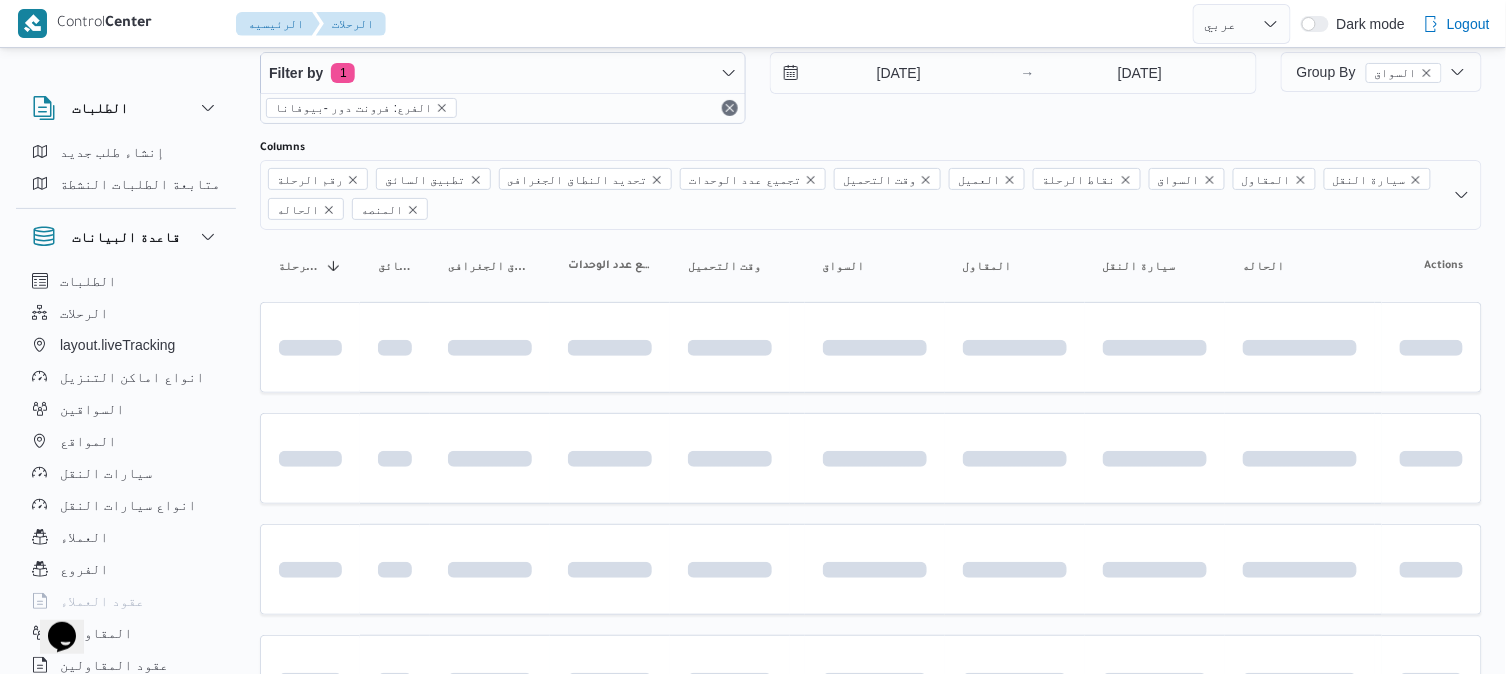 scroll, scrollTop: 901, scrollLeft: 0, axis: vertical 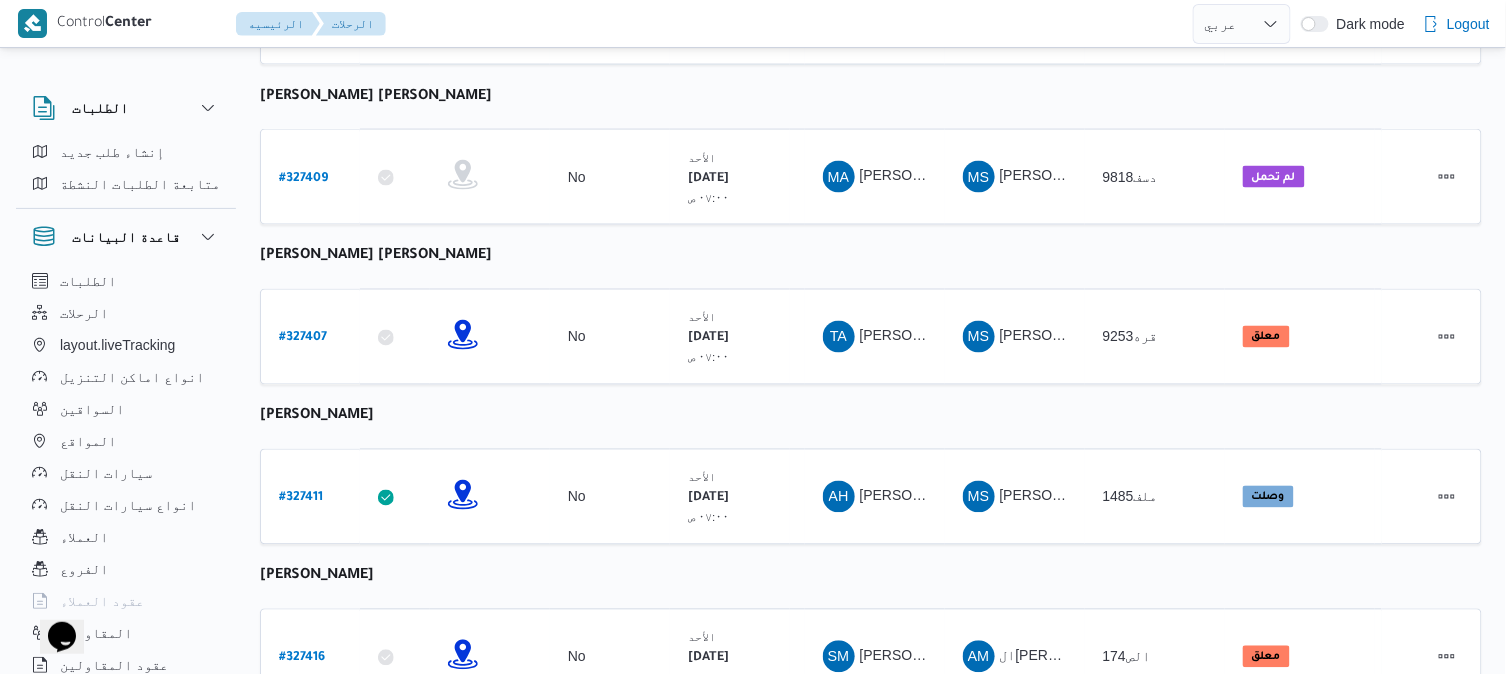 click on "رقم الرحلة Click to sort in ascending order تطبيق السائق Click to sort in ascending order تحديد النطاق الجغرافى Click to sort in ascending order تجميع عدد الوحدات وقت التحميل Click to sort in ascending order العميل Click to sort in ascending order نقاط الرحلة السواق Click to sort in ascending order المقاول Click to sort in ascending order سيارة النقل Click to sort in ascending order الحاله Click to sort in ascending order المنصه Click to sort in ascending order Actions [PERSON_NAME] [PERSON_NAME]  رقم الرحلة # 327405 تطبيق السائق تحديد النطاق الجغرافى تجميع عدد الوحدات No وقت التحميل [DATE] ٠٧:٠٠ ص   العميل Frontdoor نقاط الرحلة فرونت دور -بيوفانا  ١٠:٢٦ ص قسم أول [DATE] فرونت دور مسطرد السواق AF المقاول MS Admin" at bounding box center (871, 1009) 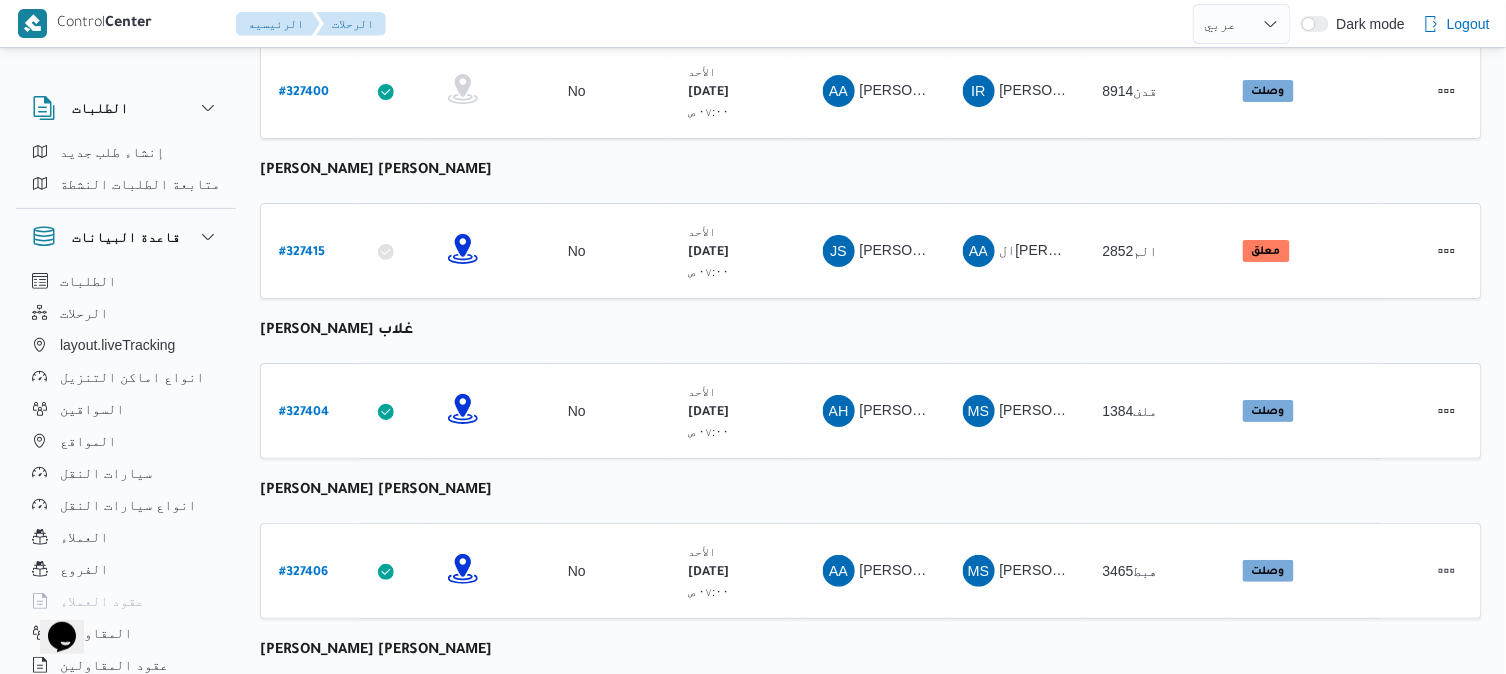 scroll, scrollTop: 2190, scrollLeft: 0, axis: vertical 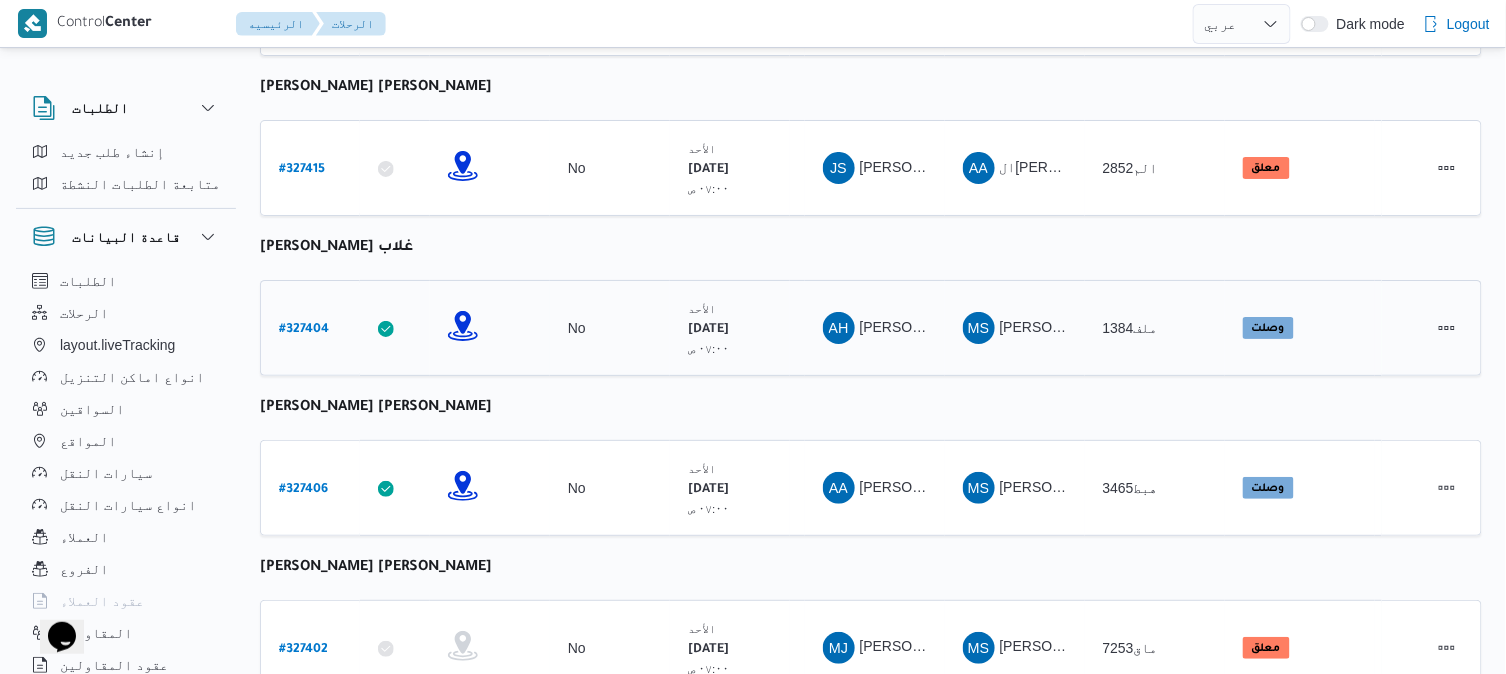 click on "# 327404" at bounding box center (304, 330) 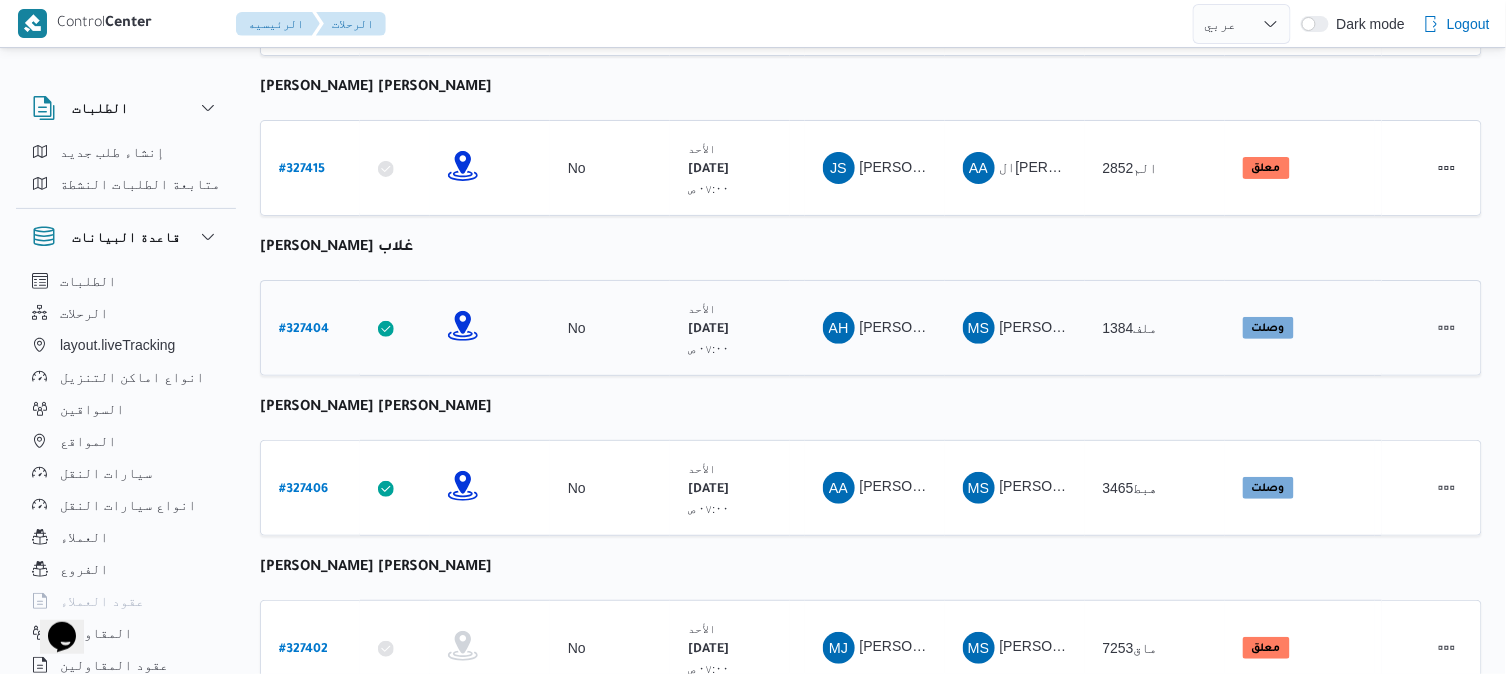 select on "ar" 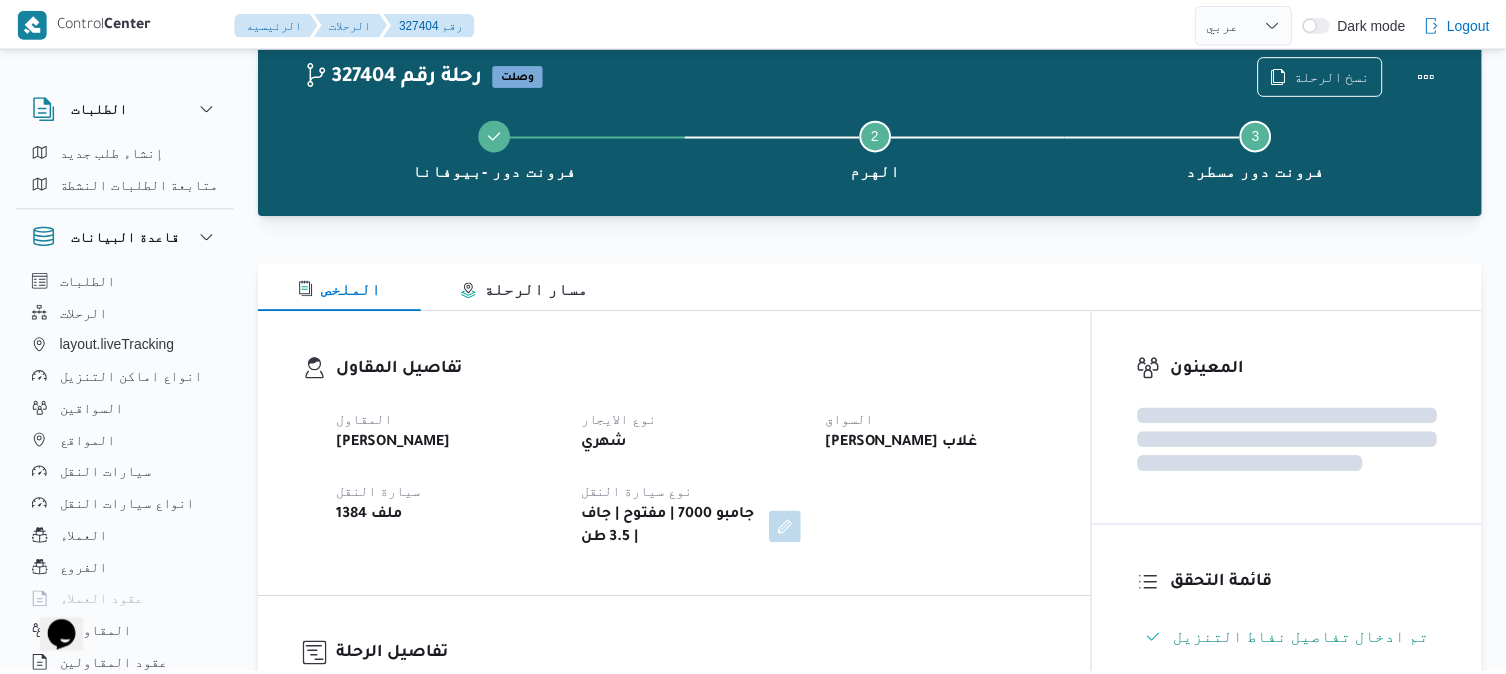 scroll, scrollTop: 2190, scrollLeft: 0, axis: vertical 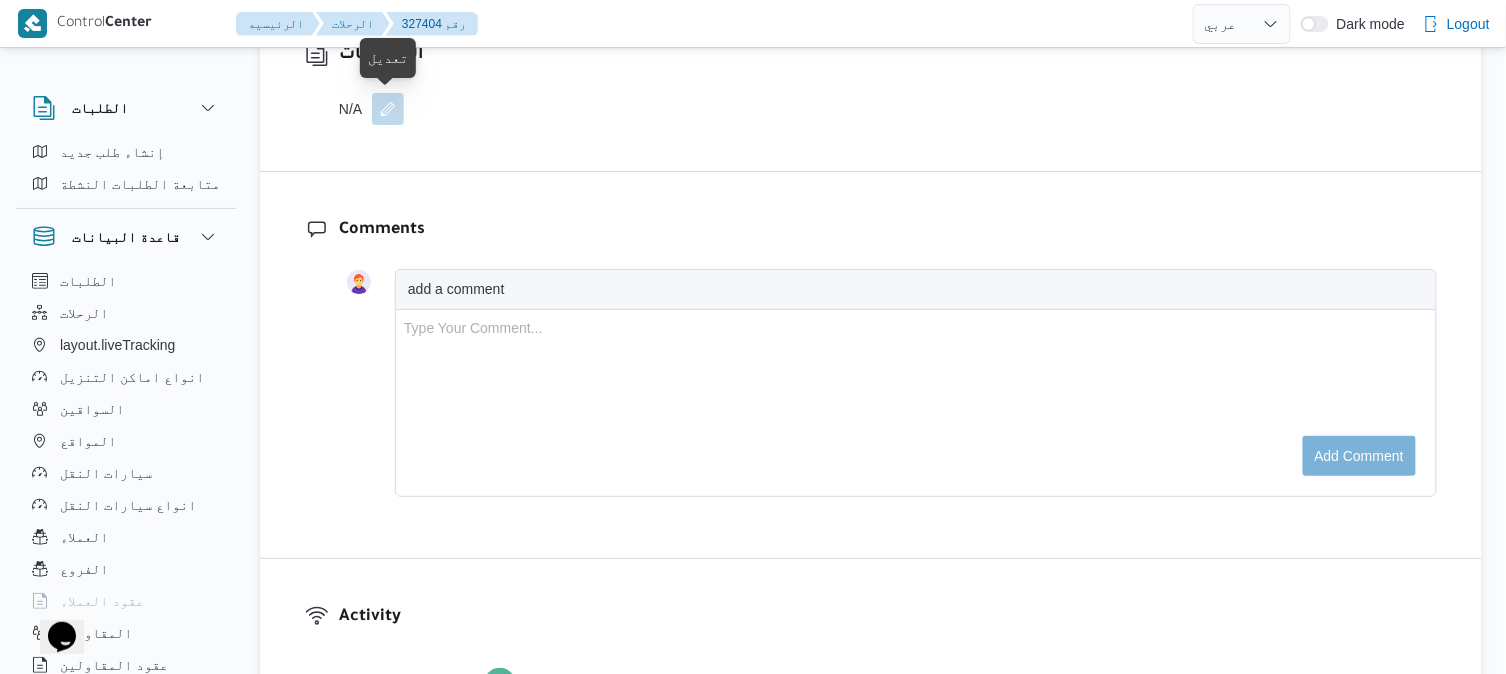 click at bounding box center (388, 109) 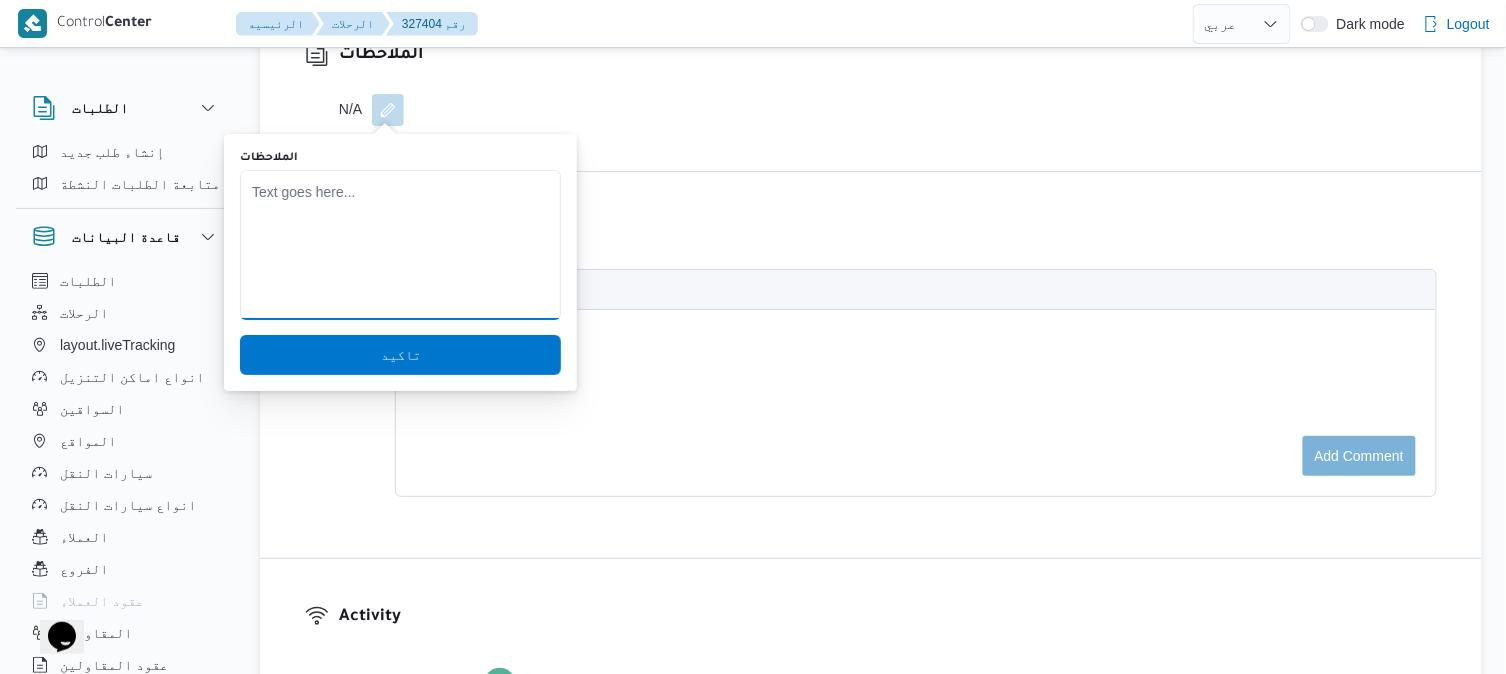 click on "الملاحظات" at bounding box center [400, 245] 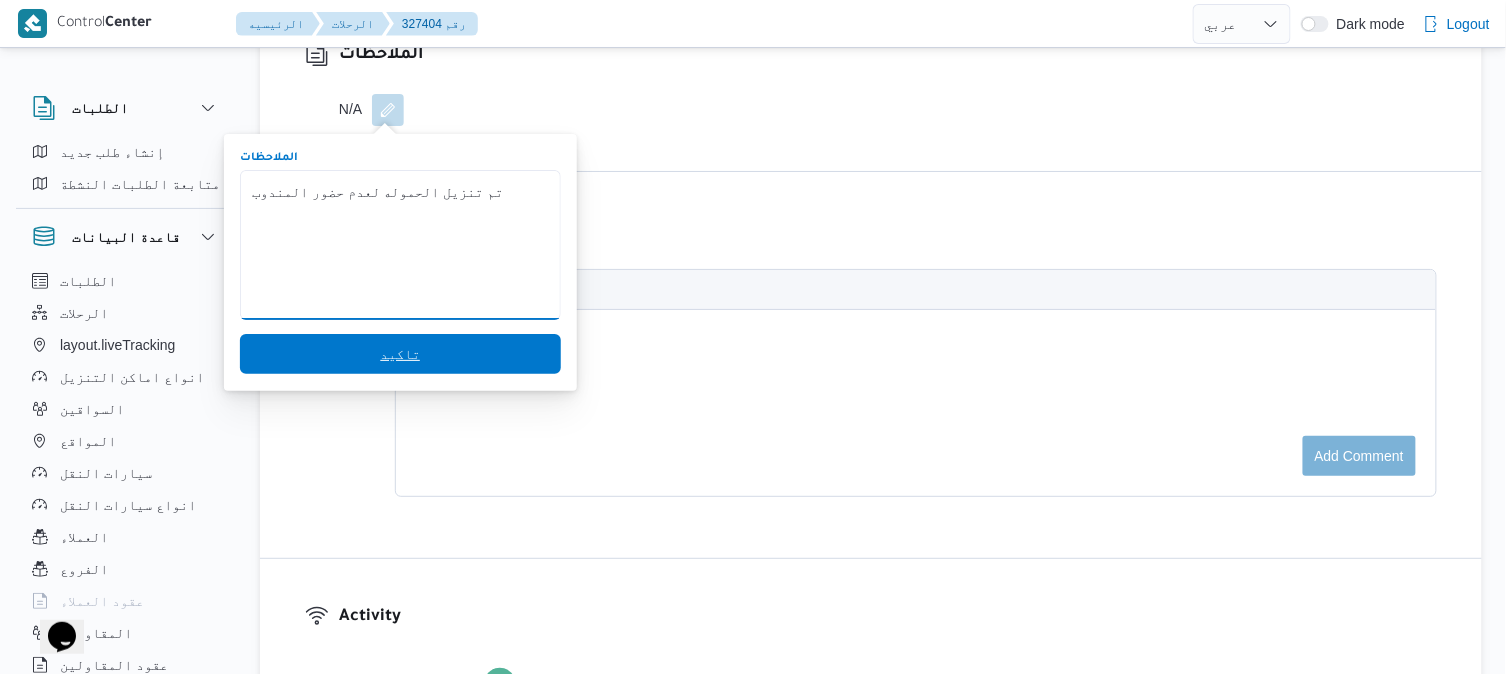 type on "تم تنزيل الحموله لعدم حضور المندوب" 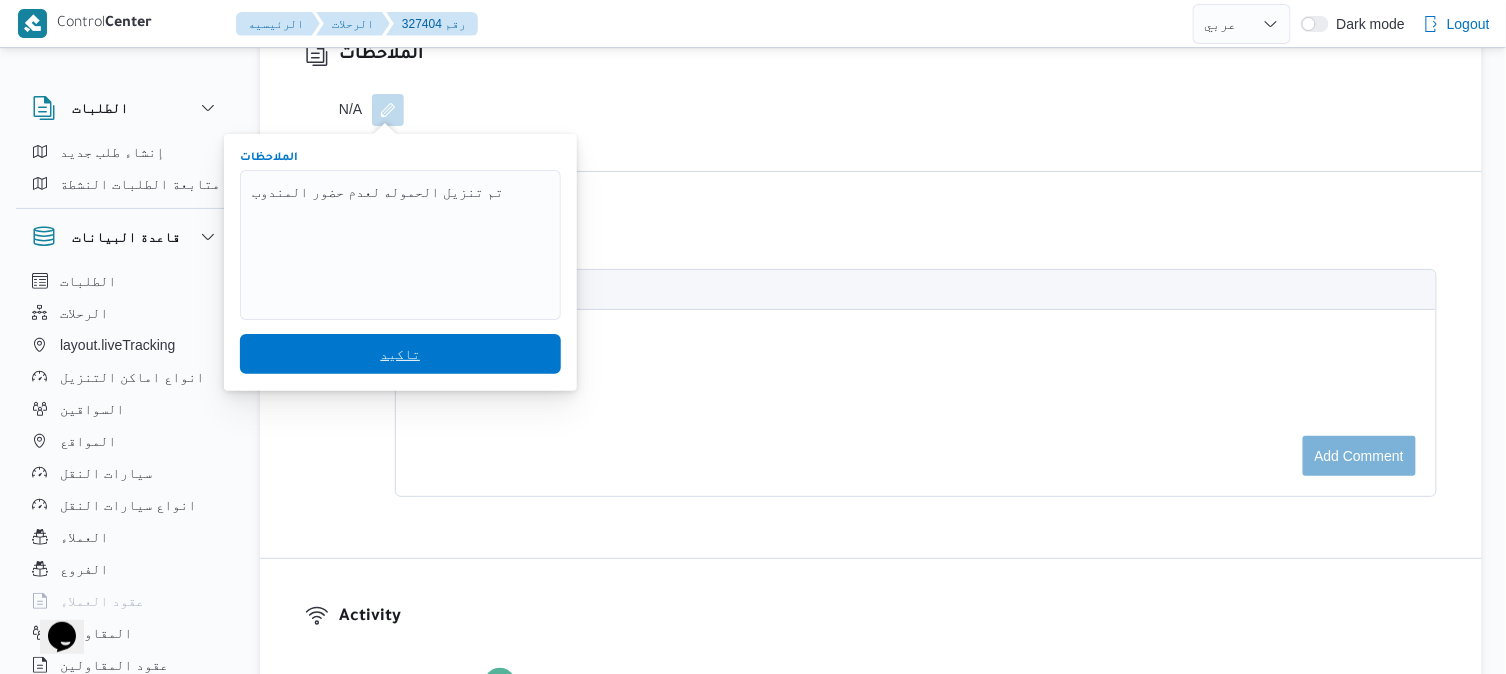 click on "تاكيد" at bounding box center [400, 354] 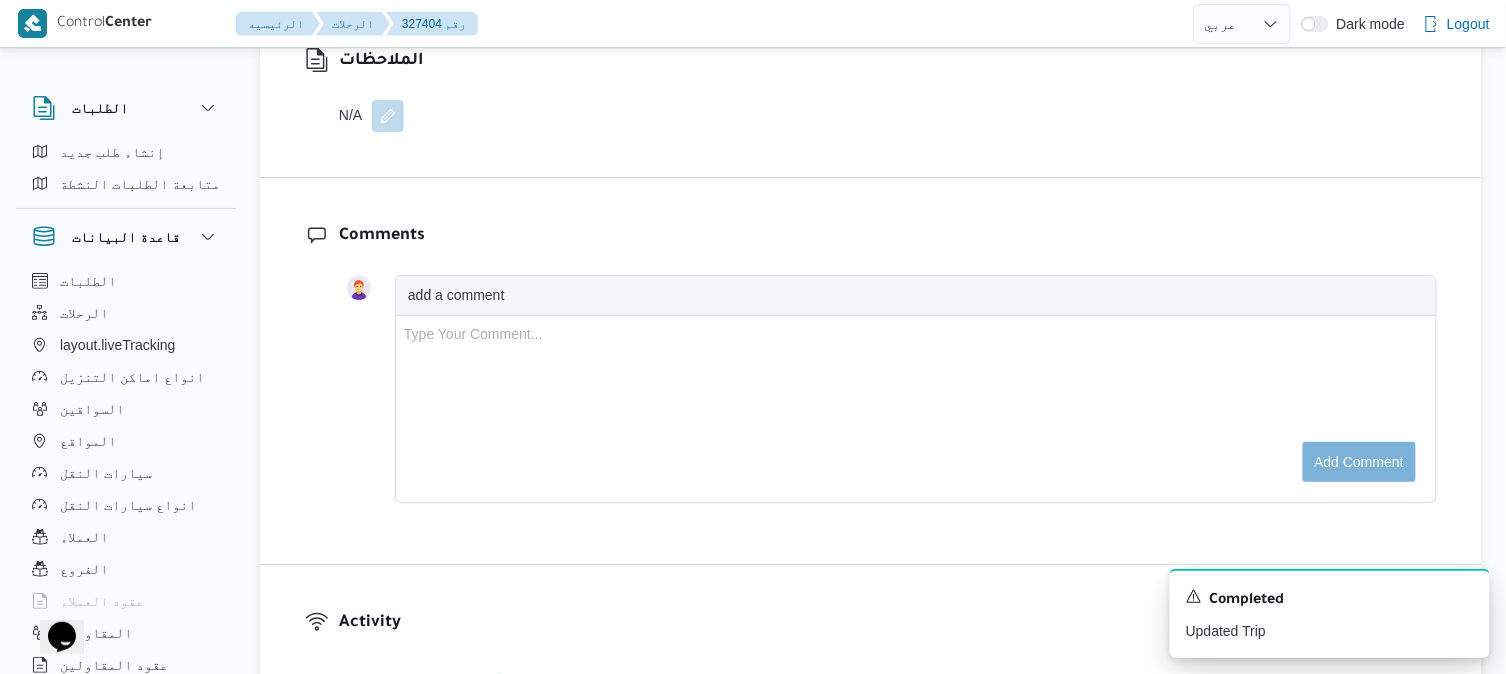 scroll, scrollTop: 2190, scrollLeft: 0, axis: vertical 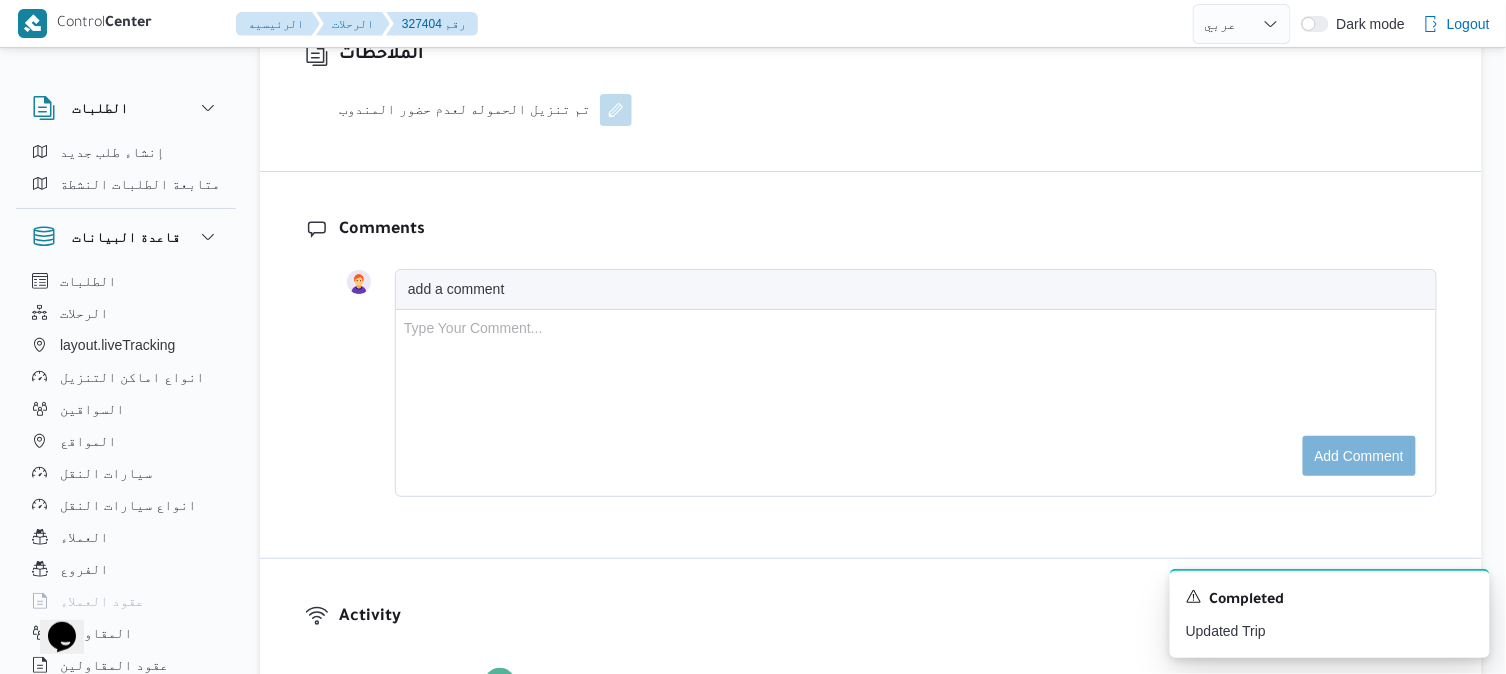 click on "الملاحظات تم تنزيل الحموله لعدم حضور المندوب" at bounding box center [871, 84] 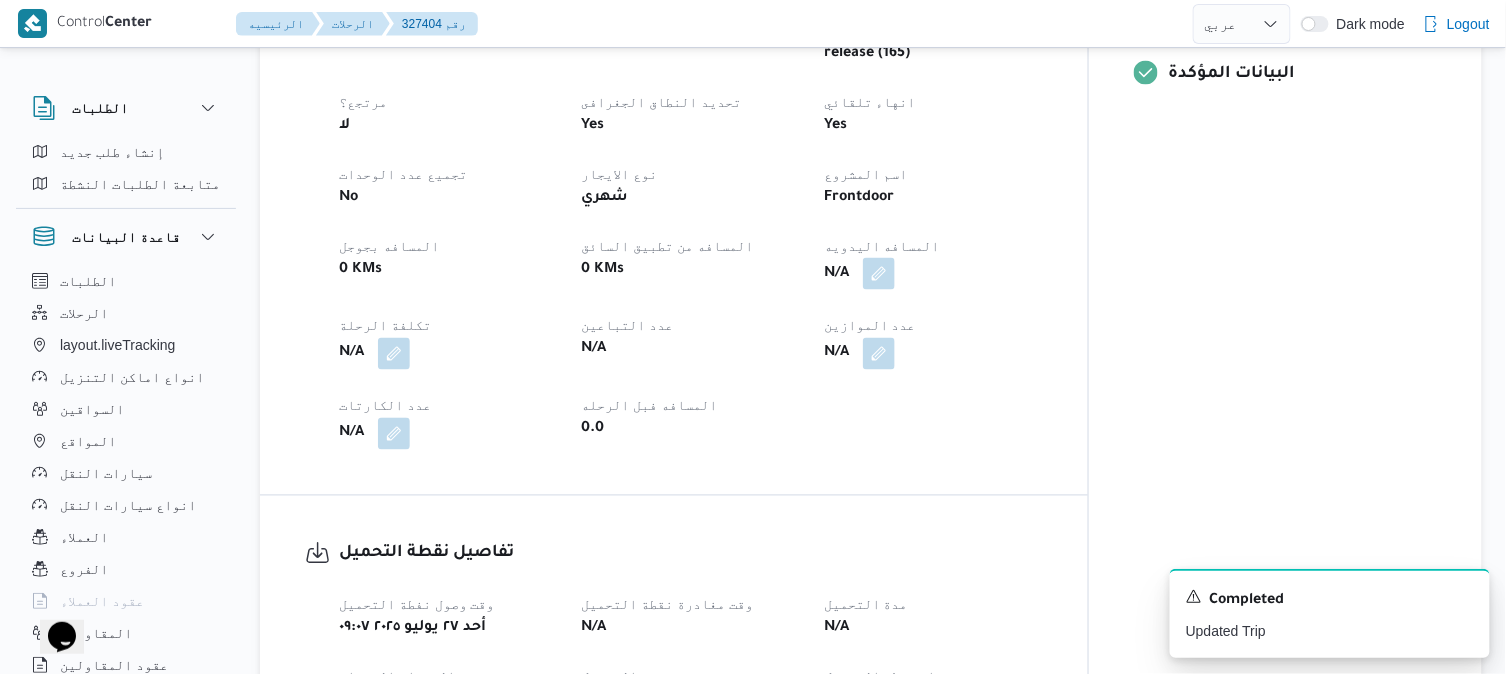 scroll, scrollTop: 590, scrollLeft: 0, axis: vertical 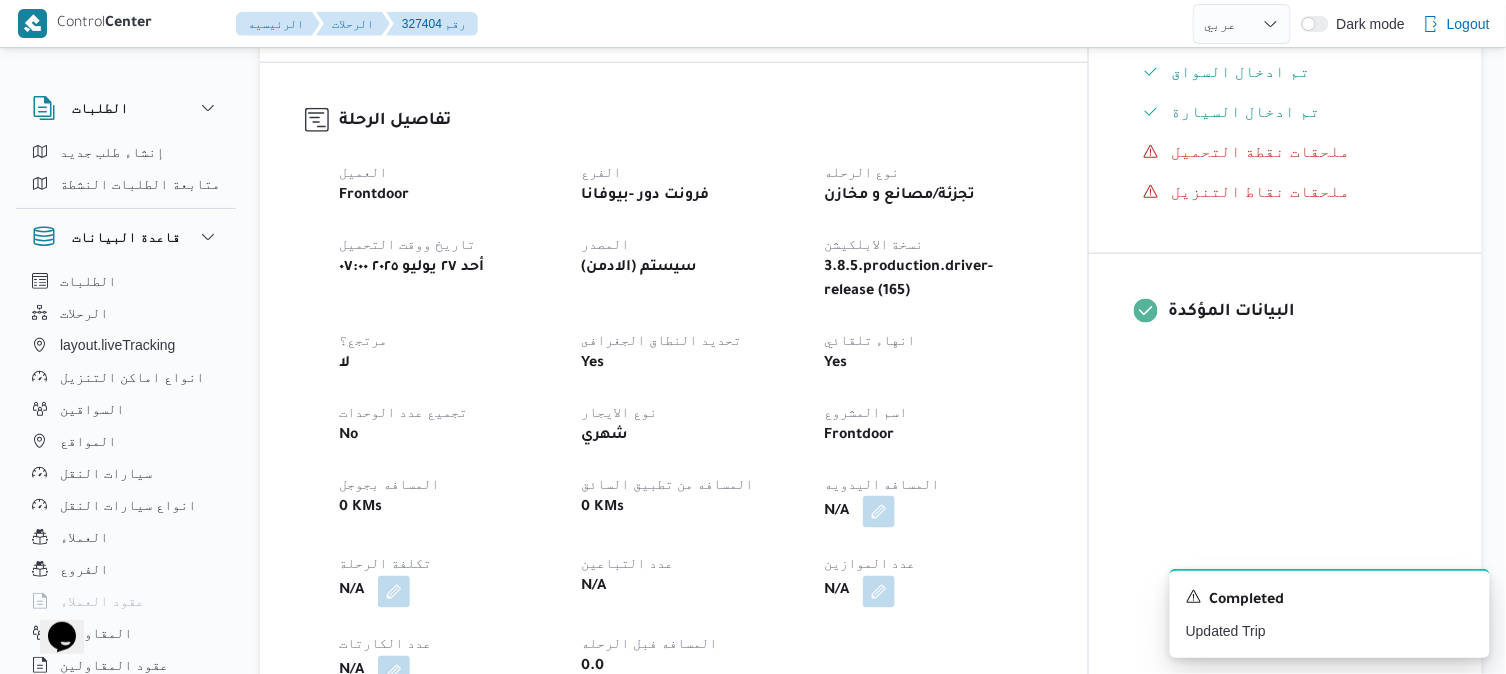 select on "ar" 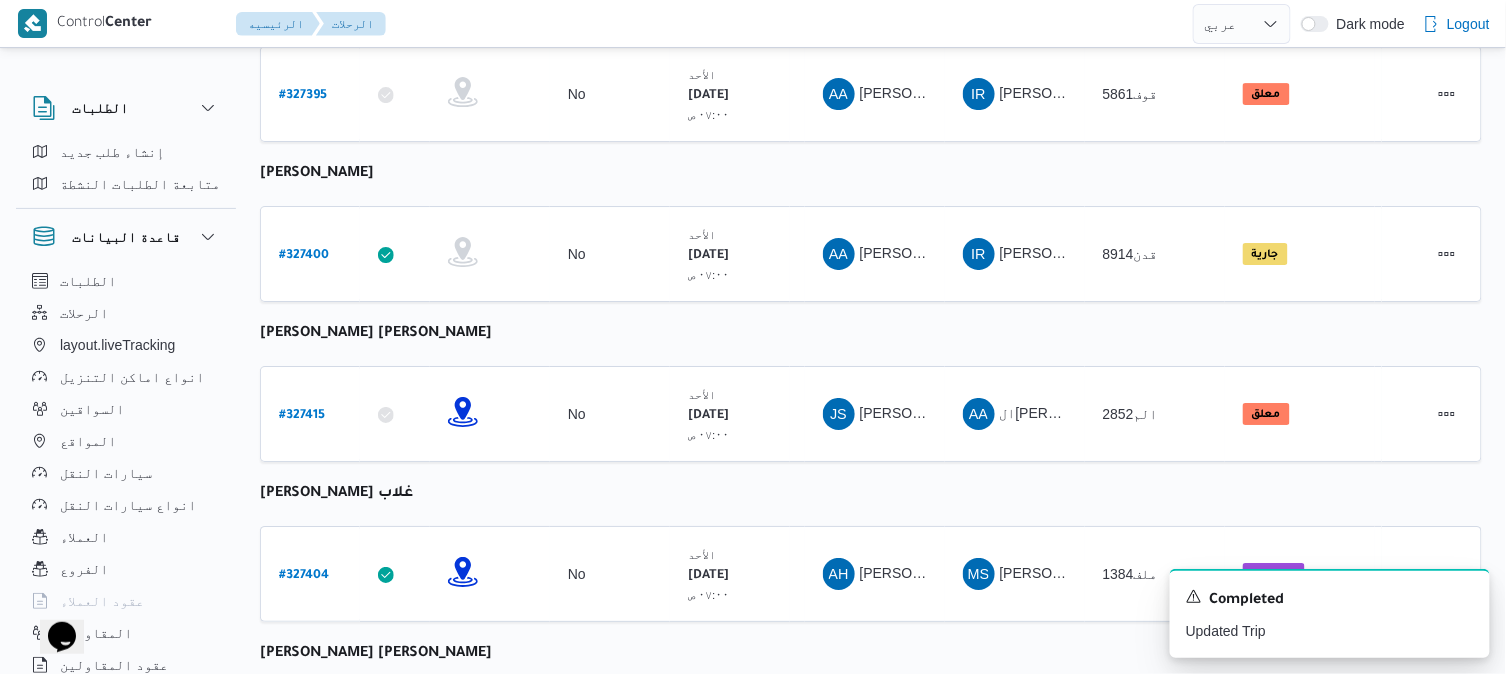 scroll, scrollTop: 2648, scrollLeft: 0, axis: vertical 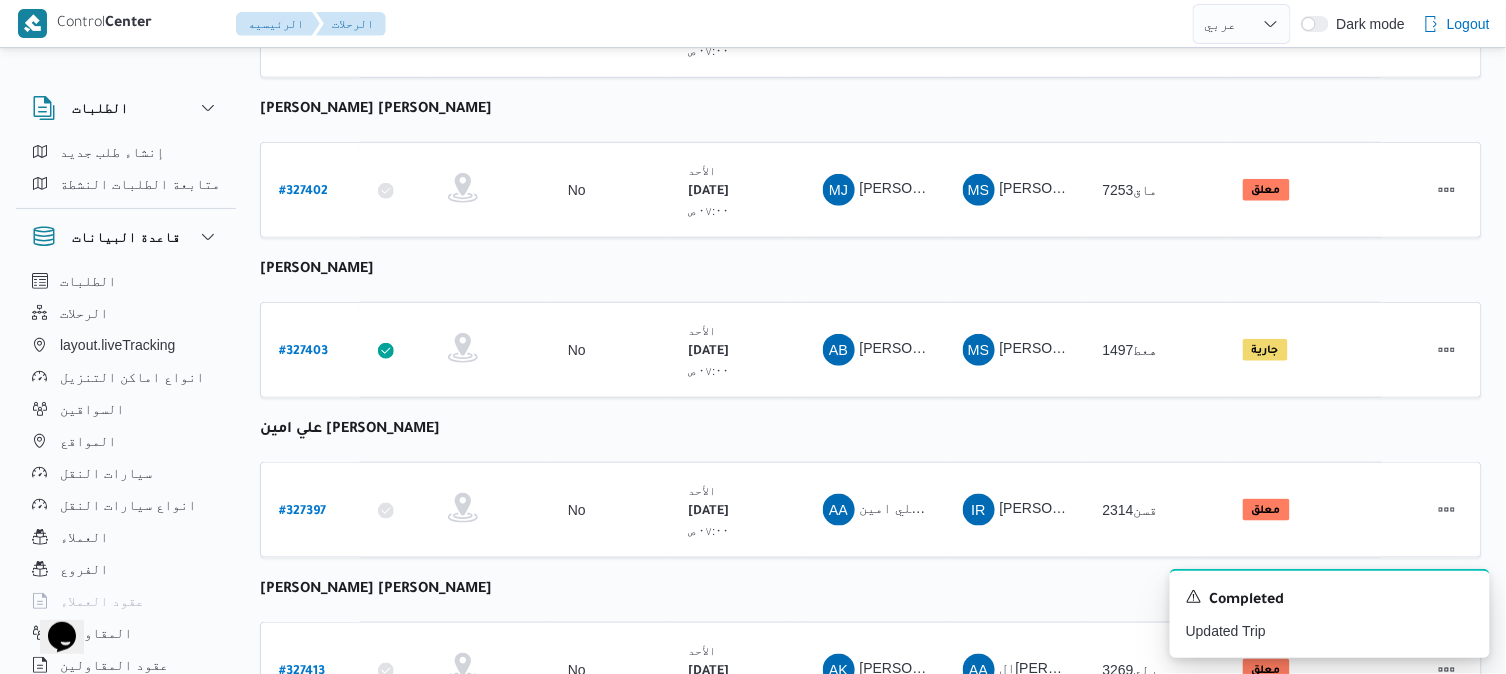 click on "رقم الرحلة Click to sort in ascending order تطبيق السائق Click to sort in ascending order تحديد النطاق الجغرافى Click to sort in ascending order تجميع عدد الوحدات وقت التحميل Click to sort in ascending order العميل Click to sort in ascending order نقاط الرحلة السواق Click to sort in ascending order المقاول Click to sort in ascending order سيارة النقل Click to sort in ascending order الحاله Click to sort in ascending order المنصه Click to sort in ascending order Actions عبدالله فتحي عبدربه رسلان  رقم الرحلة # 327405 تطبيق السائق تحديد النطاق الجغرافى تجميع عدد الوحدات No وقت التحميل الأحد ٢٧/٧/٢٠٢٥ ٠٧:٠٠ ص   العميل Frontdoor نقاط الرحلة فرونت دور -بيوفانا  ١٠:٢٦ ص قسم أول 6 أكتوبر فرونت دور مسطرد السواق AF المقاول MS Admin" at bounding box center (871, -738) 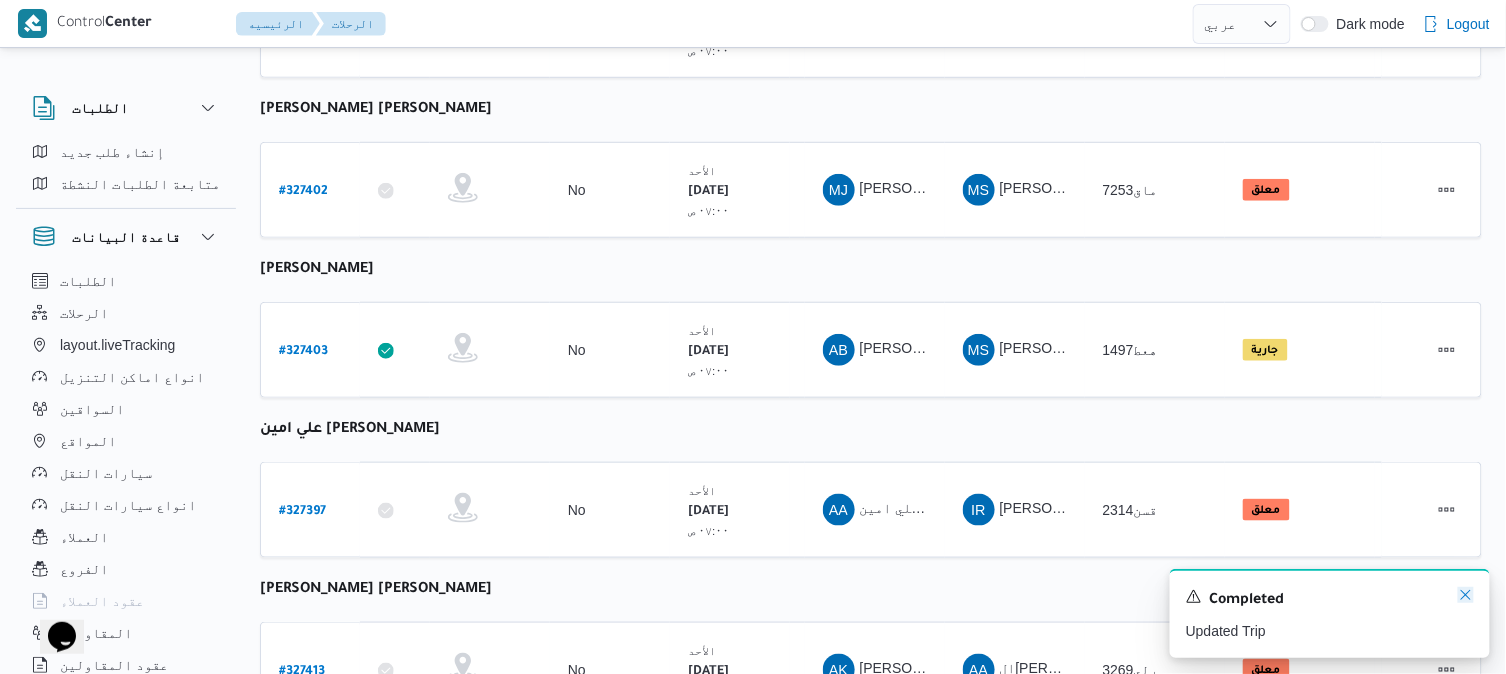 click 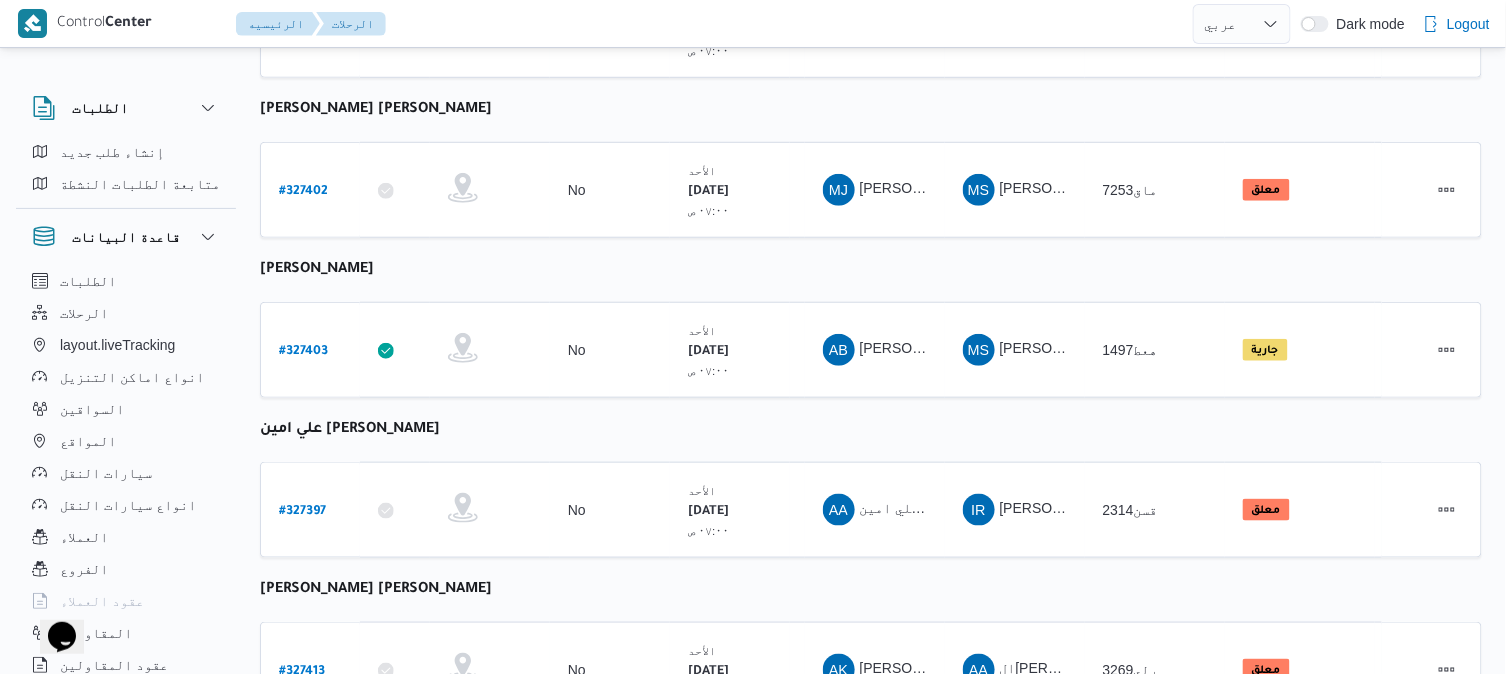 scroll, scrollTop: 2893, scrollLeft: 0, axis: vertical 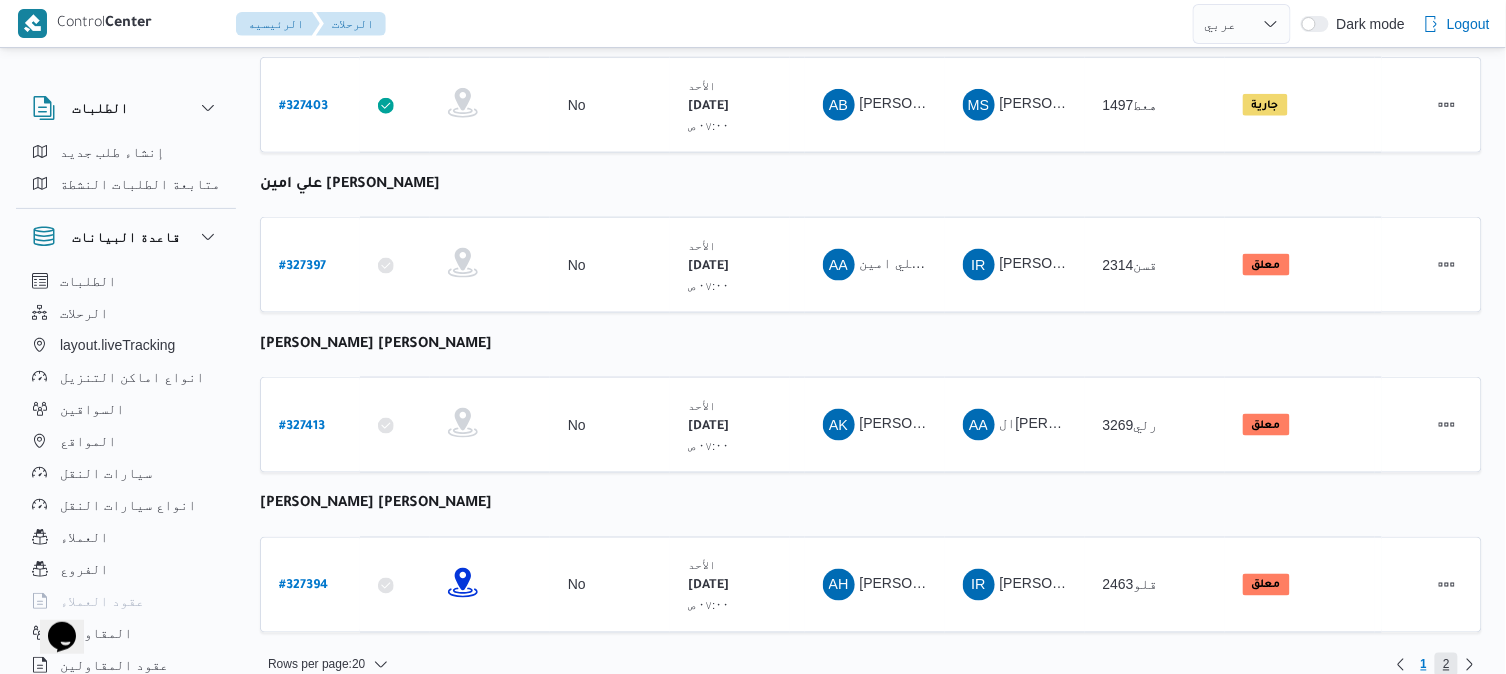 click on "2" at bounding box center (1446, 665) 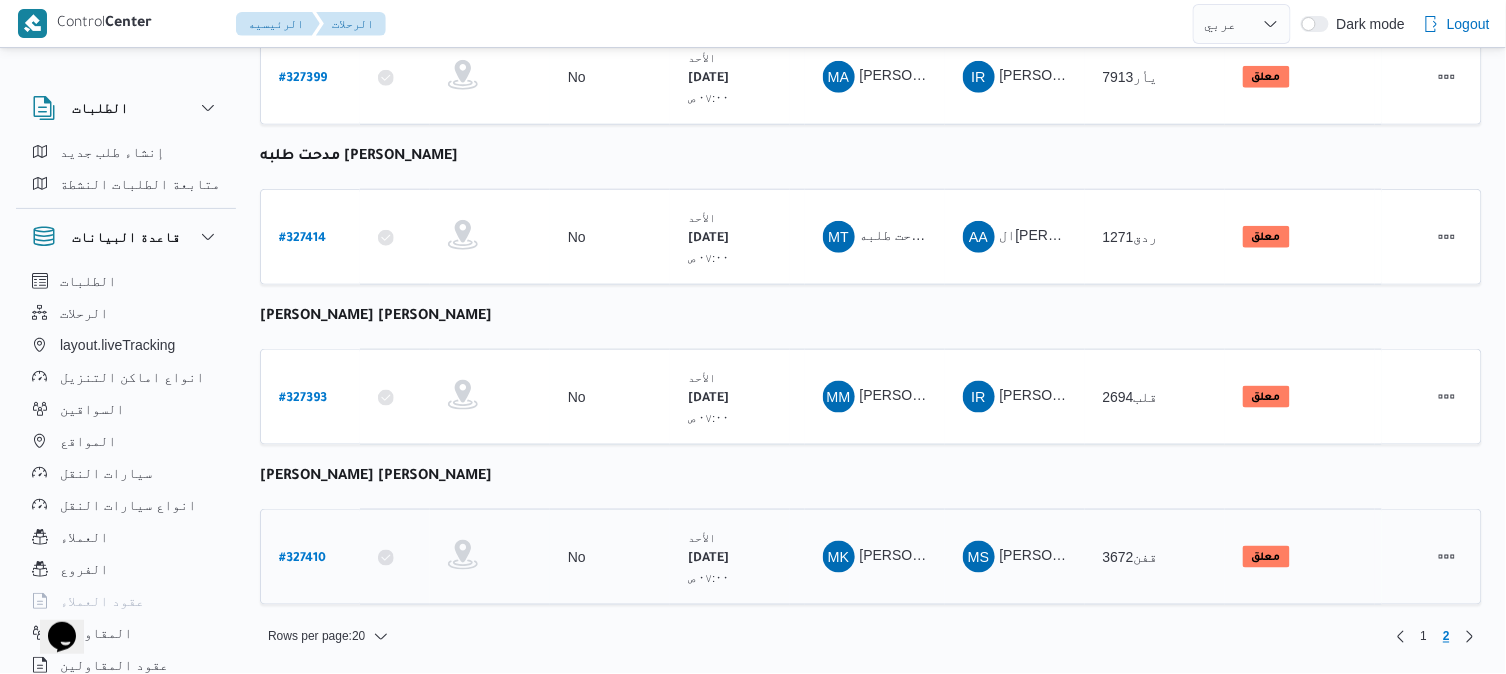 scroll, scrollTop: 514, scrollLeft: 0, axis: vertical 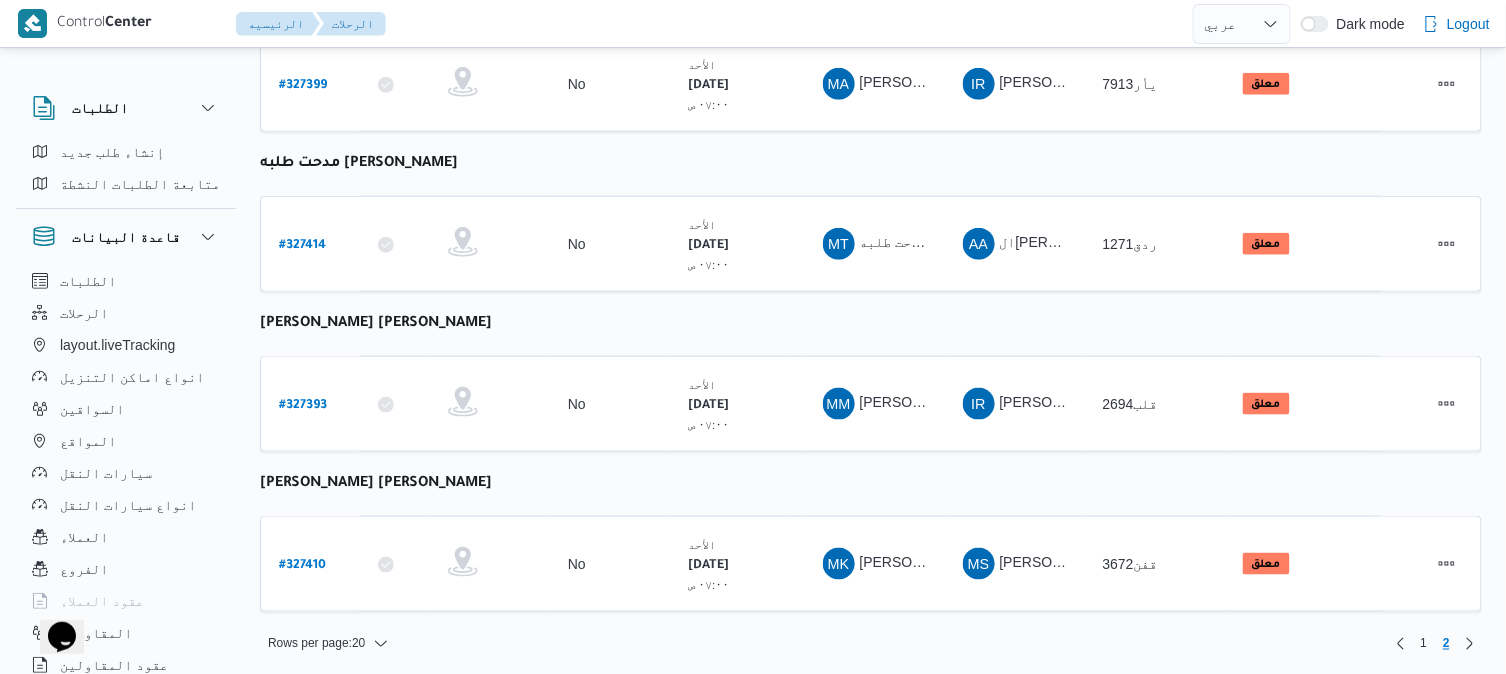 click on "رقم الرحلة Click to sort in ascending order تطبيق السائق Click to sort in ascending order تحديد النطاق الجغرافى Click to sort in ascending order تجميع عدد الوحدات وقت التحميل Click to sort in ascending order العميل Click to sort in ascending order نقاط الرحلة السواق Click to sort in ascending order المقاول Click to sort in ascending order سيارة النقل Click to sort in ascending order الحاله Click to sort in ascending order المنصه Click to sort in ascending order Actions محمود شرف عواد حسن  رقم الرحلة # 327401 تطبيق السائق تحديد النطاق الجغرافى تجميع عدد الوحدات No وقت التحميل الأحد ٢٧/٧/٢٠٢٥ ٠٧:٠٠ ص   العميل Frontdoor نقاط الرحلة فرونت دور -بيوفانا  ١٠:٢٦ ص فيصل فرونت دور مسطرد السواق MS محمود شرف عواد حسن  المقاول IR Admin" at bounding box center [871, 196] 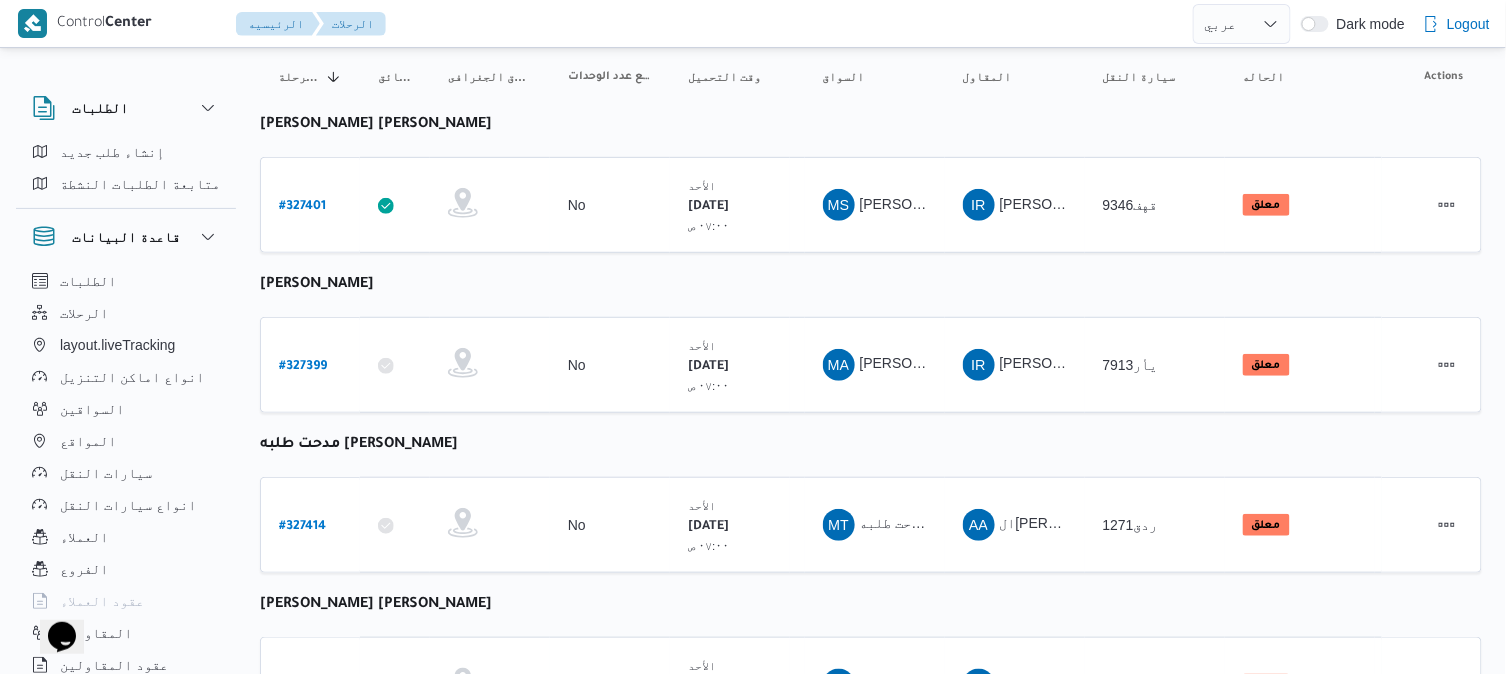 scroll, scrollTop: 0, scrollLeft: 0, axis: both 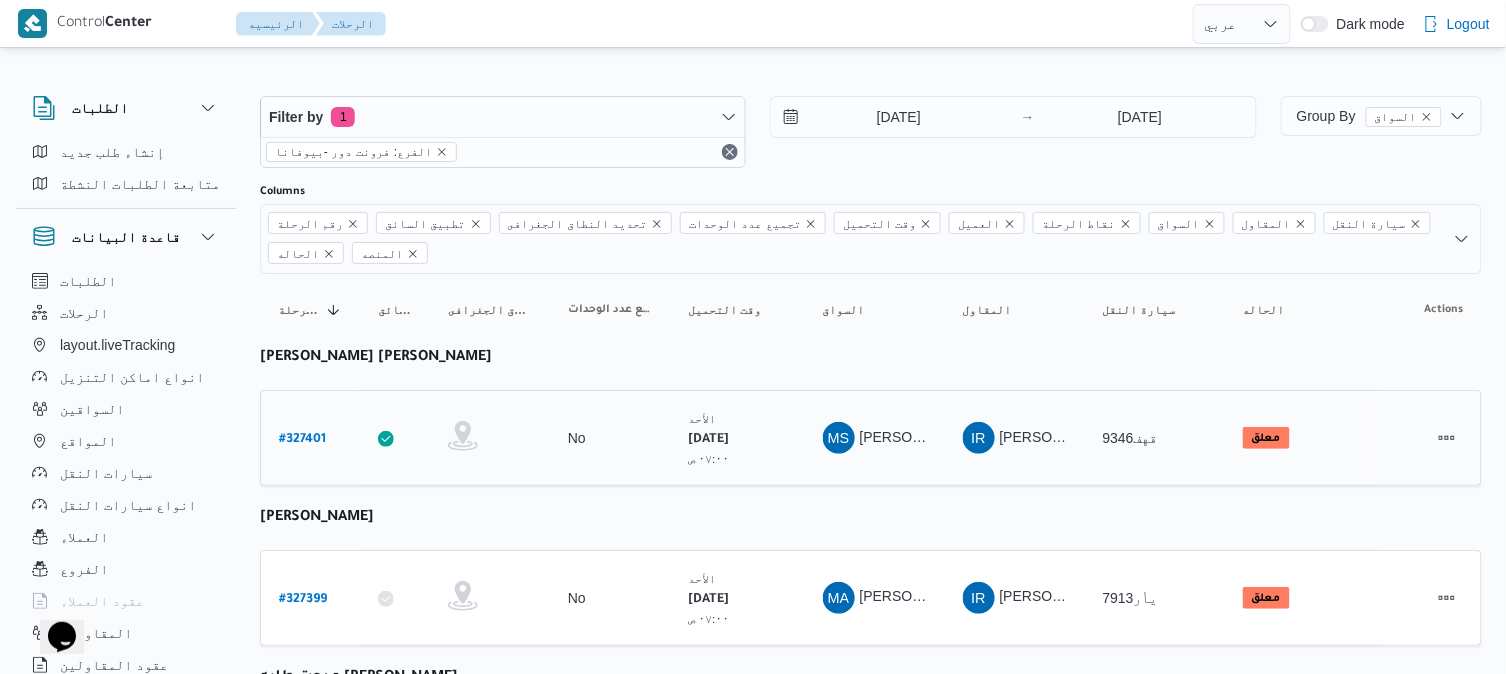 click on "# 327401" at bounding box center [302, 440] 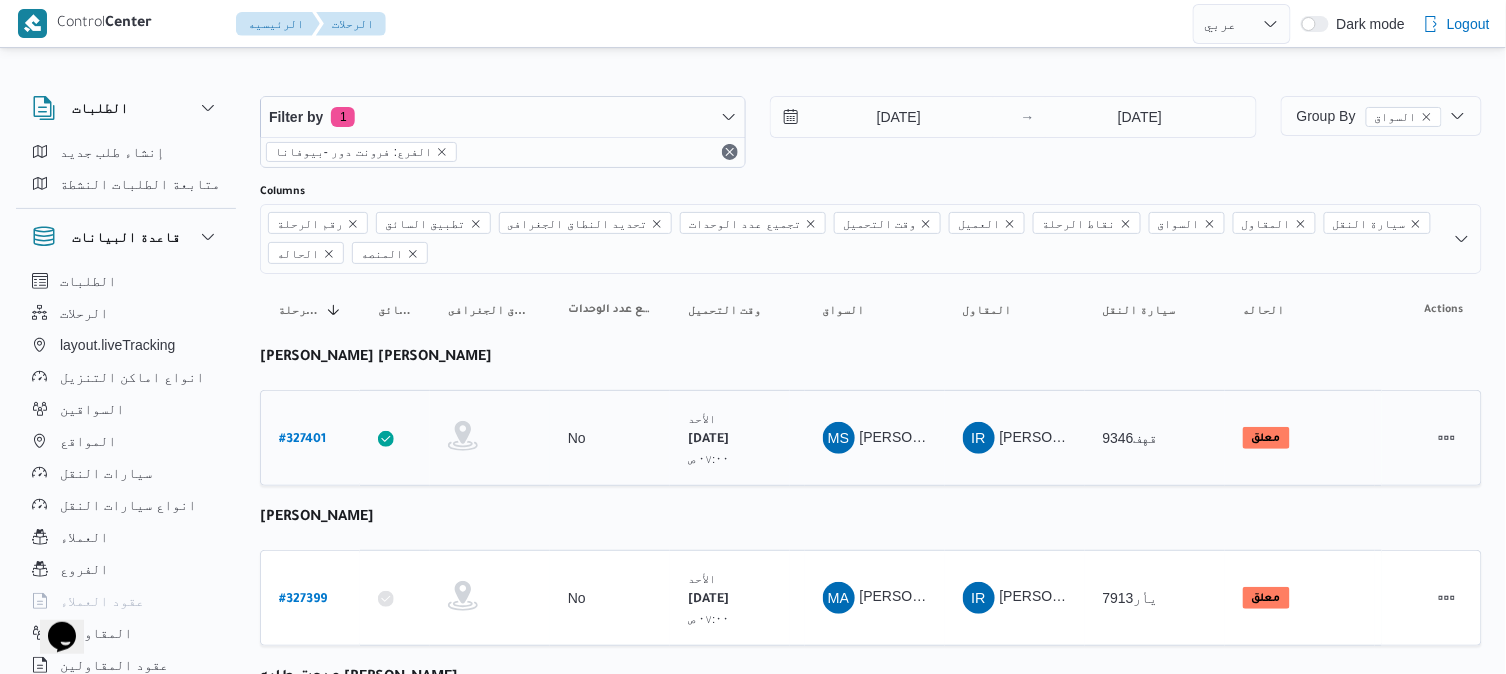 select on "ar" 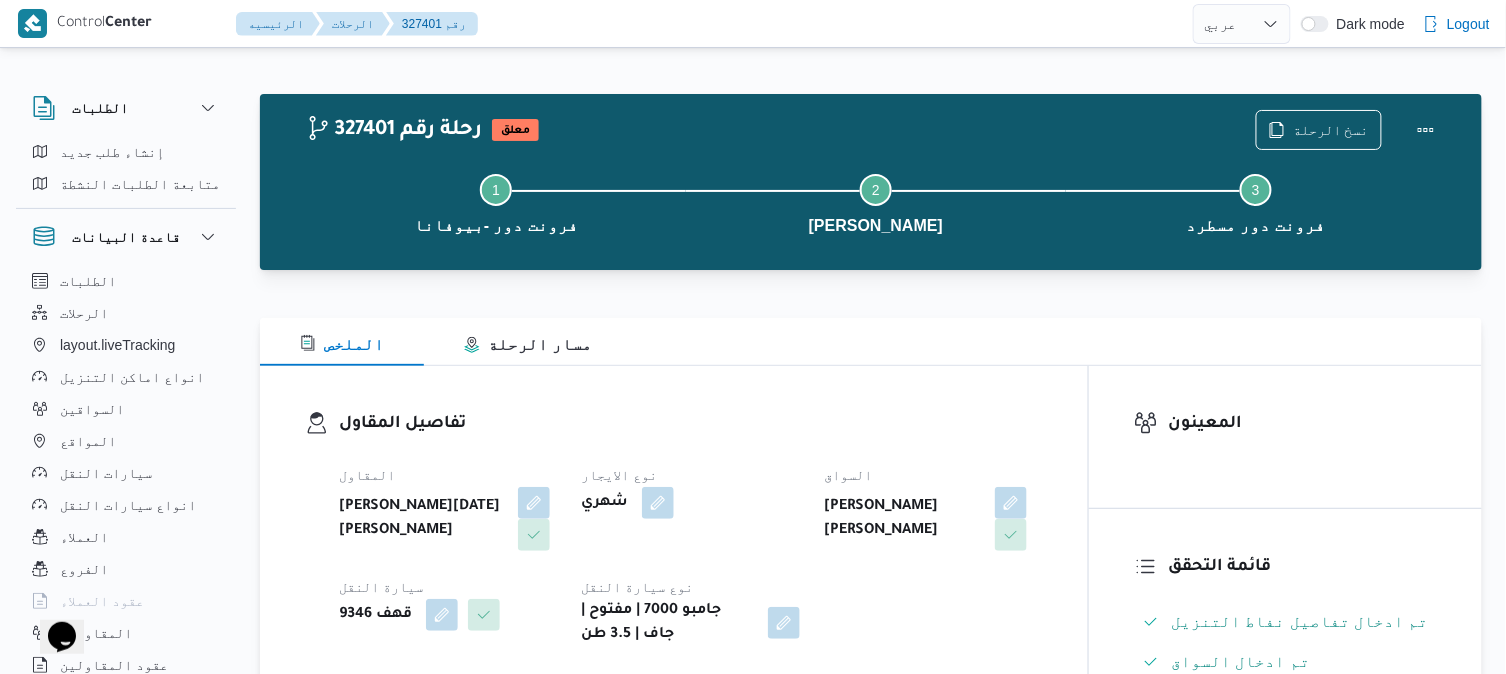 click on "تفاصيل المقاول المقاول ابراهيم رمضان ابراهيم عثمان ابوباشا نوع الايجار شهري السواق محمود شرف عواد حسن  سيارة النقل قهف 9346 نوع سيارة النقل جامبو 7000 | مفتوح | جاف | 3.5 طن" at bounding box center (674, 529) 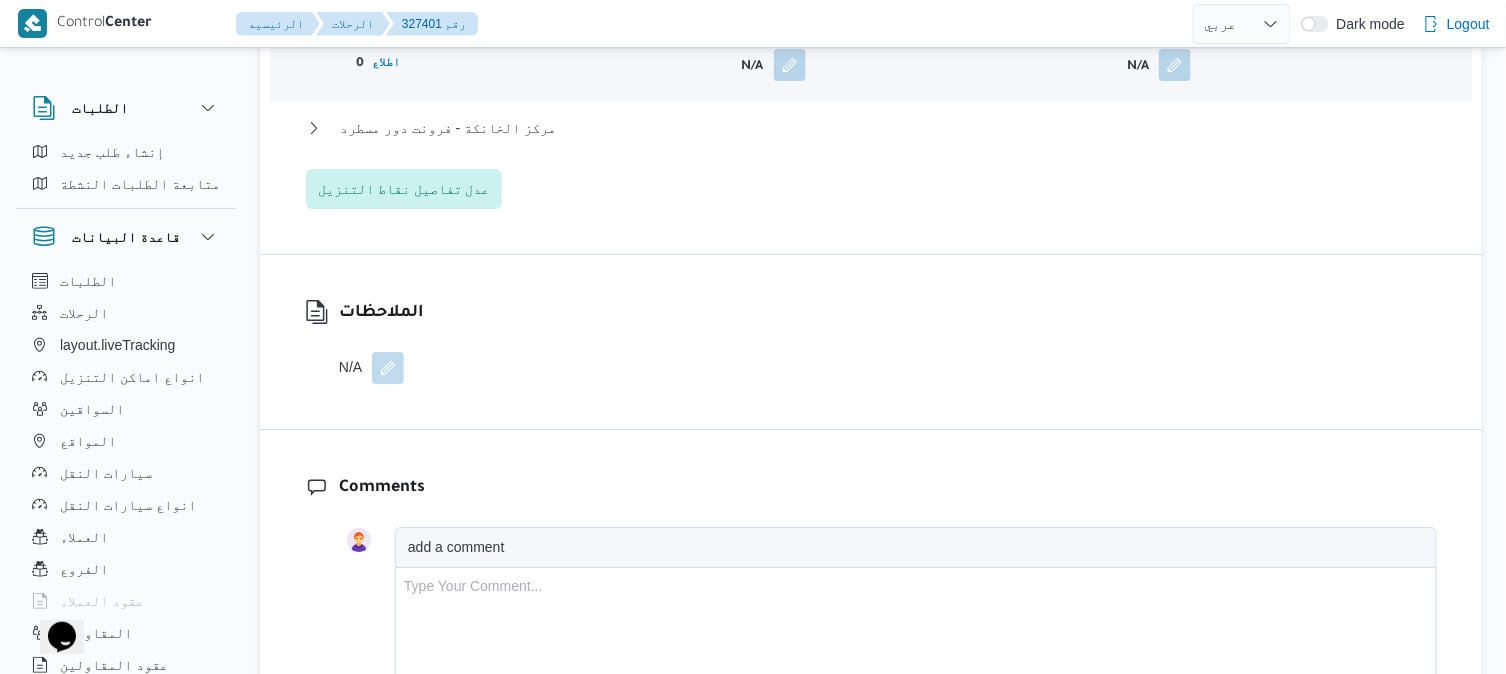 scroll, scrollTop: 2000, scrollLeft: 0, axis: vertical 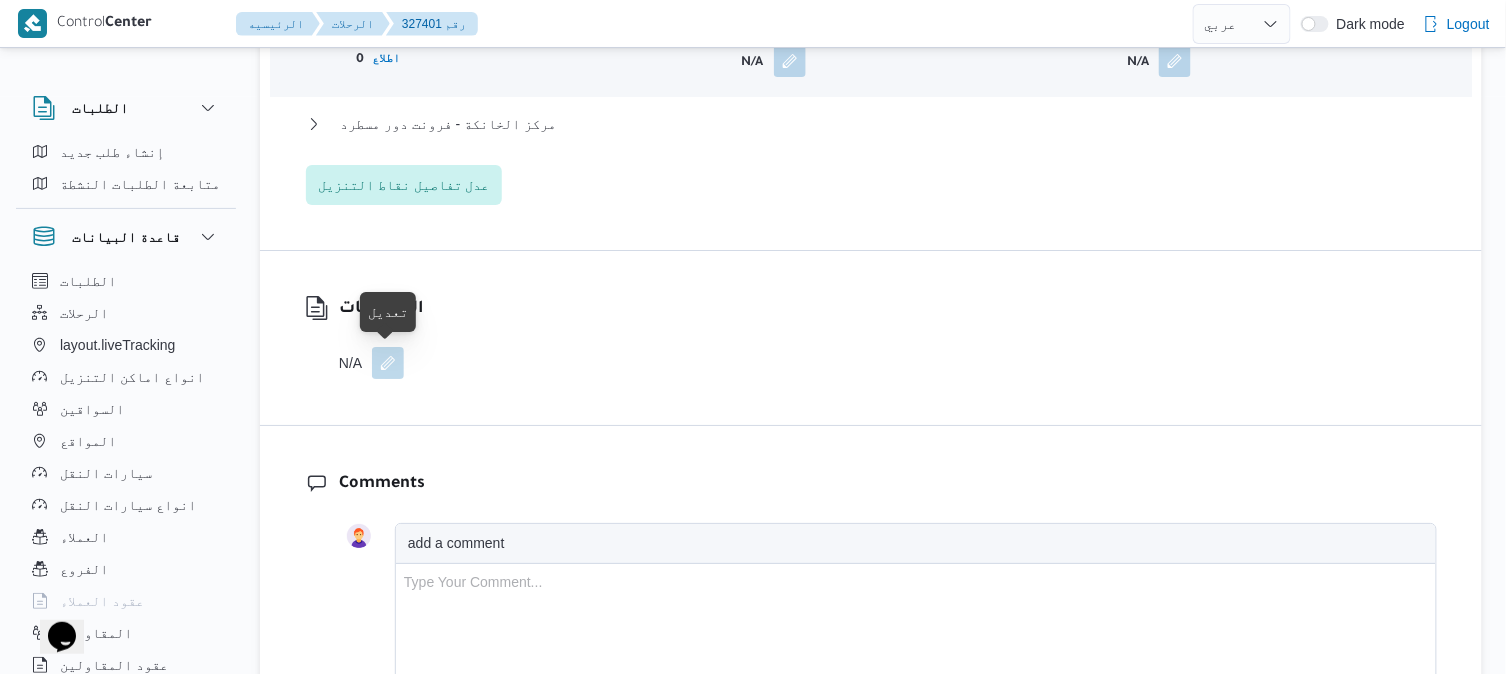 click at bounding box center [388, 363] 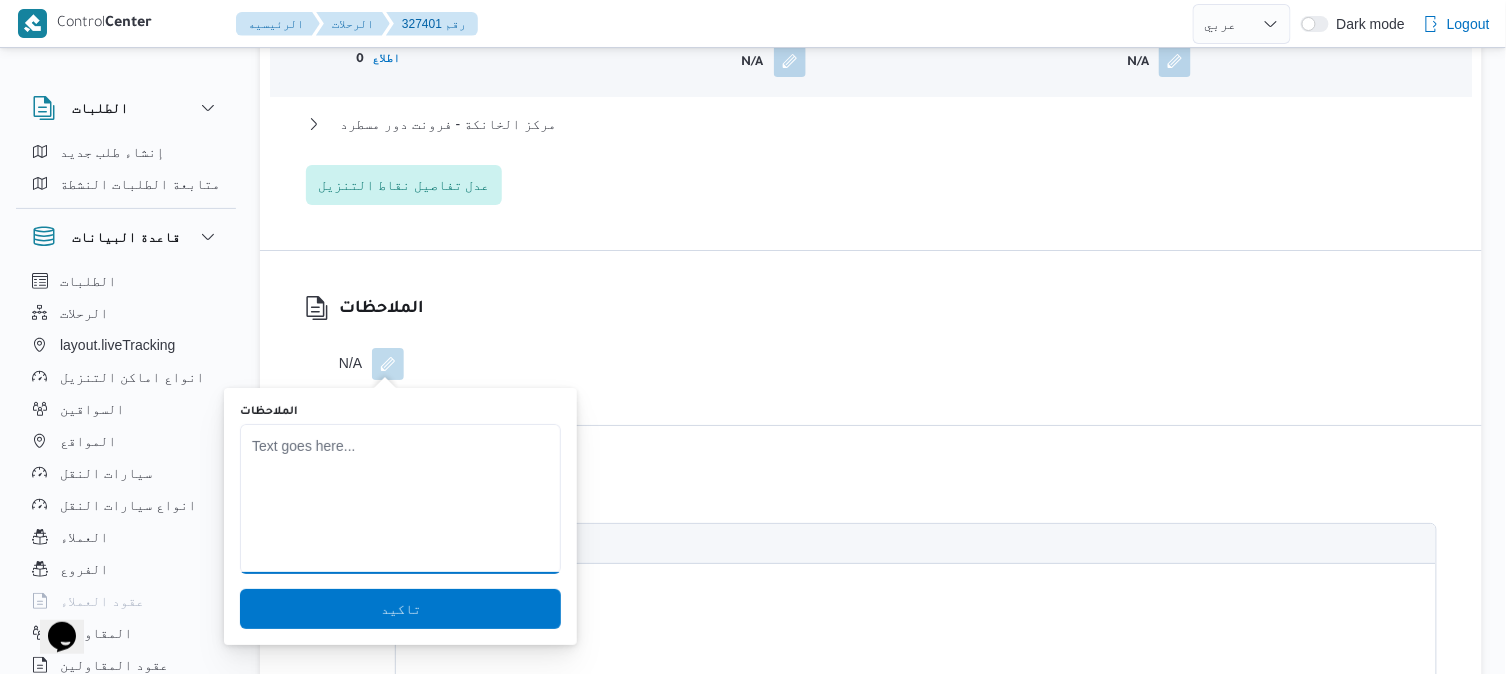 click on "الملاحظات" at bounding box center (400, 499) 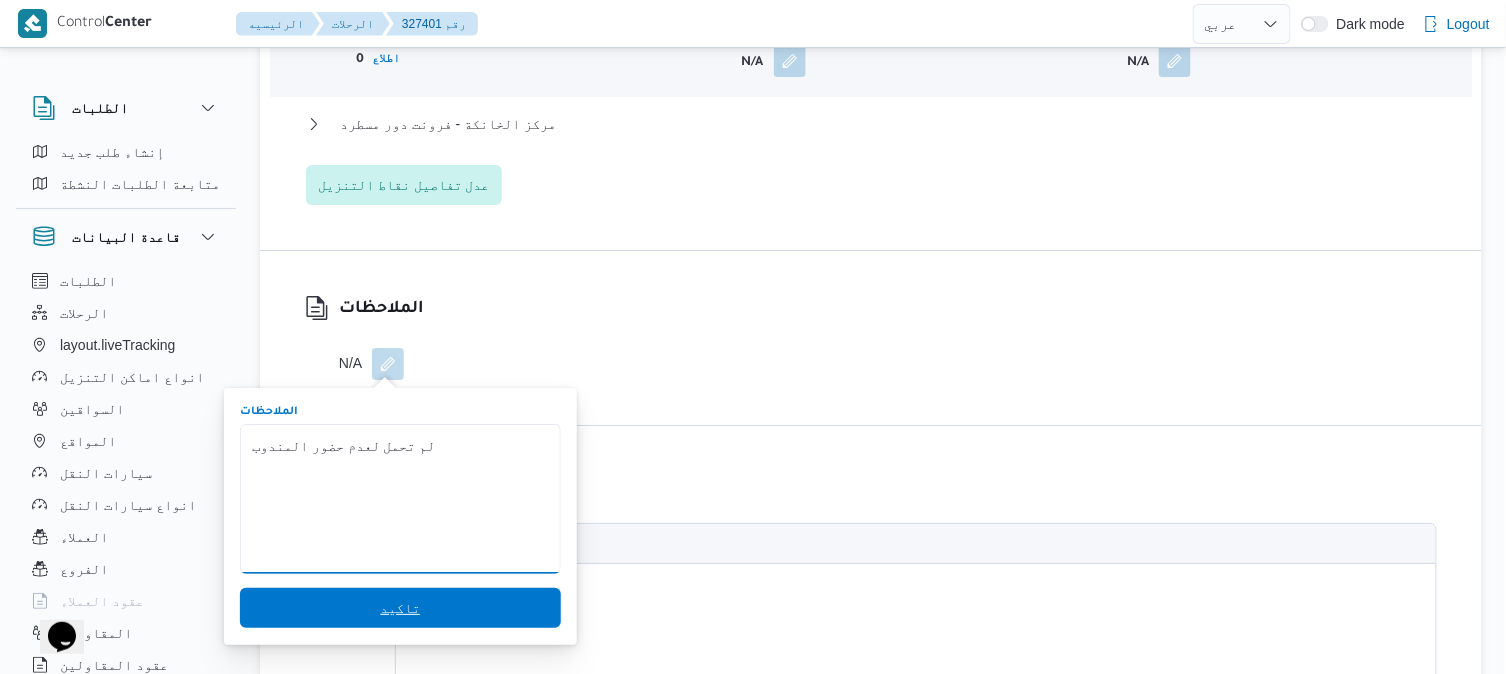 type on "لم تحمل لعدم حضور المندوب" 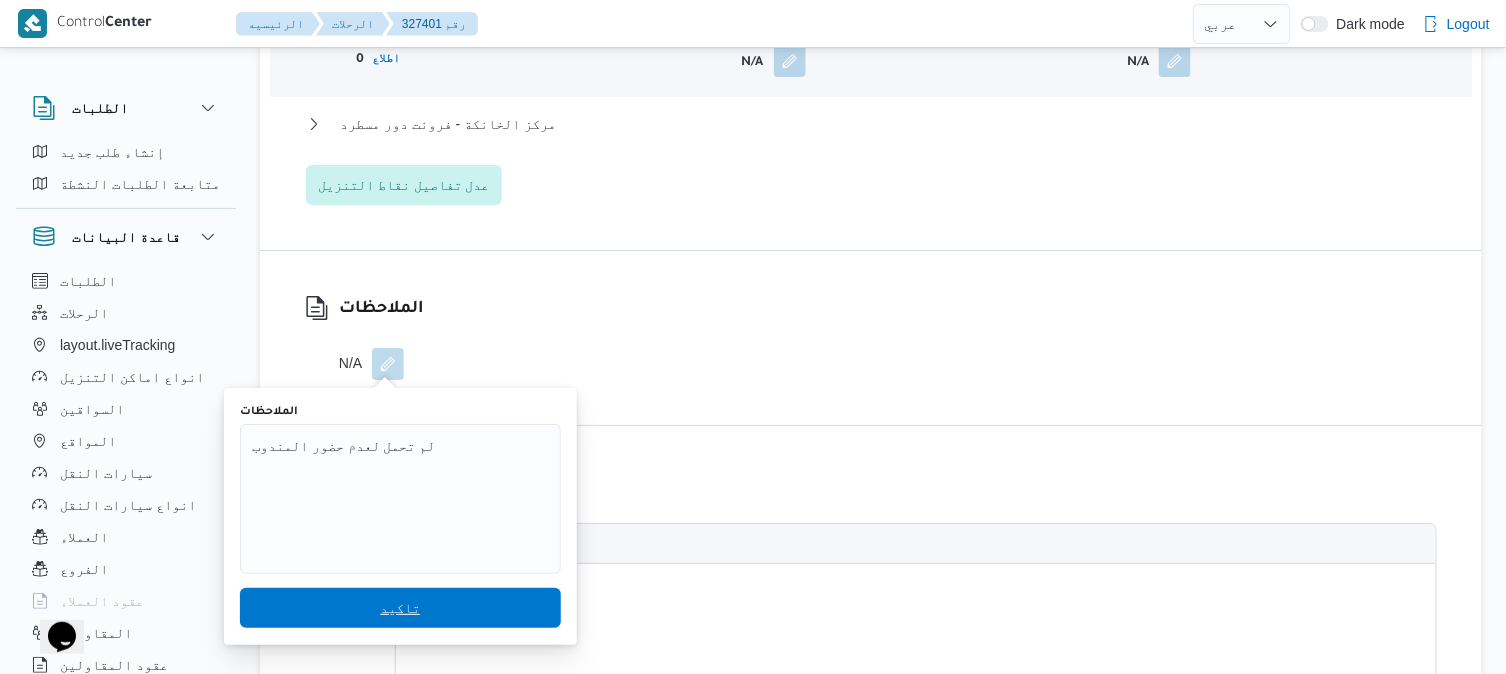 click on "تاكيد" at bounding box center [400, 608] 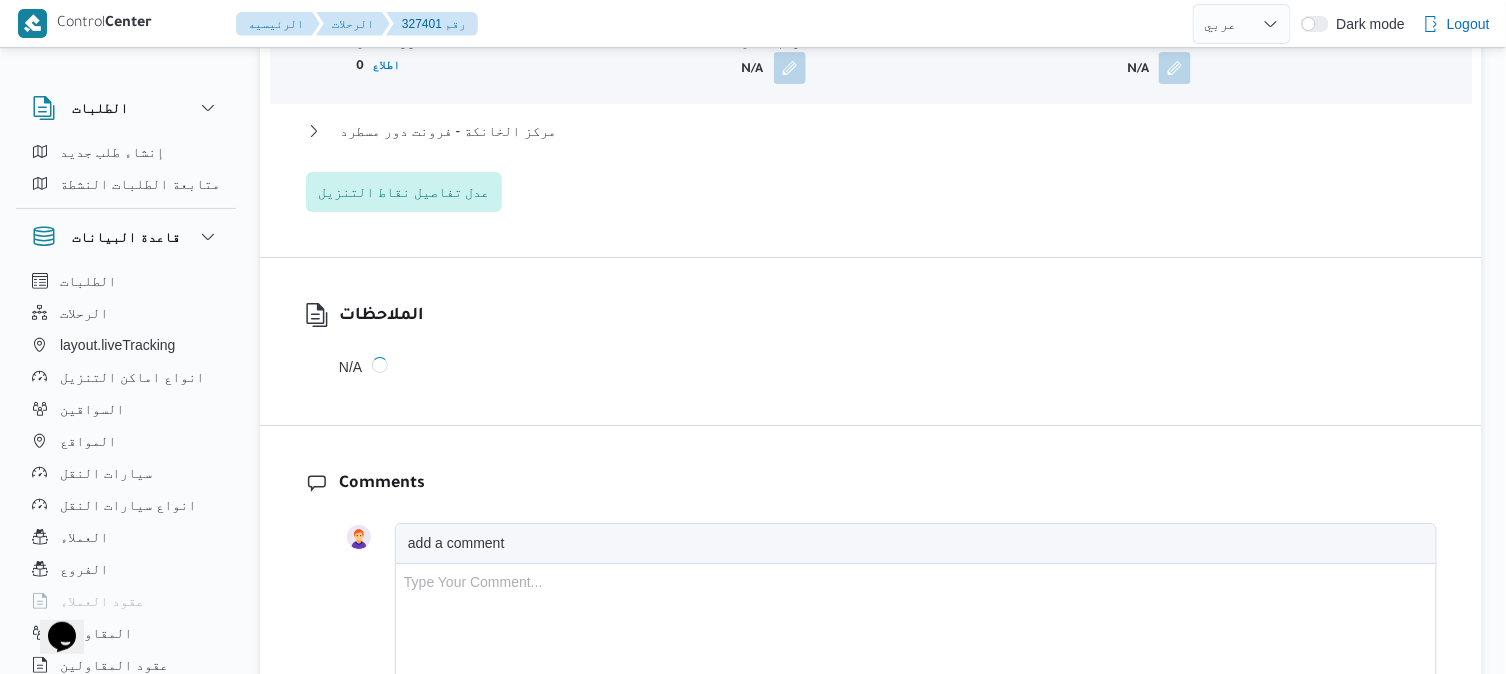 scroll, scrollTop: 2000, scrollLeft: 0, axis: vertical 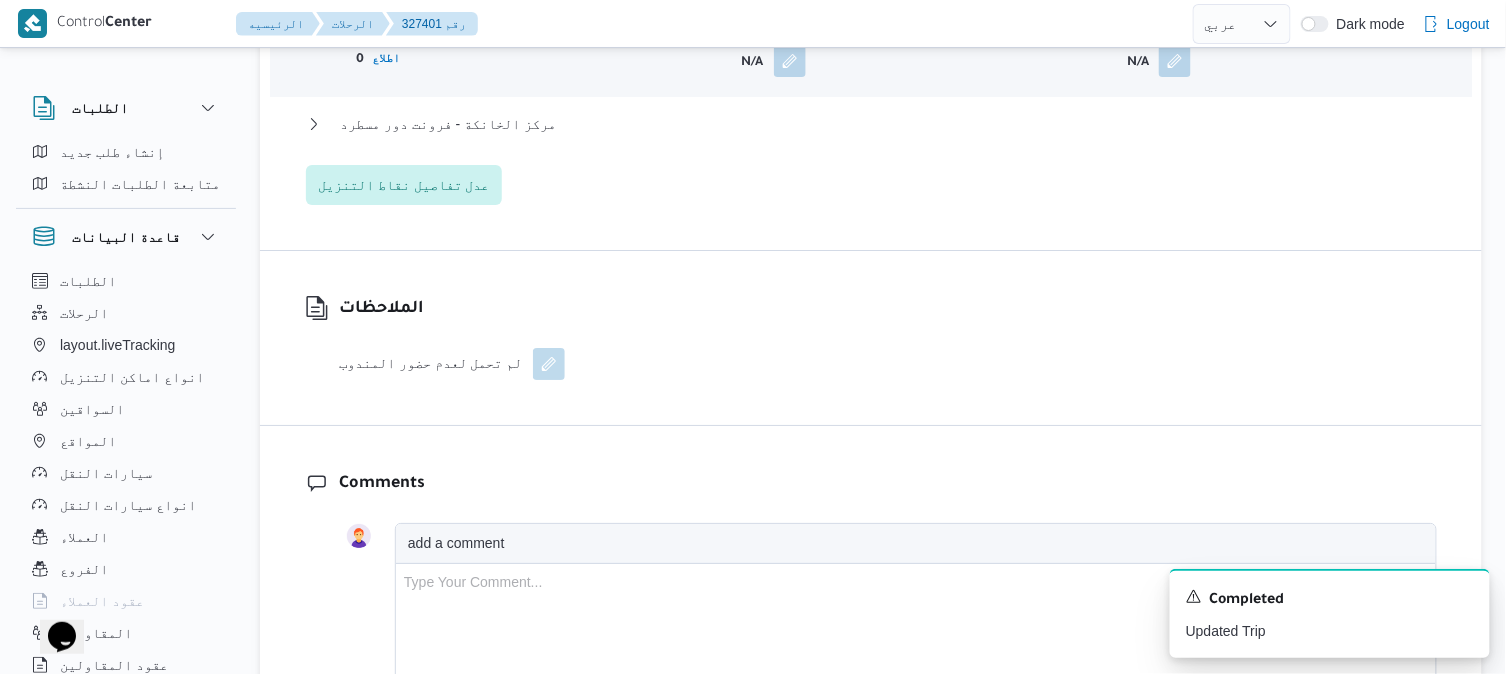 click on "الملاحظات لم تحمل لعدم حضور المندوب" at bounding box center (871, 338) 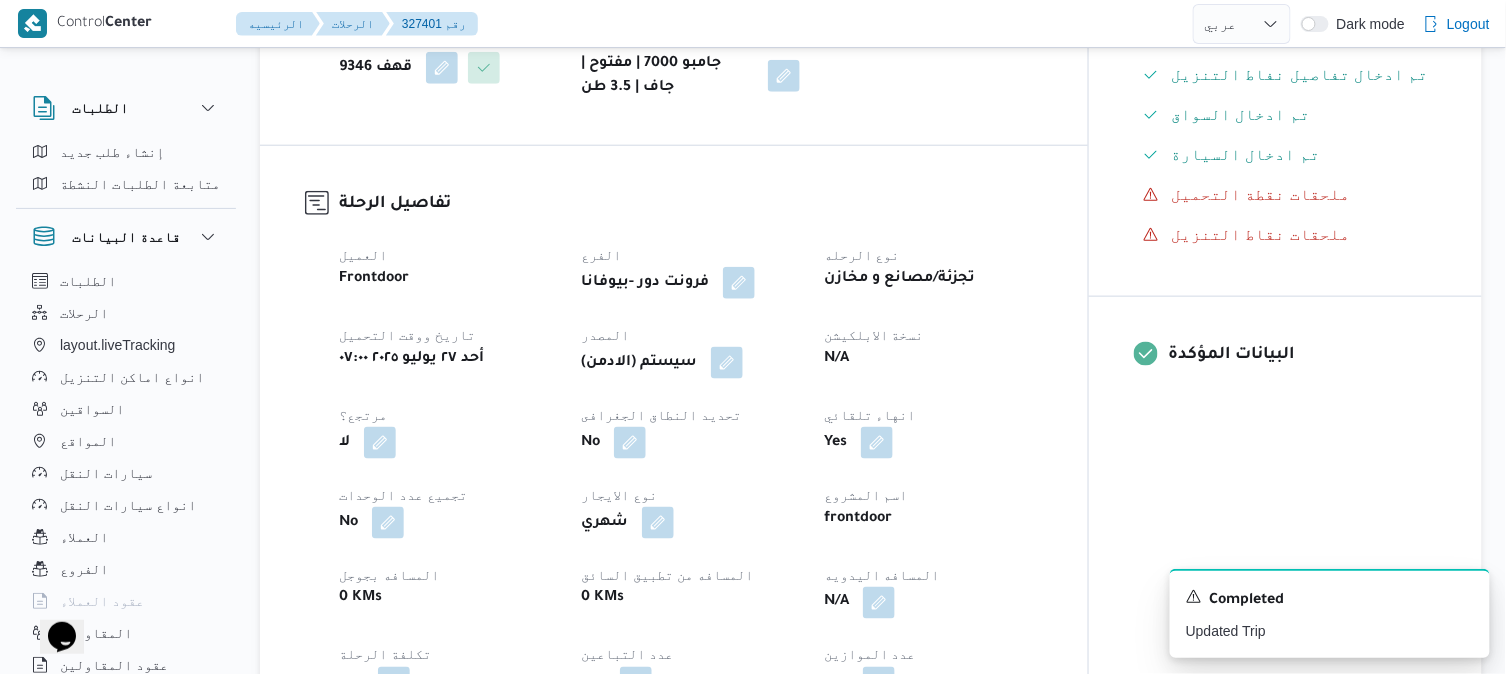 scroll, scrollTop: 533, scrollLeft: 0, axis: vertical 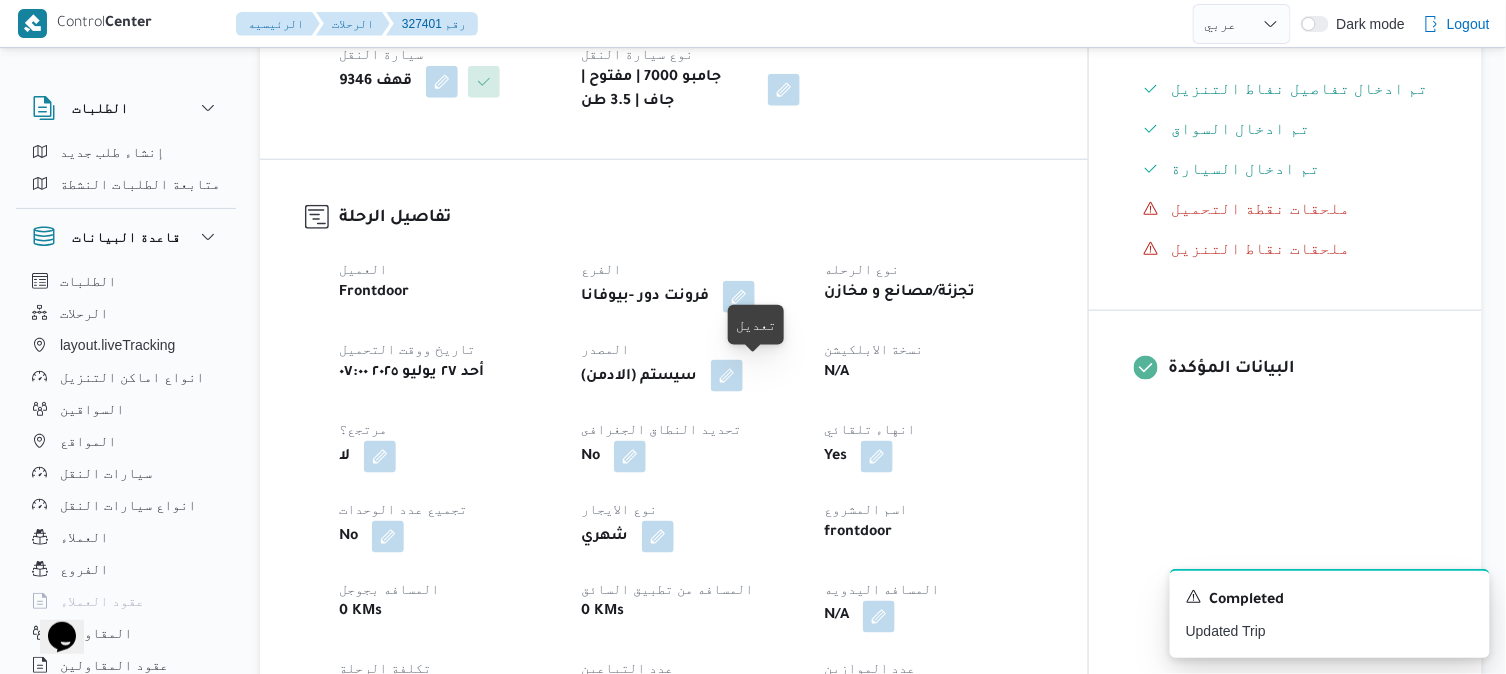 click at bounding box center [727, 376] 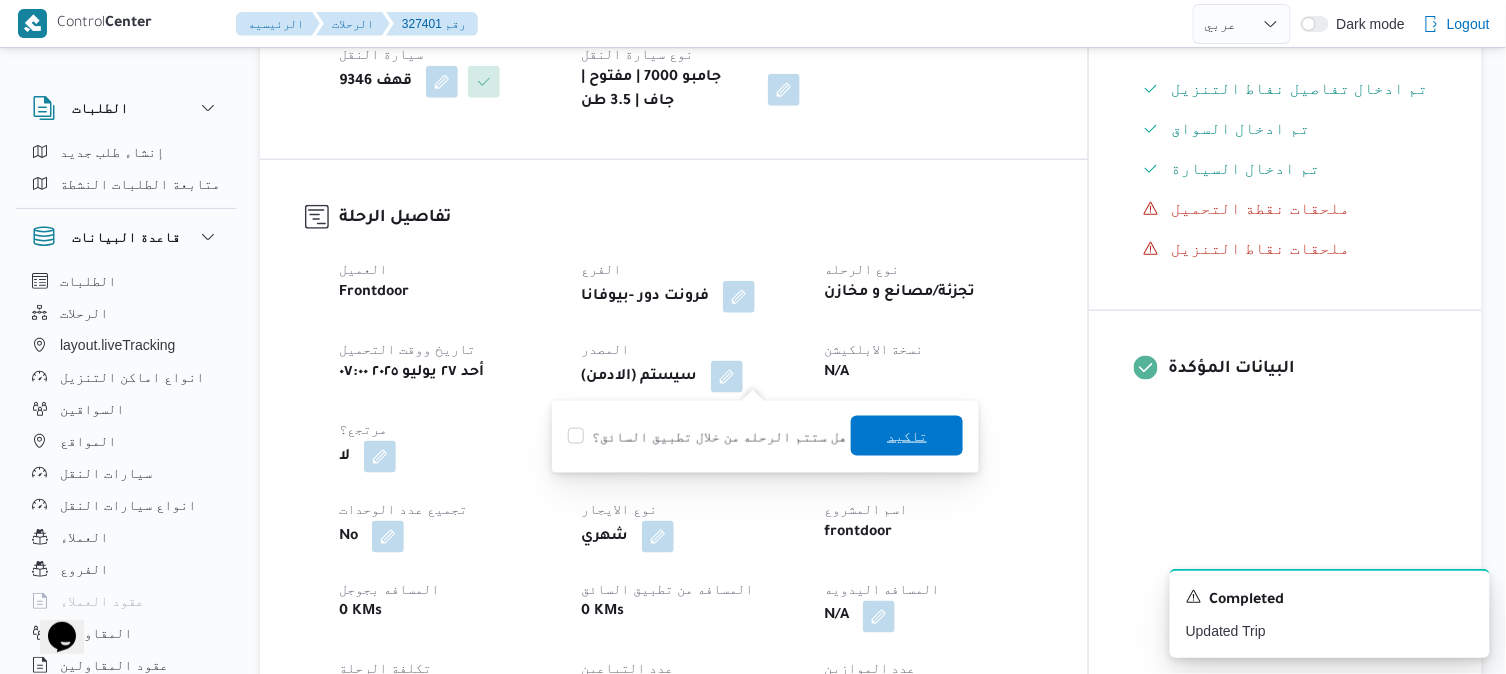 click on "تاكيد" at bounding box center (907, 436) 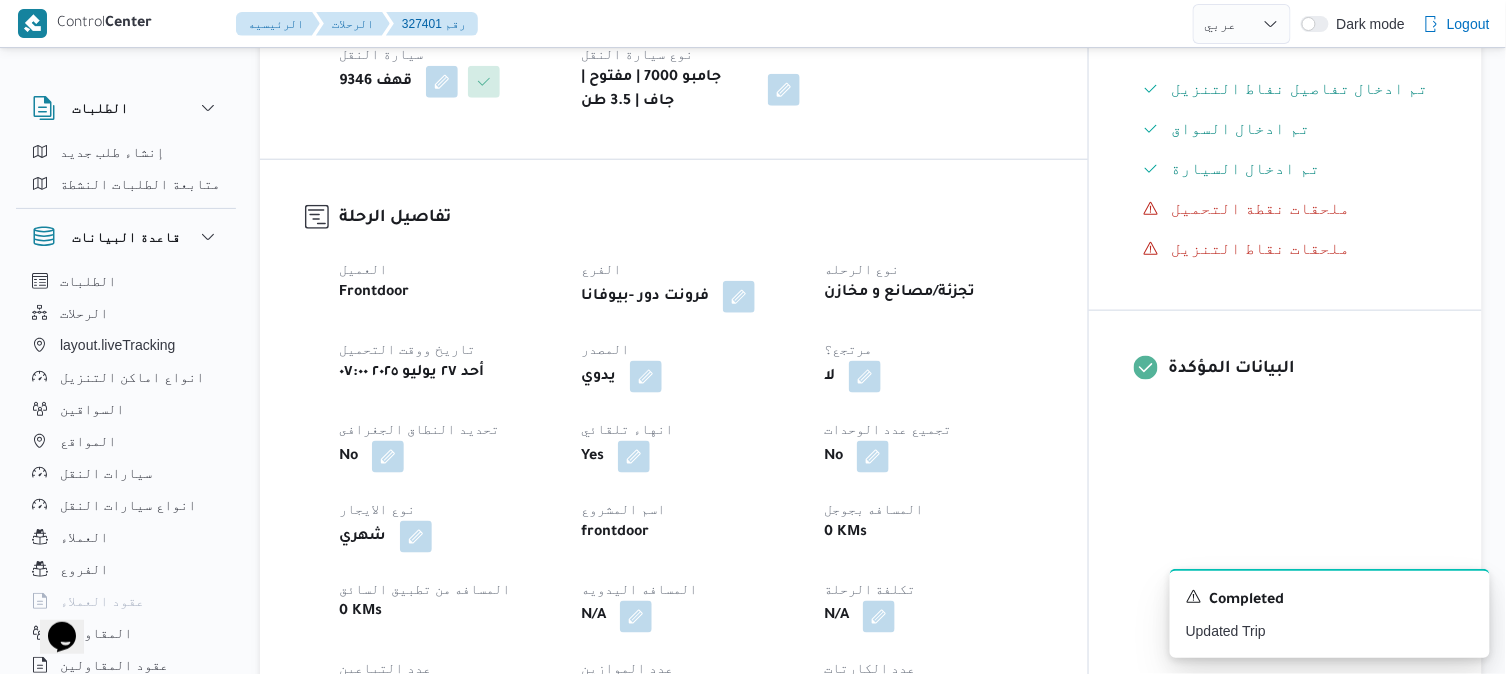 click on "Yes" at bounding box center (690, 457) 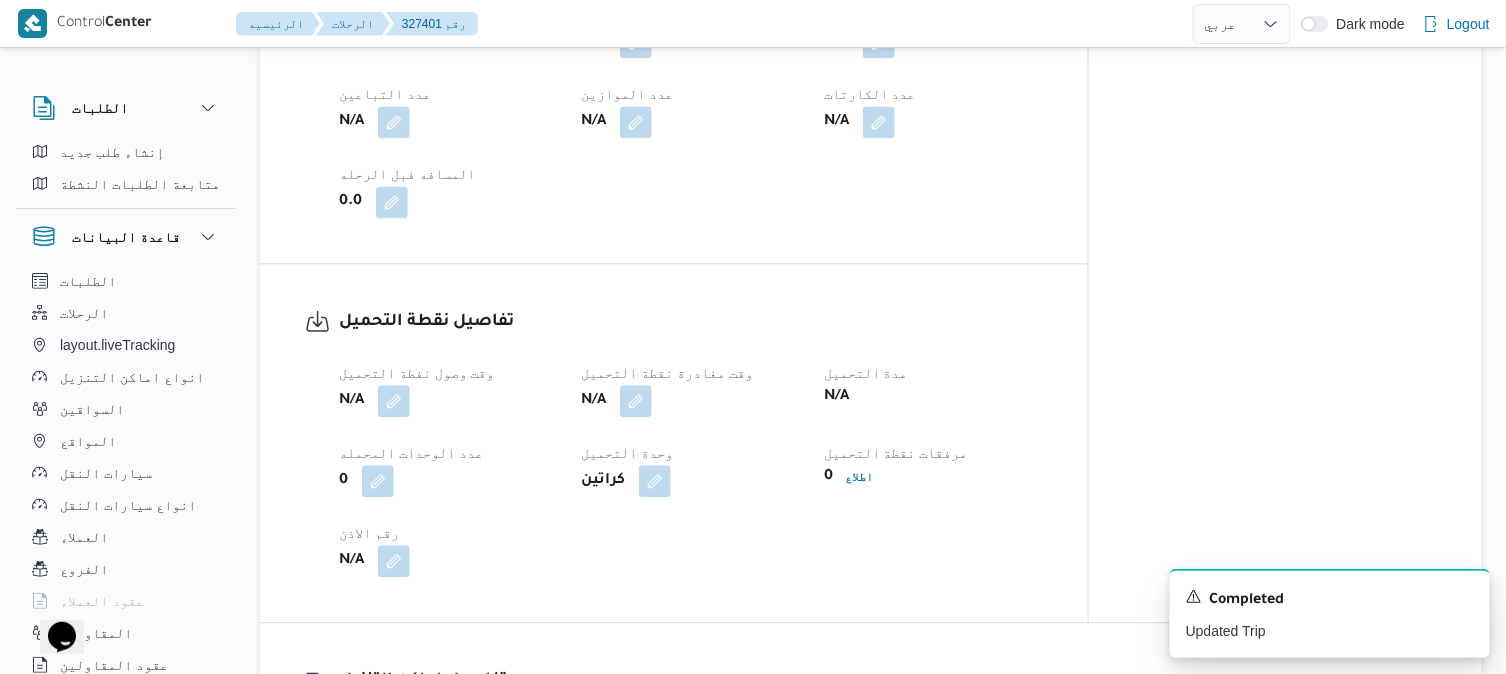 scroll, scrollTop: 1111, scrollLeft: 0, axis: vertical 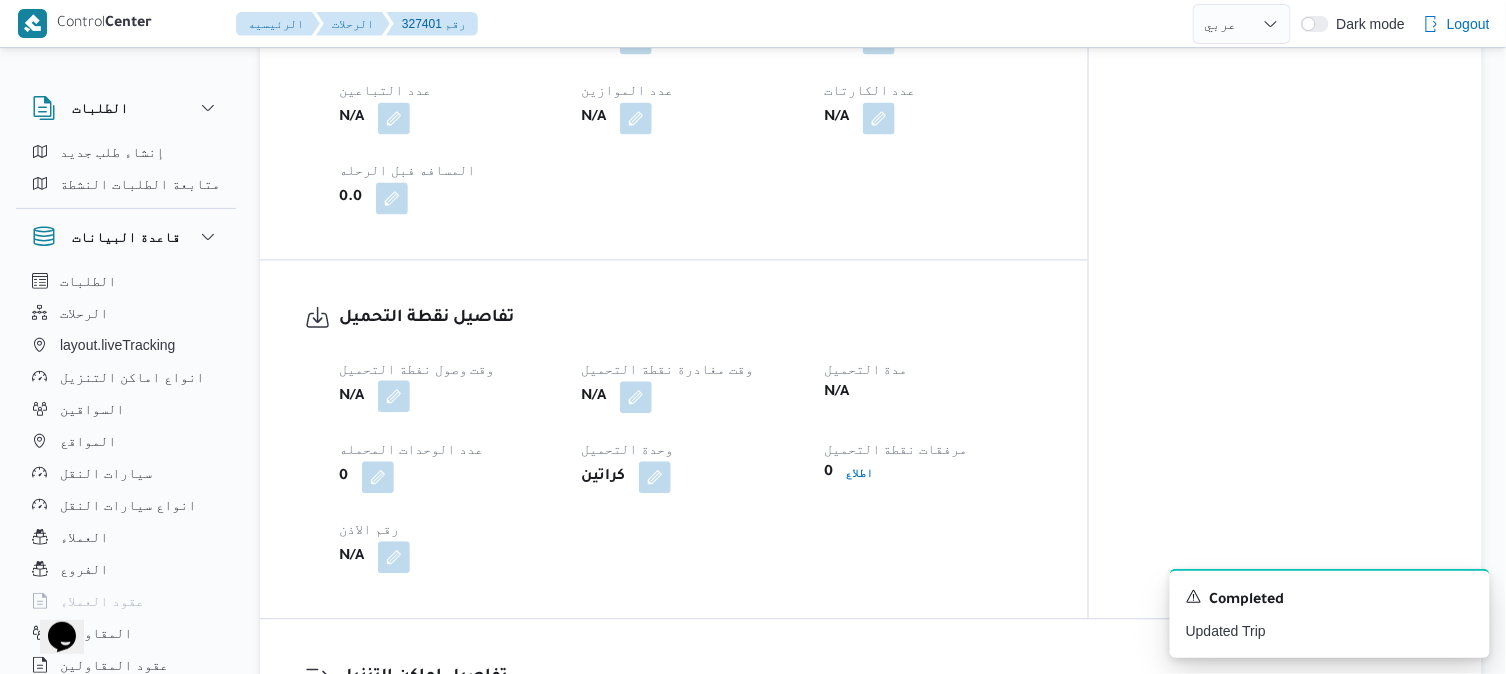 click at bounding box center (394, 397) 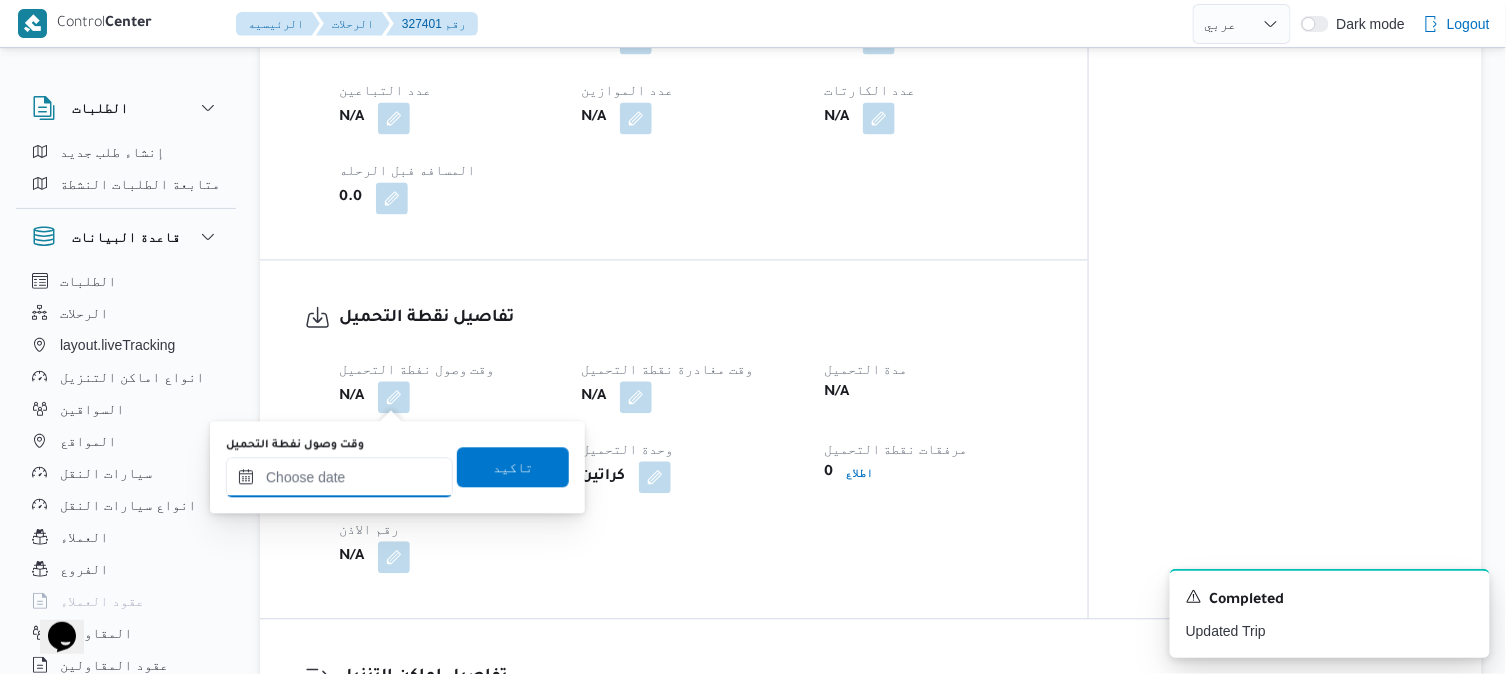 click at bounding box center (339, 478) 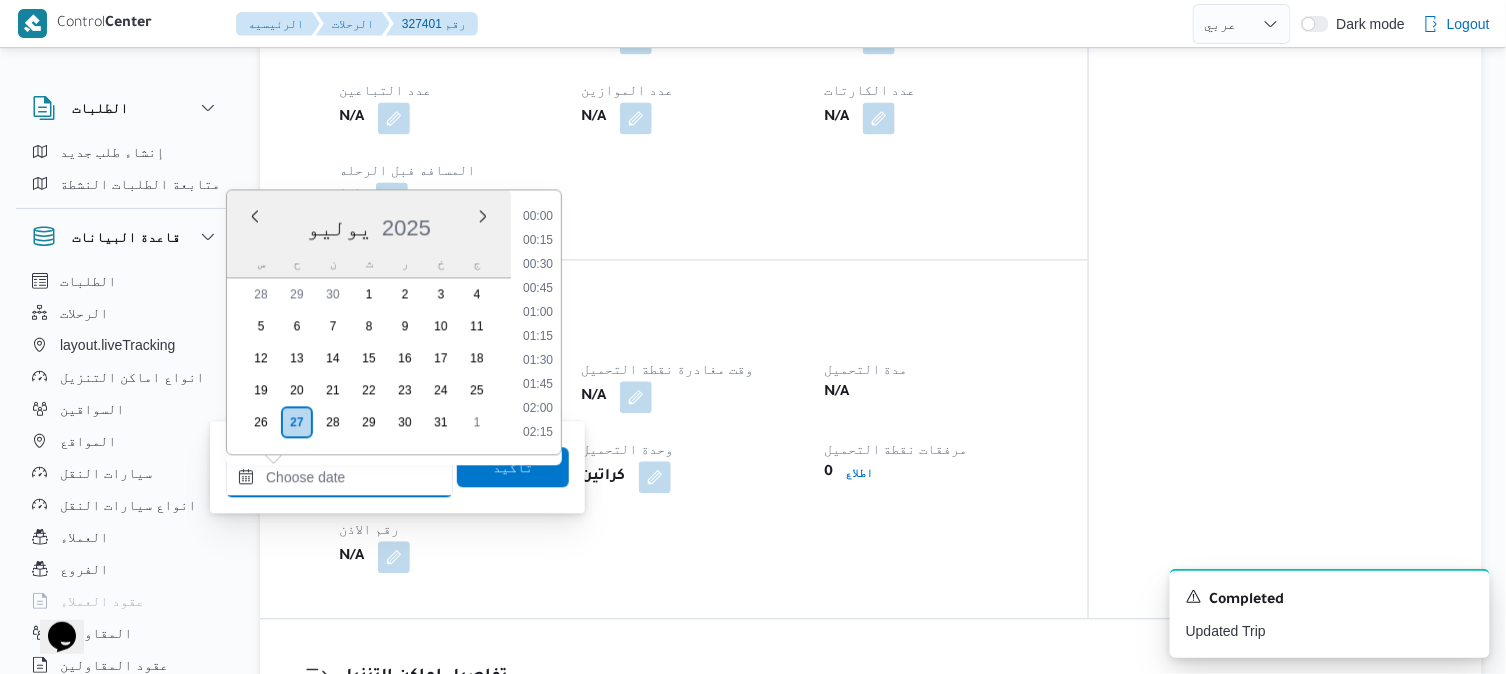 scroll, scrollTop: 1225, scrollLeft: 0, axis: vertical 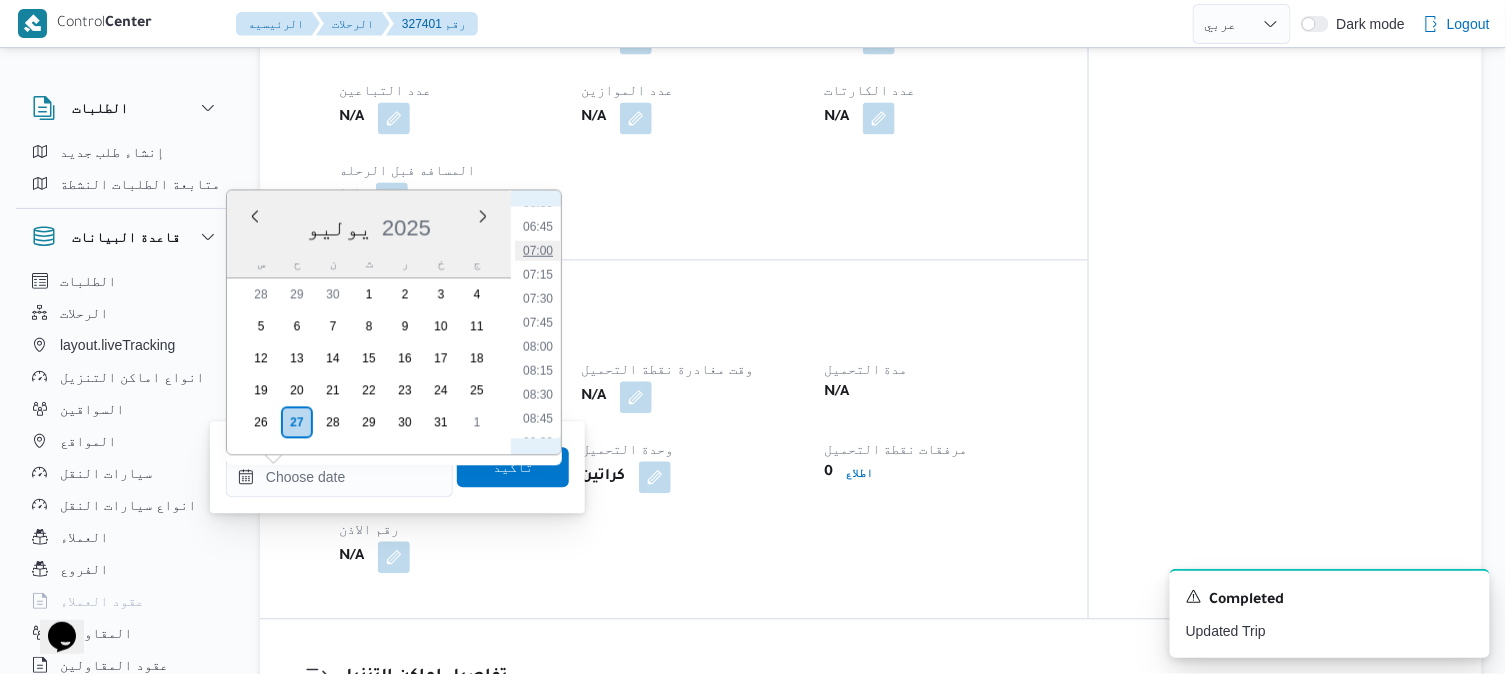 click on "07:00" at bounding box center [538, 251] 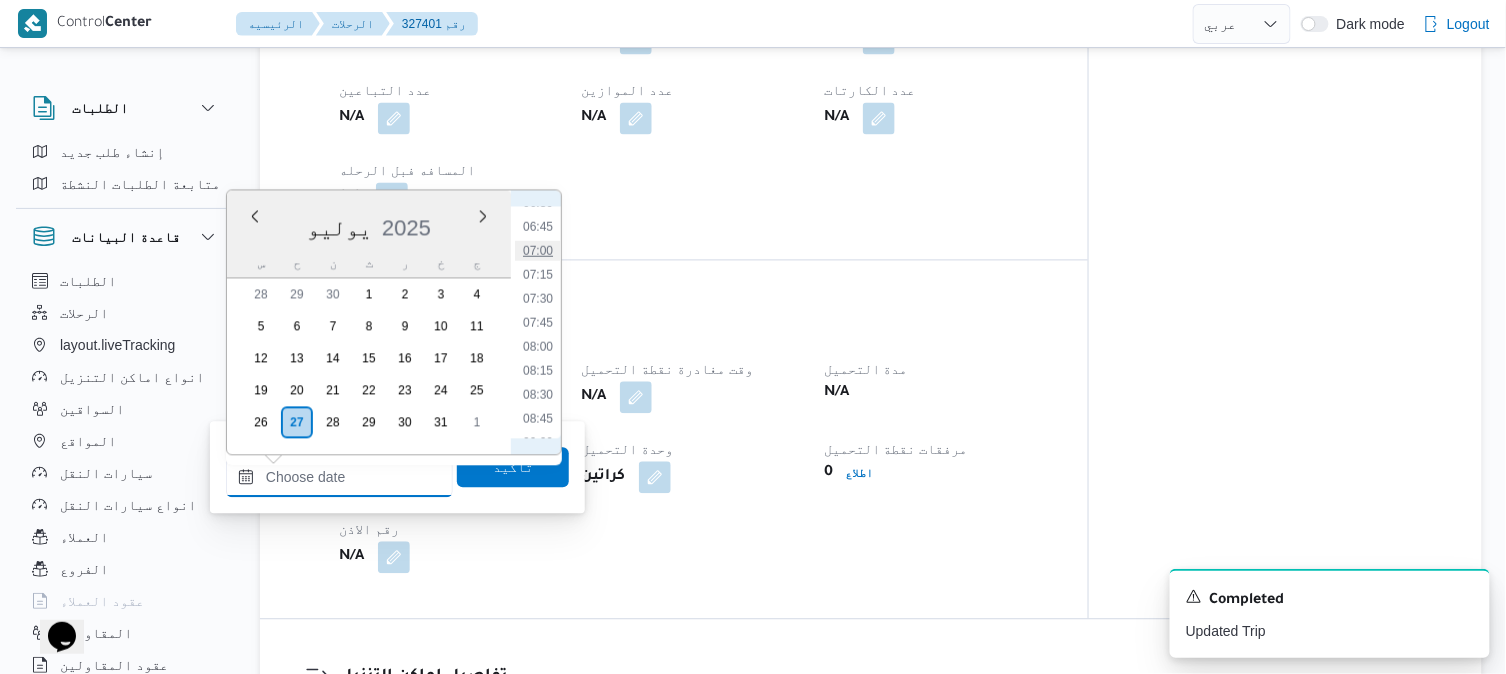 type on "٢٧/٠٧/٢٠٢٥ ٠٧:٠٠" 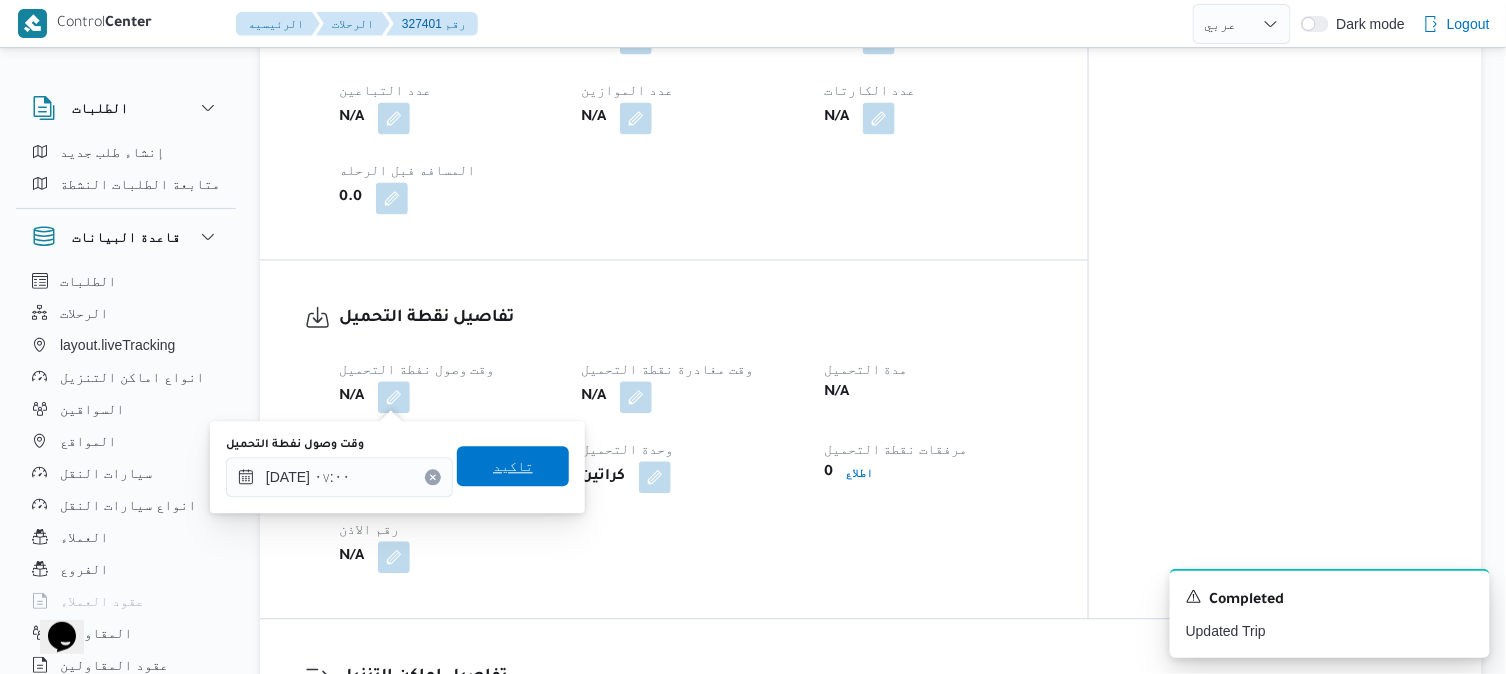 click on "تاكيد" at bounding box center (513, 467) 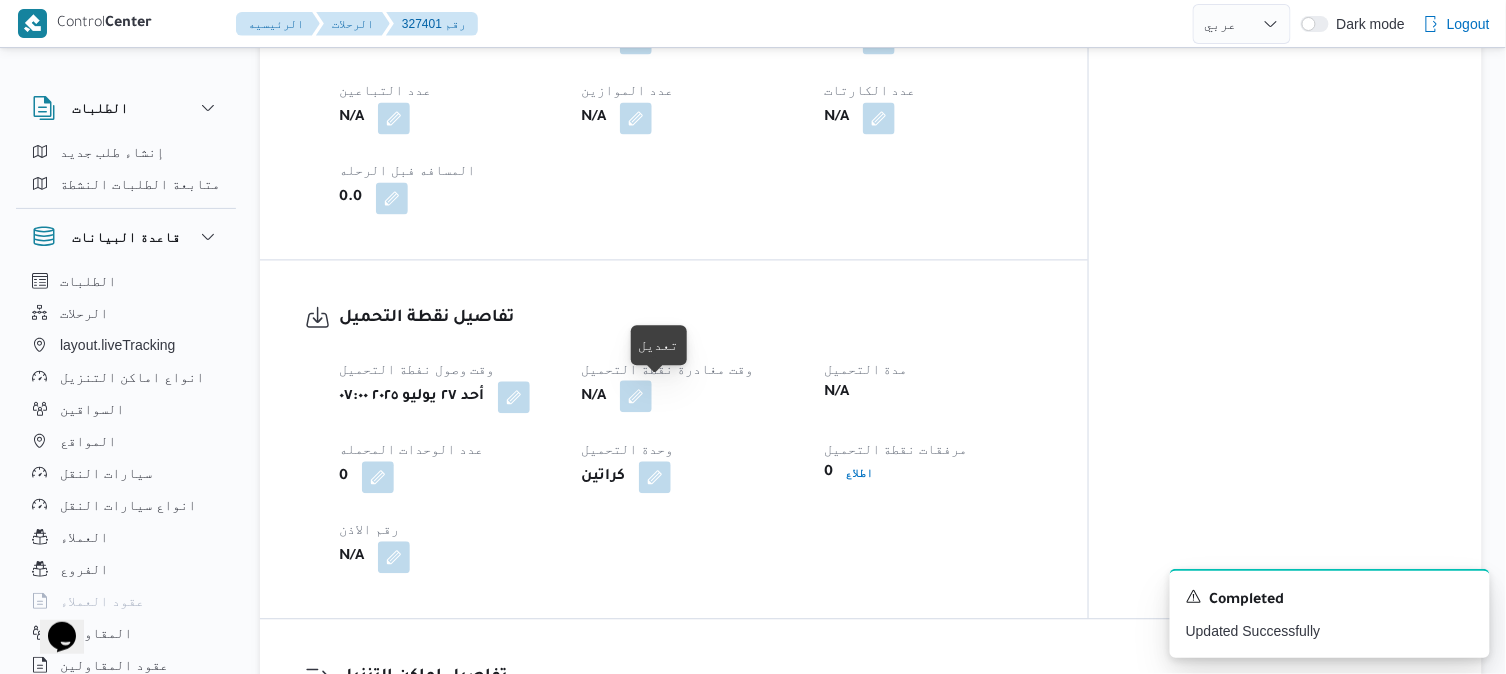 click at bounding box center [636, 397] 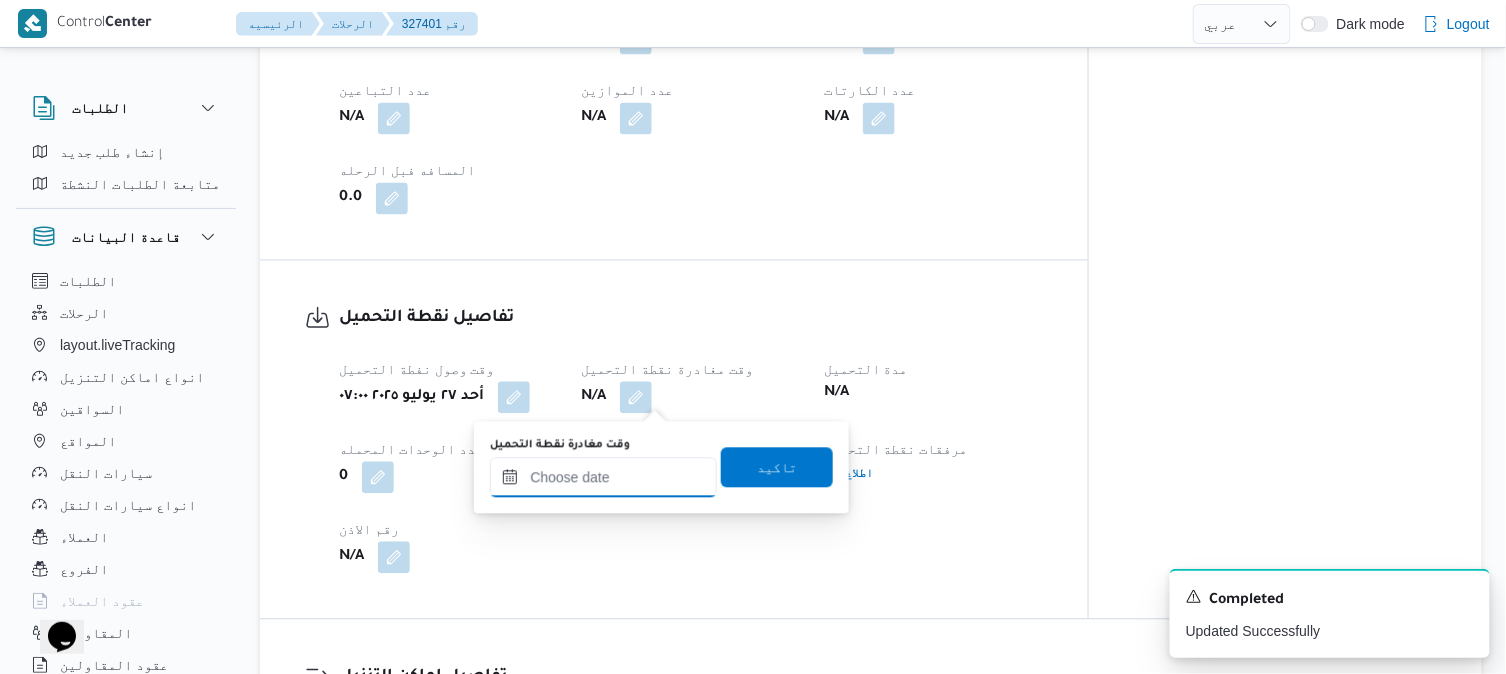 click on "وقت مغادرة نقطة التحميل" at bounding box center [603, 478] 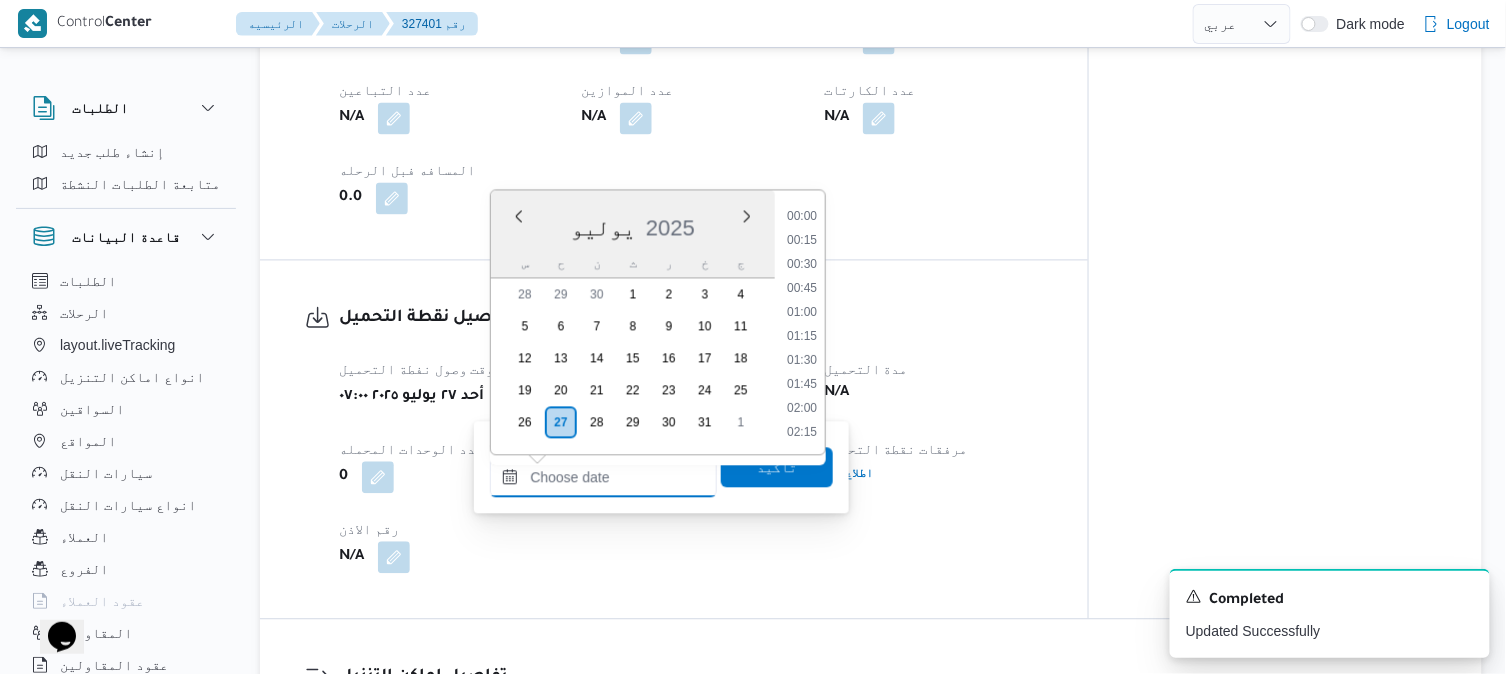 scroll, scrollTop: 1225, scrollLeft: 0, axis: vertical 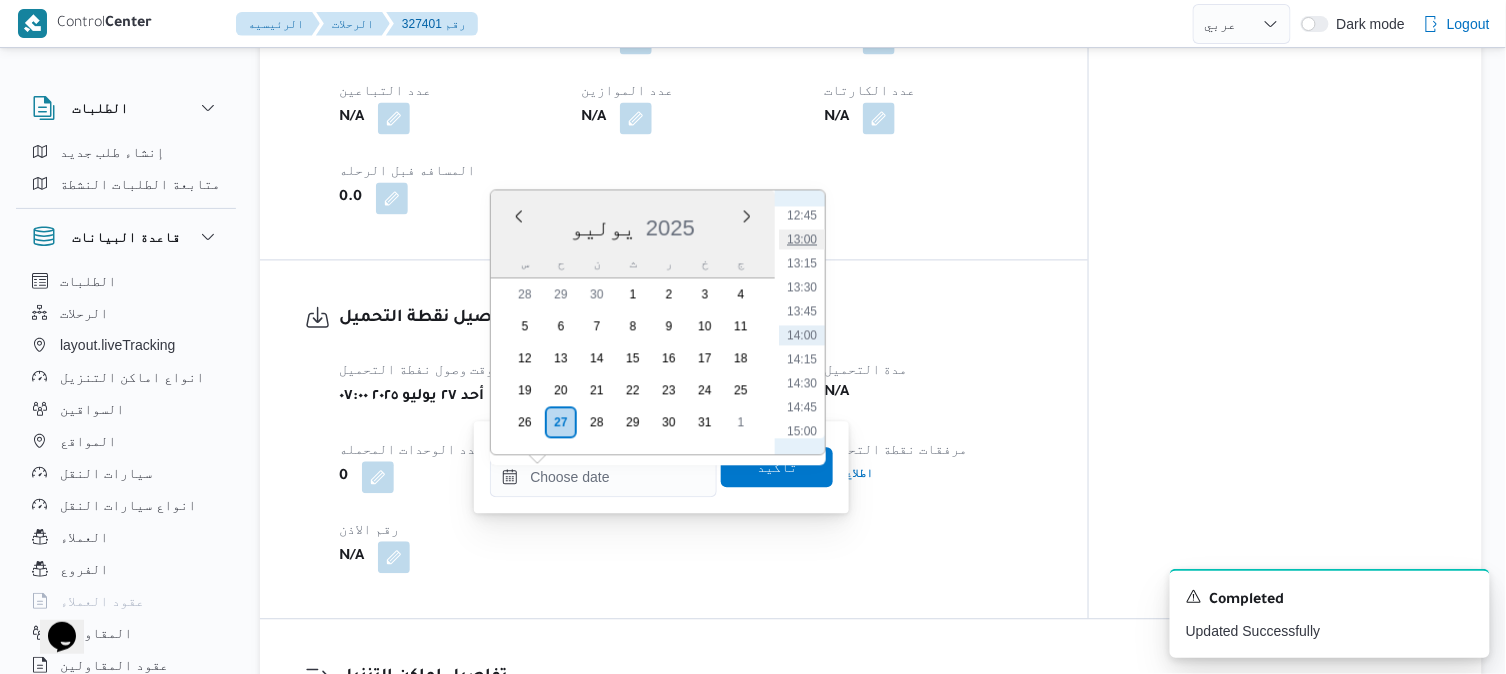 click on "13:00" at bounding box center [802, 240] 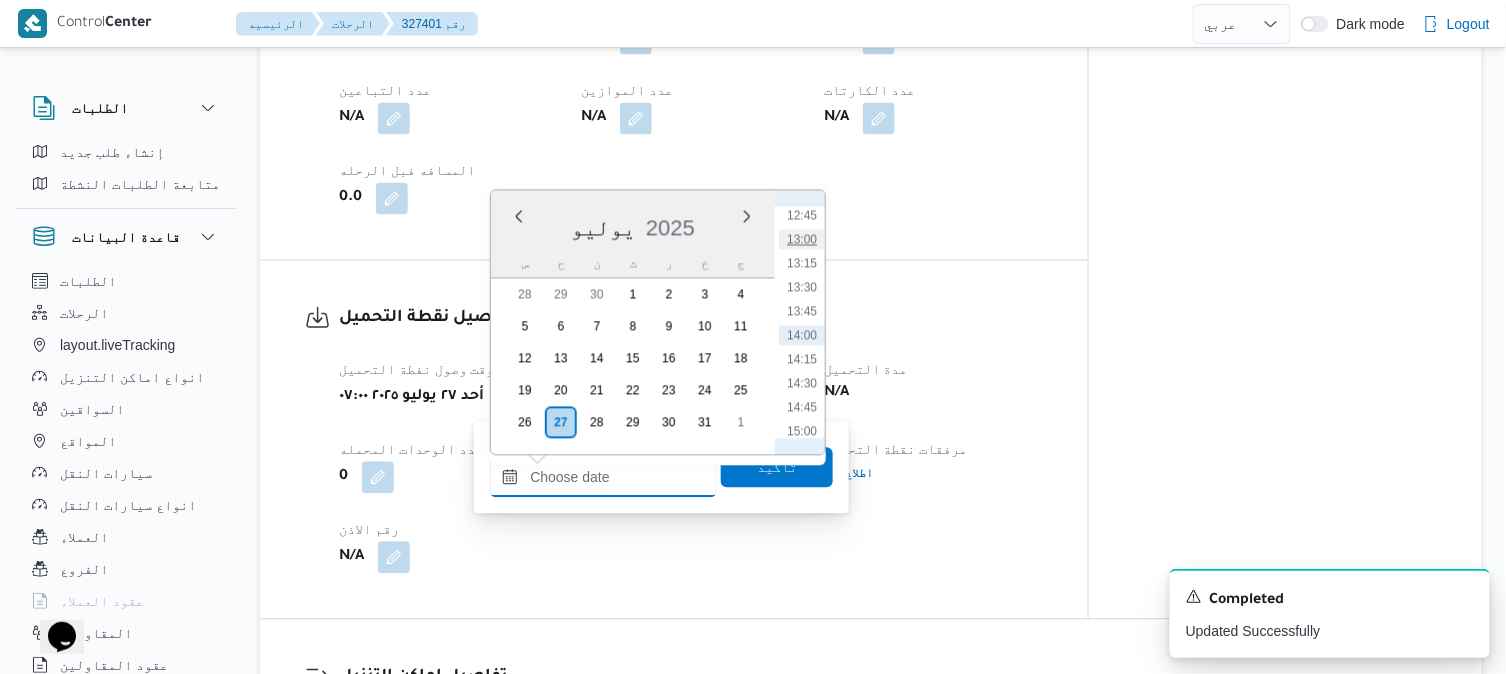 type on "٢٧/٠٧/٢٠٢٥ ١٣:٠٠" 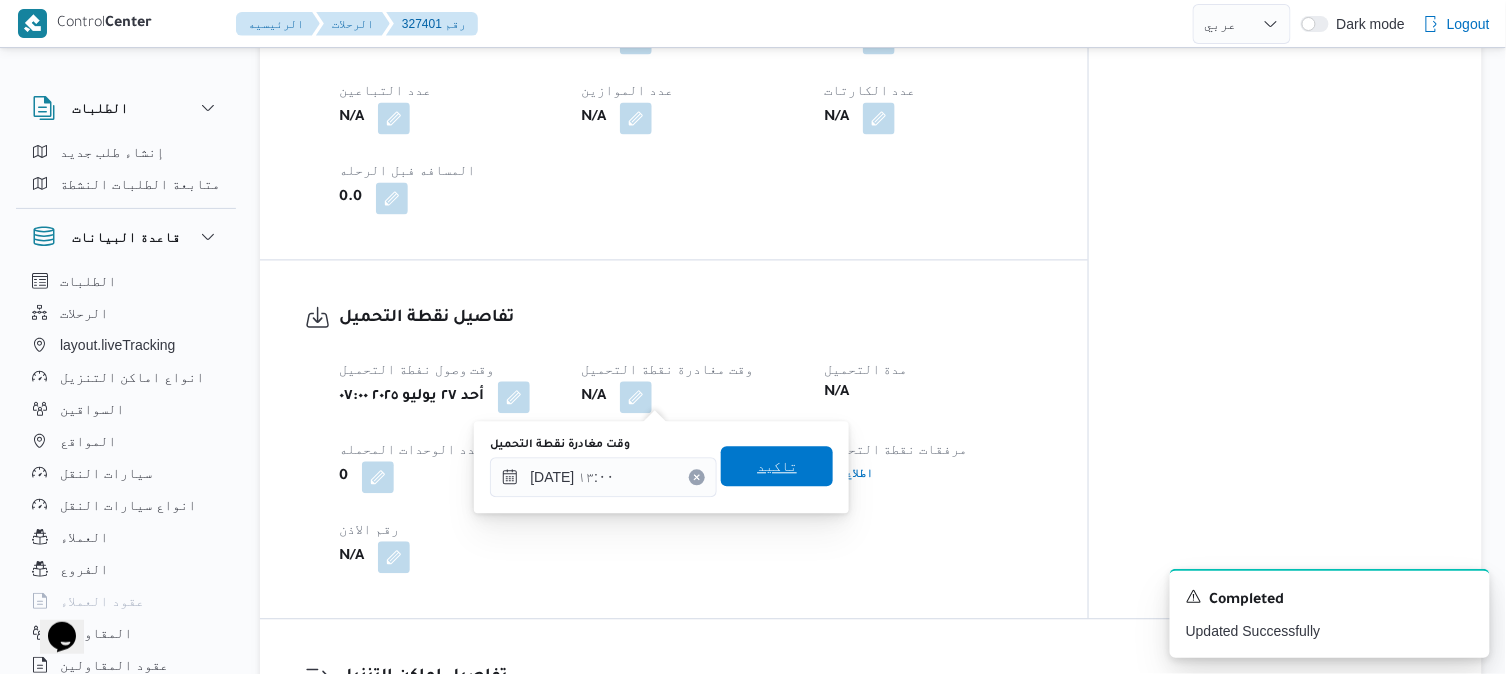 click on "تاكيد" at bounding box center (777, 467) 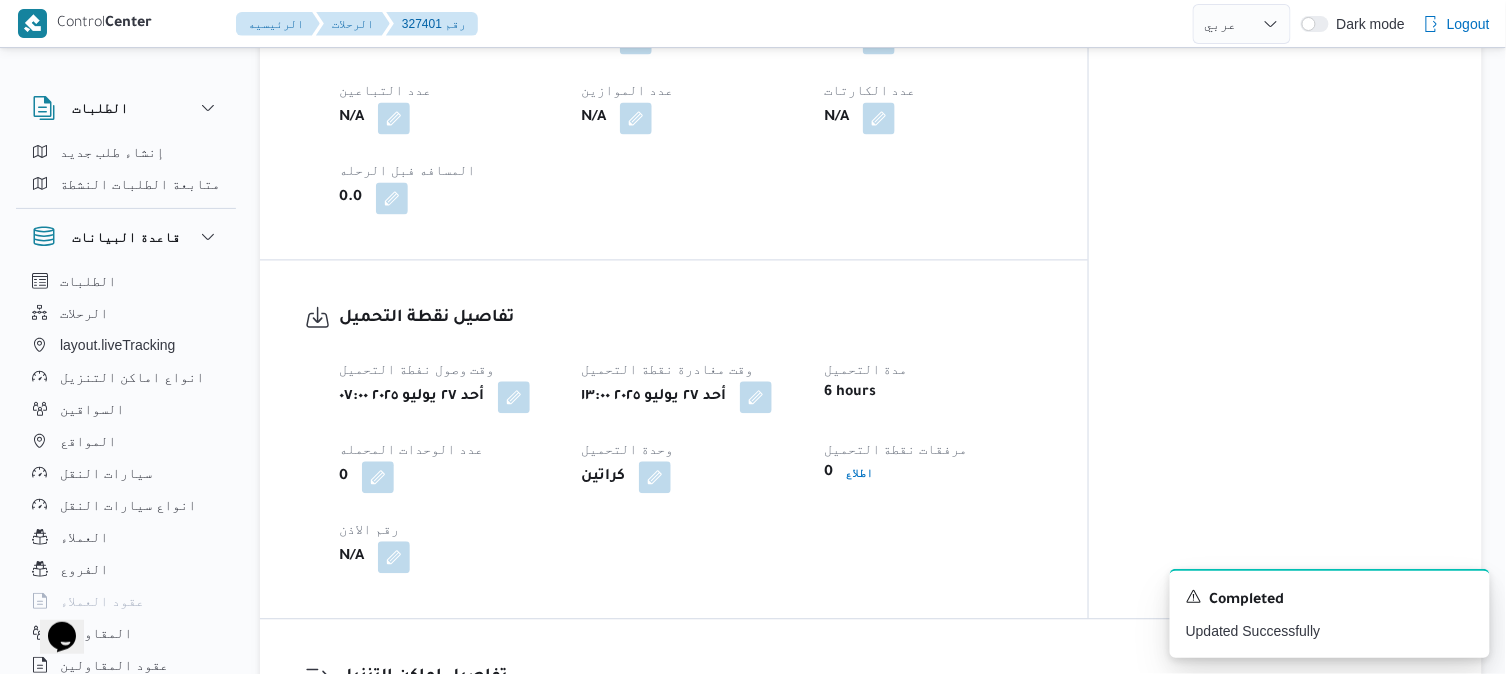 click on "تفاصيل الرحلة العميل Frontdoor الفرع فرونت دور -بيوفانا  نوع الرحله تجزئة/مصانع و مخازن تاريخ ووقت التحميل أحد ٢٧ يوليو ٢٠٢٥ ٠٧:٠٠ المصدر يدوي مرتجع؟ لا تحديد النطاق الجغرافى No انهاء تلقائي Yes تجميع عدد الوحدات No نوع الايجار شهري اسم المشروع frontdoor المسافه بجوجل 0 KMs المسافه من تطبيق السائق 0 KMs المسافه اليدويه N/A تكلفة الرحلة N/A عدد التباعين N/A عدد الموازين N/A عدد الكارتات N/A المسافه فبل الرحله 0.0" at bounding box center (674, -79) 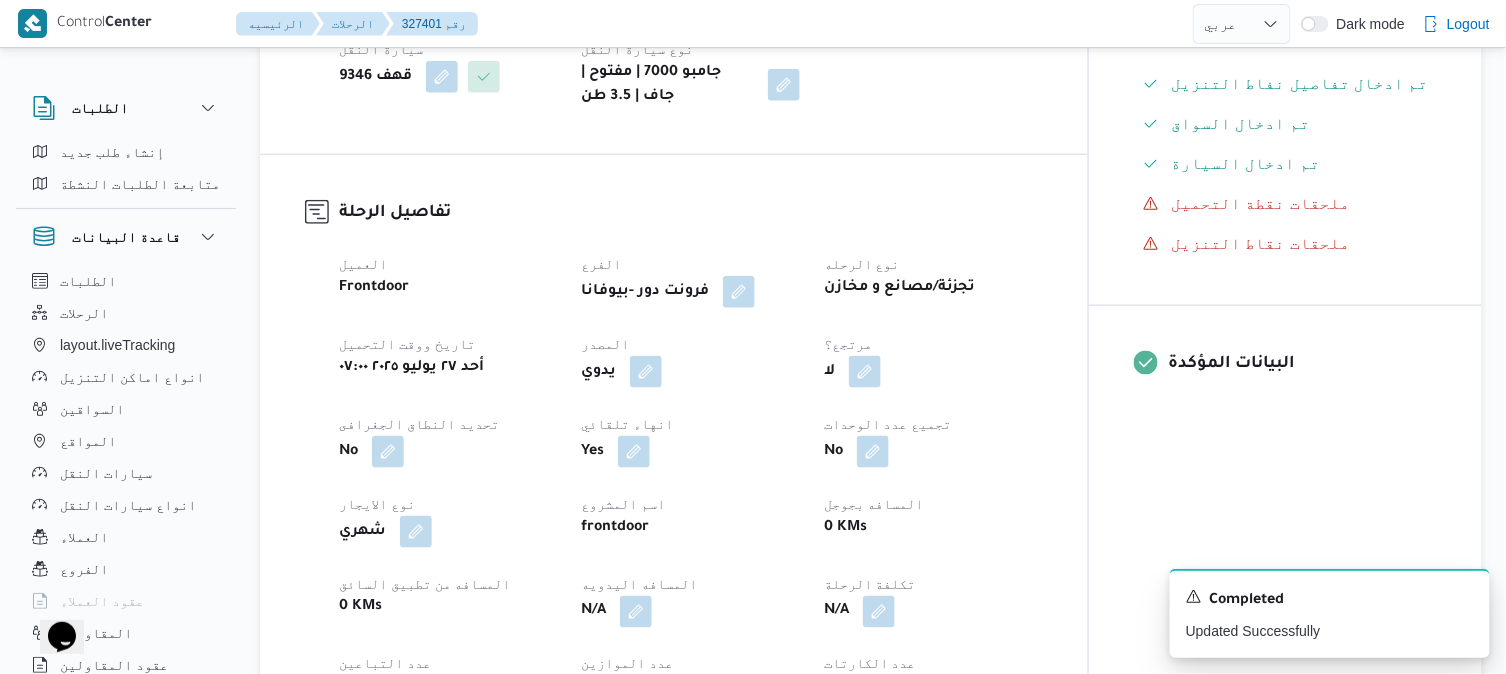 scroll, scrollTop: 533, scrollLeft: 0, axis: vertical 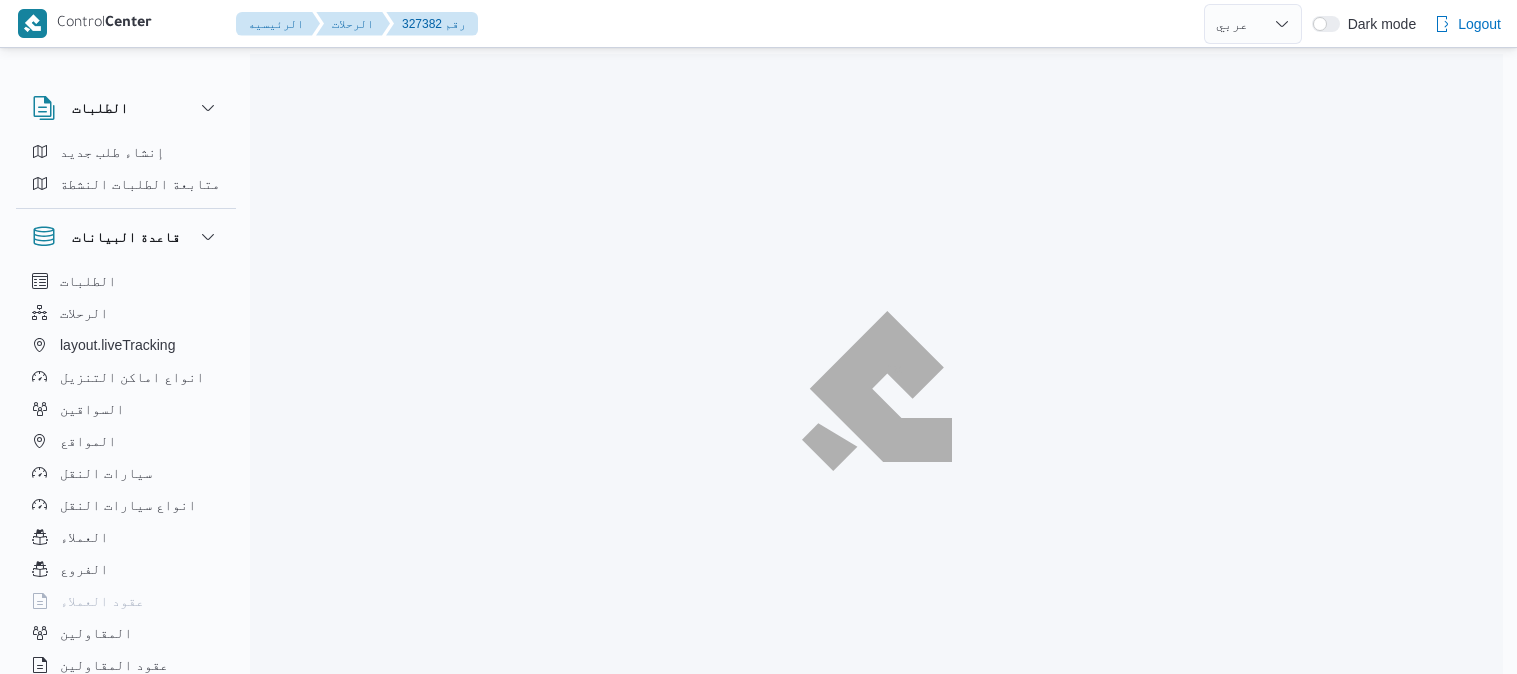 select on "ar" 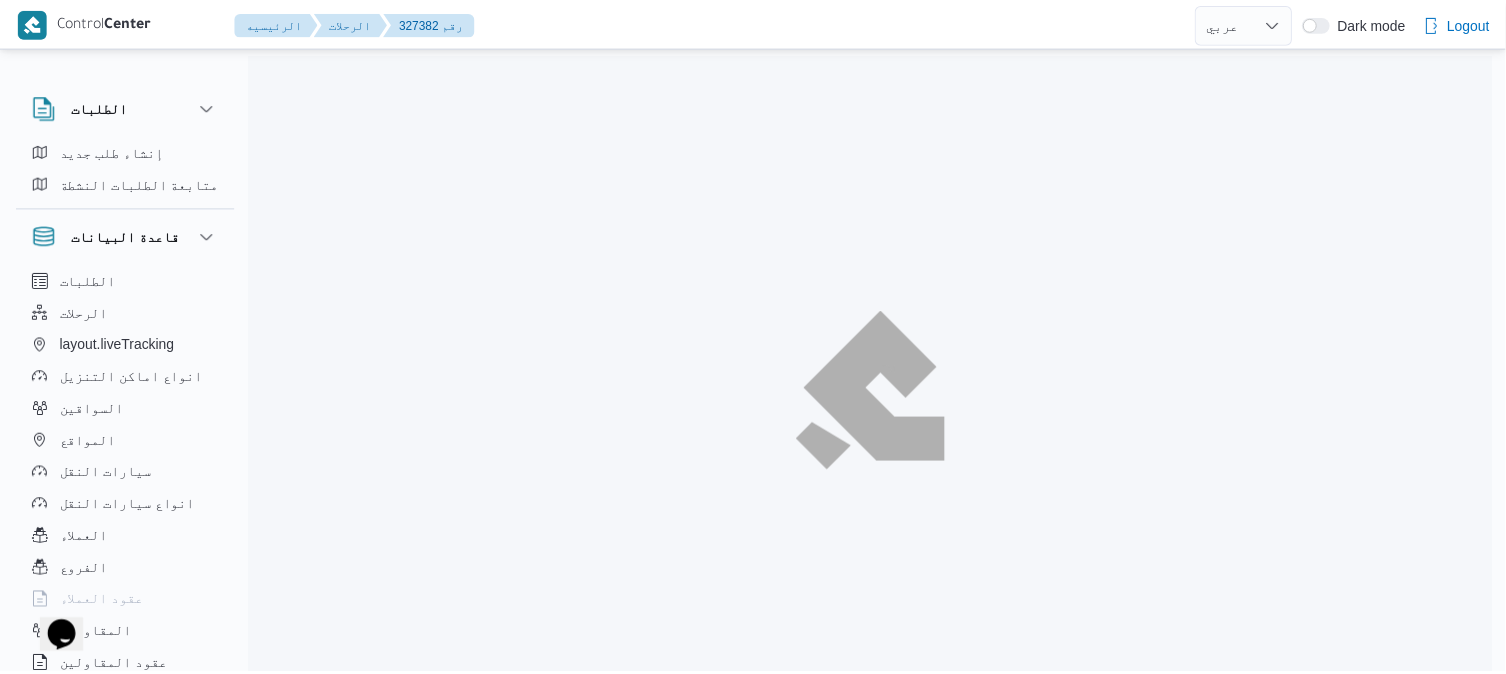 scroll, scrollTop: 0, scrollLeft: 0, axis: both 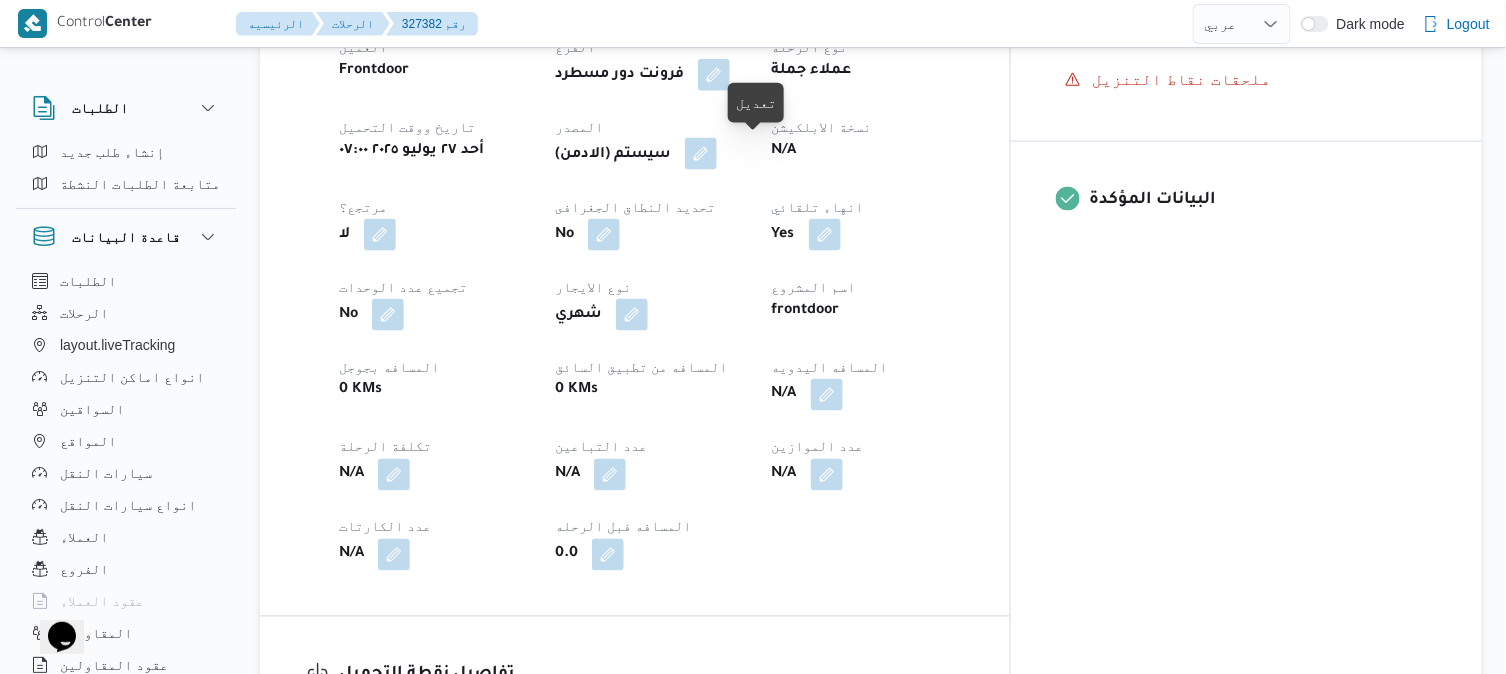 click at bounding box center [701, 154] 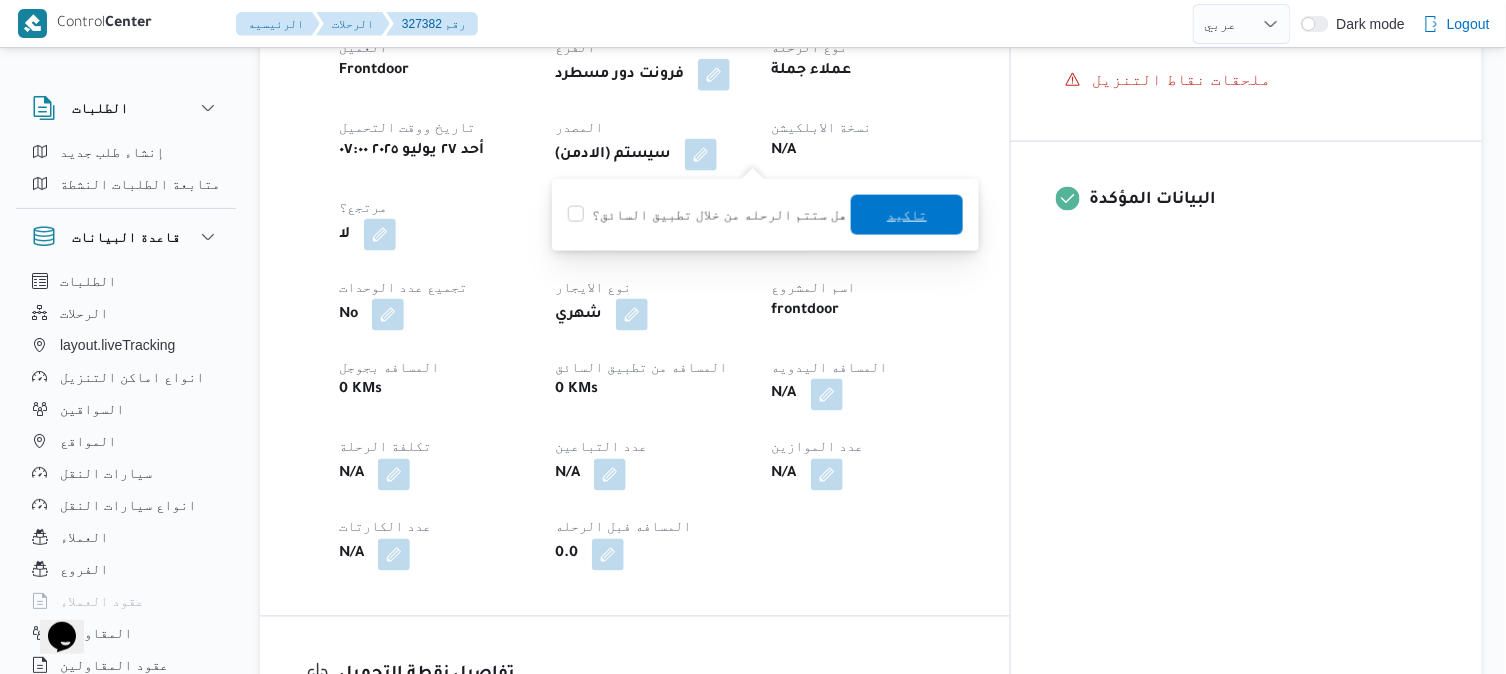 click on "تاكيد" at bounding box center [907, 215] 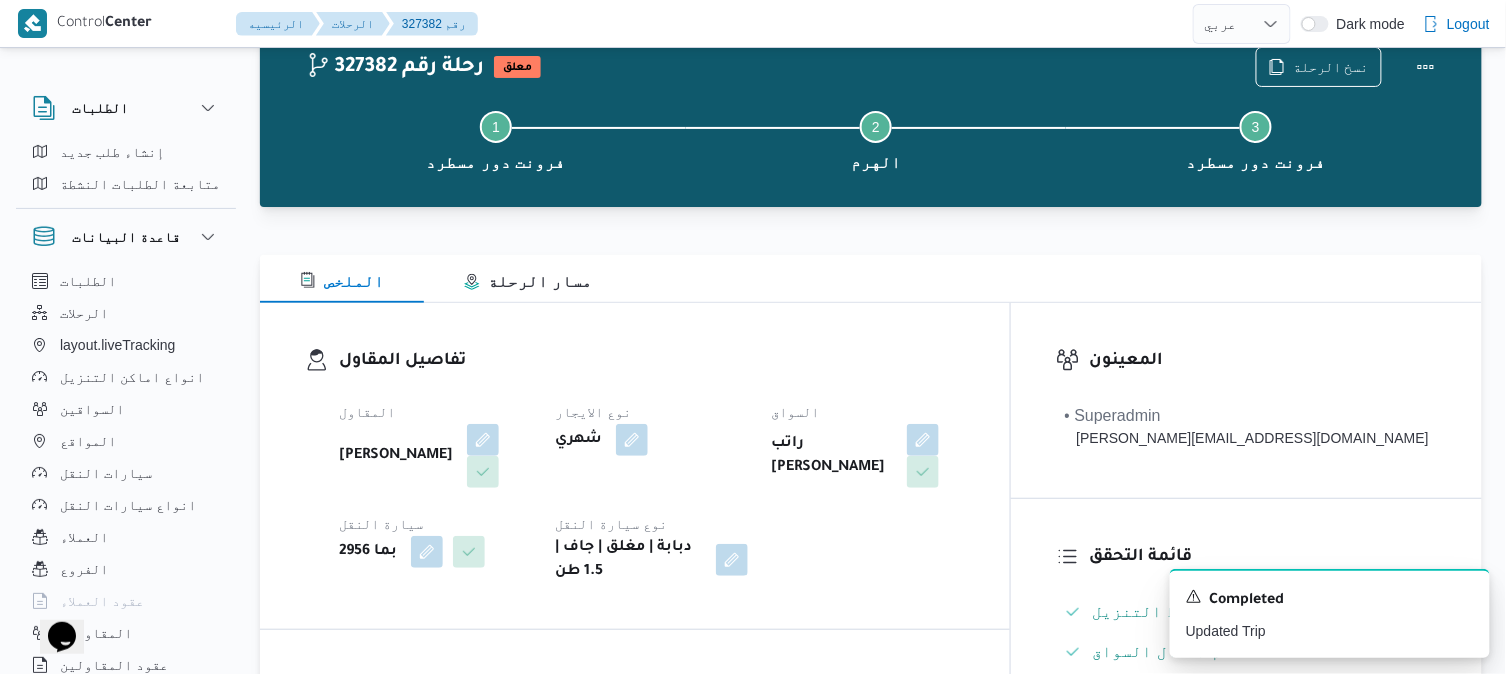 scroll, scrollTop: 0, scrollLeft: 0, axis: both 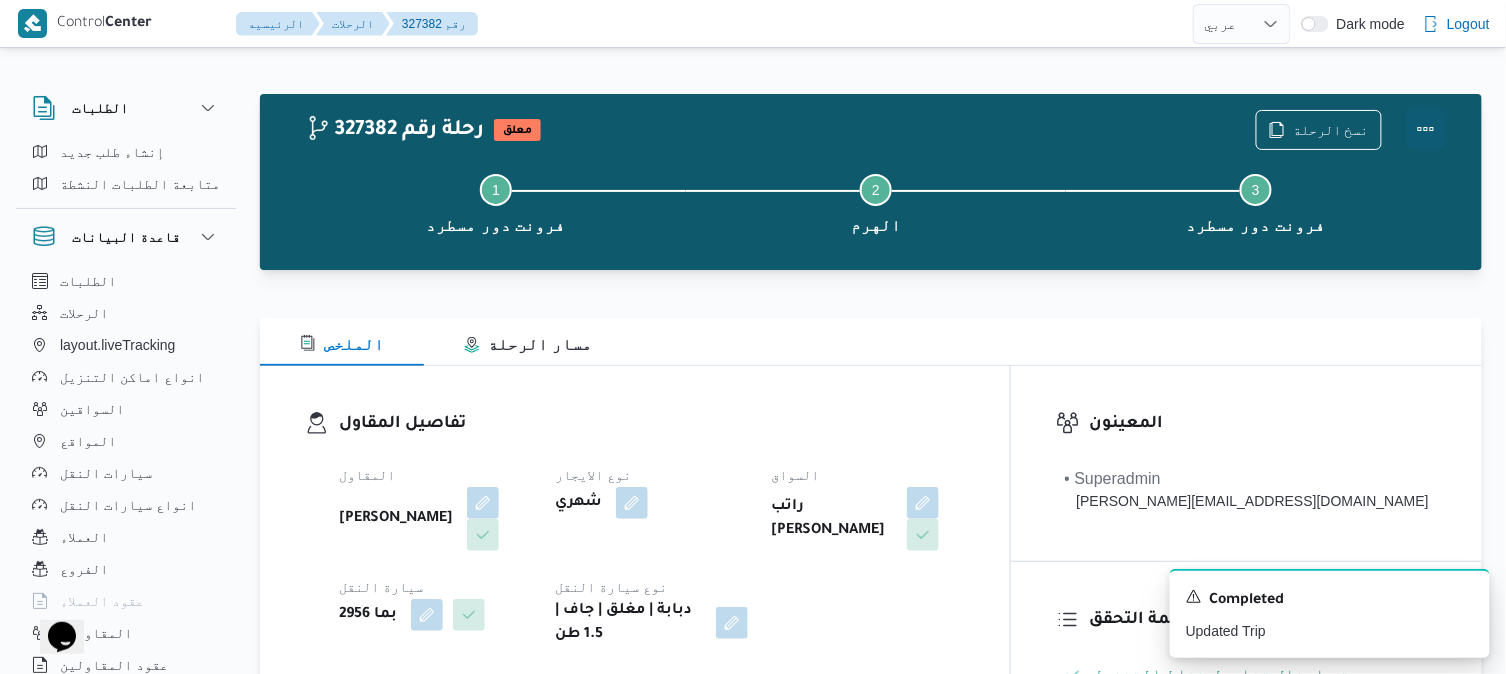 click at bounding box center [1426, 129] 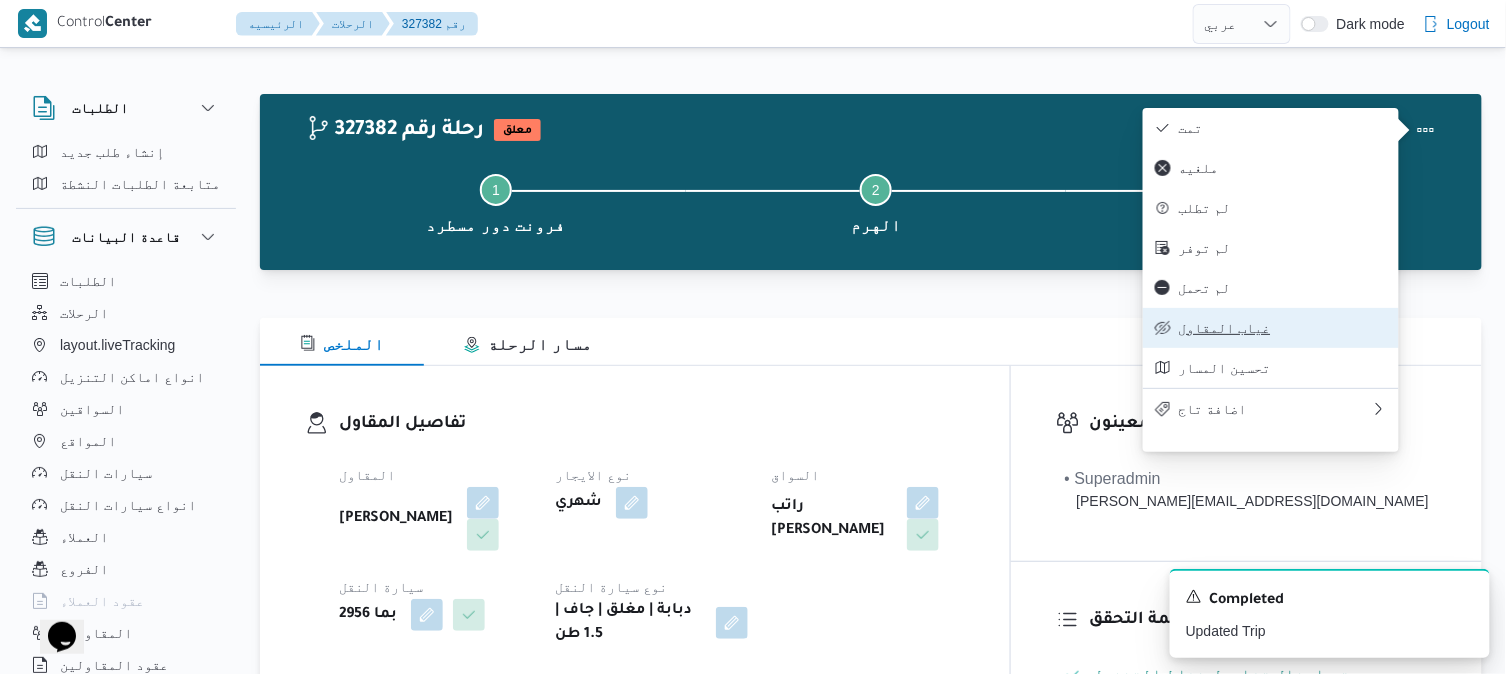 click on "غياب المقاول" at bounding box center [1283, 328] 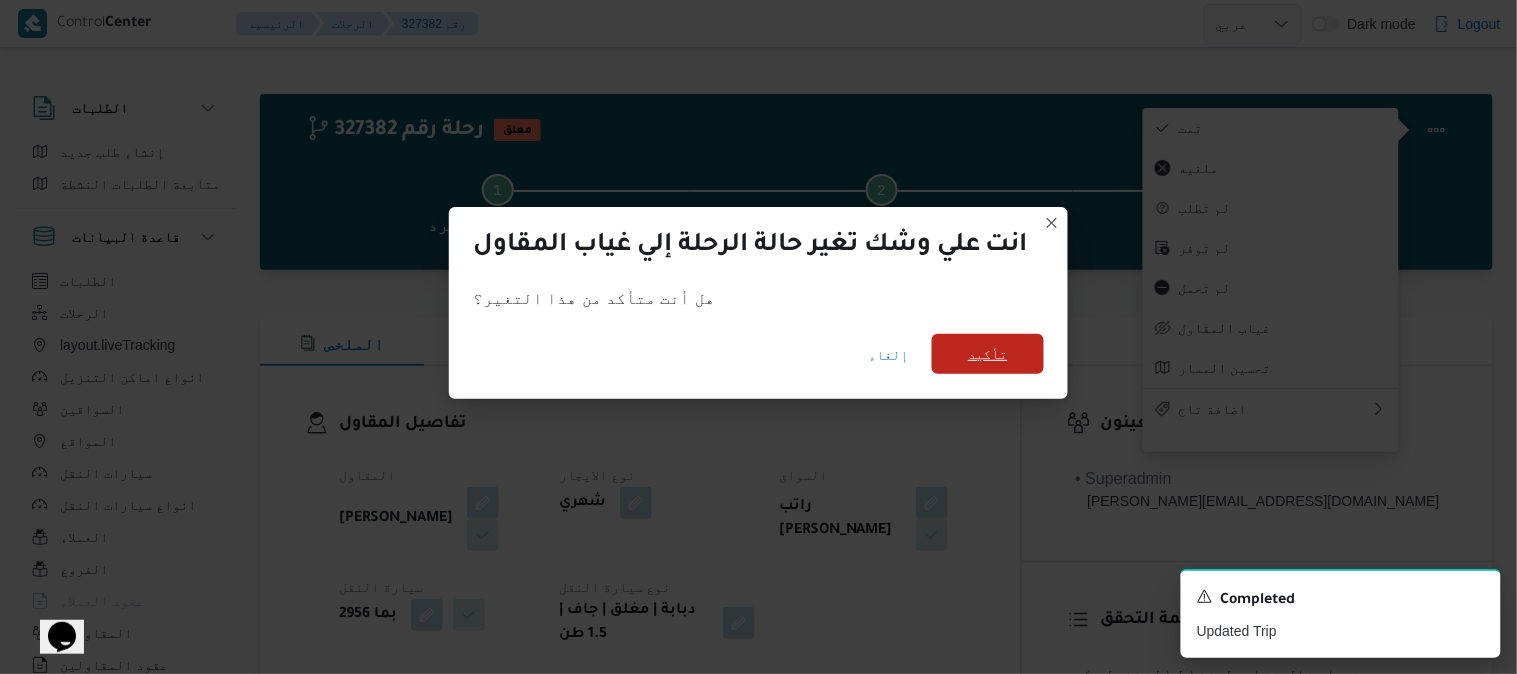 click on "تأكيد" at bounding box center [988, 354] 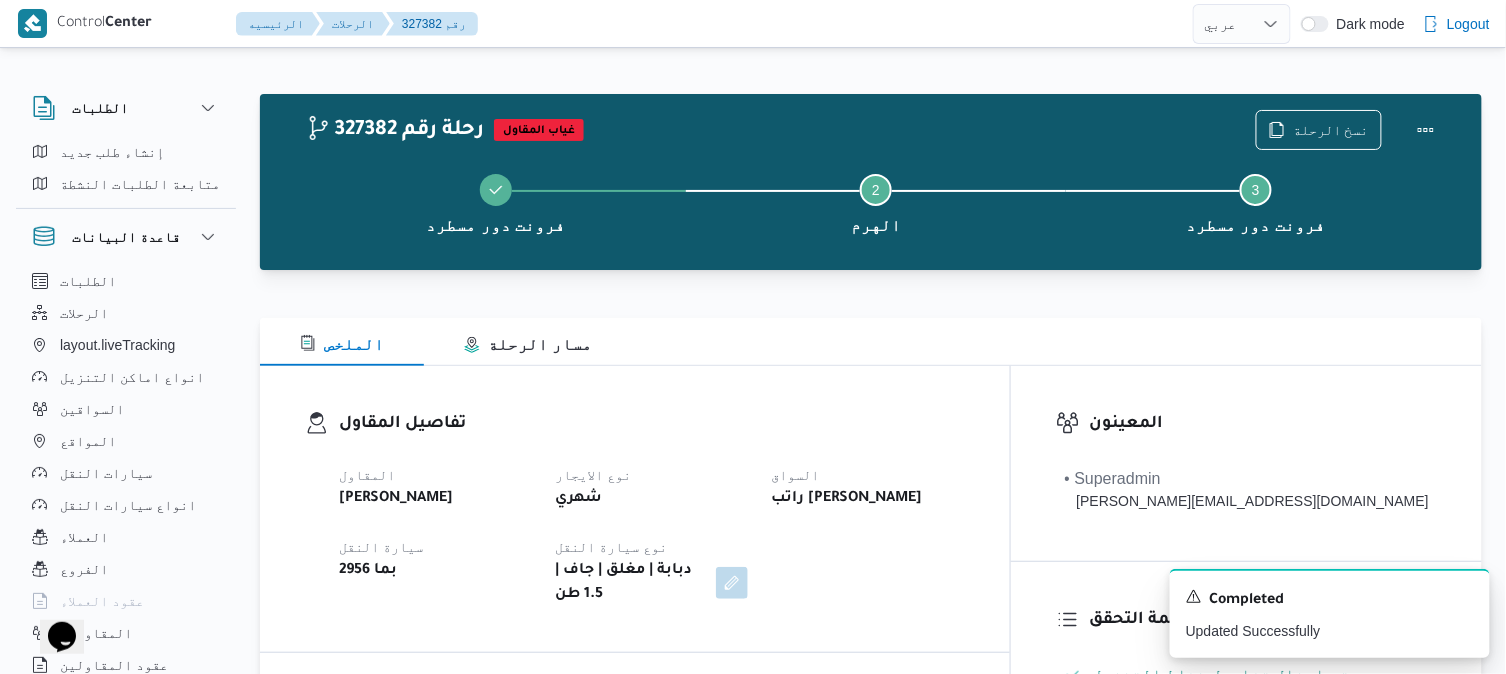 click on "الملخص مسار الرحلة" at bounding box center [871, 342] 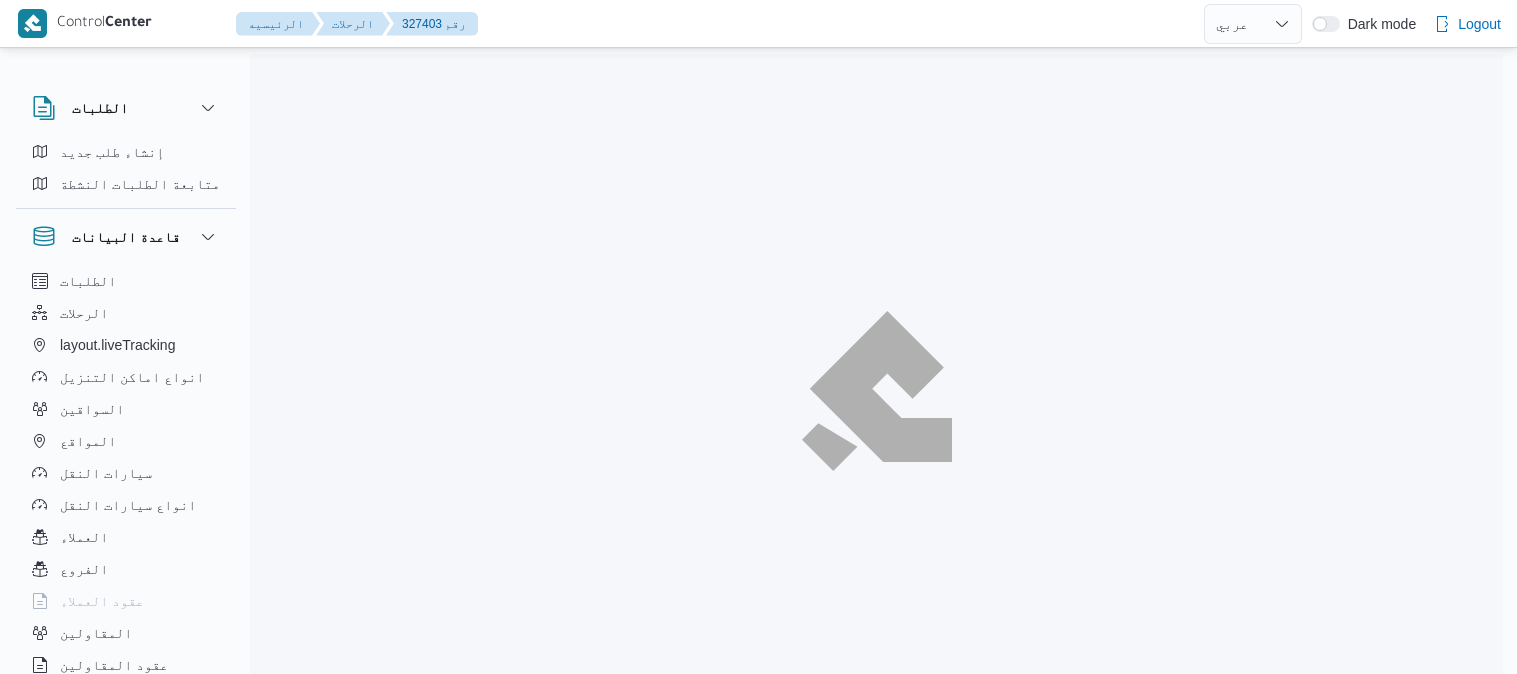 select on "ar" 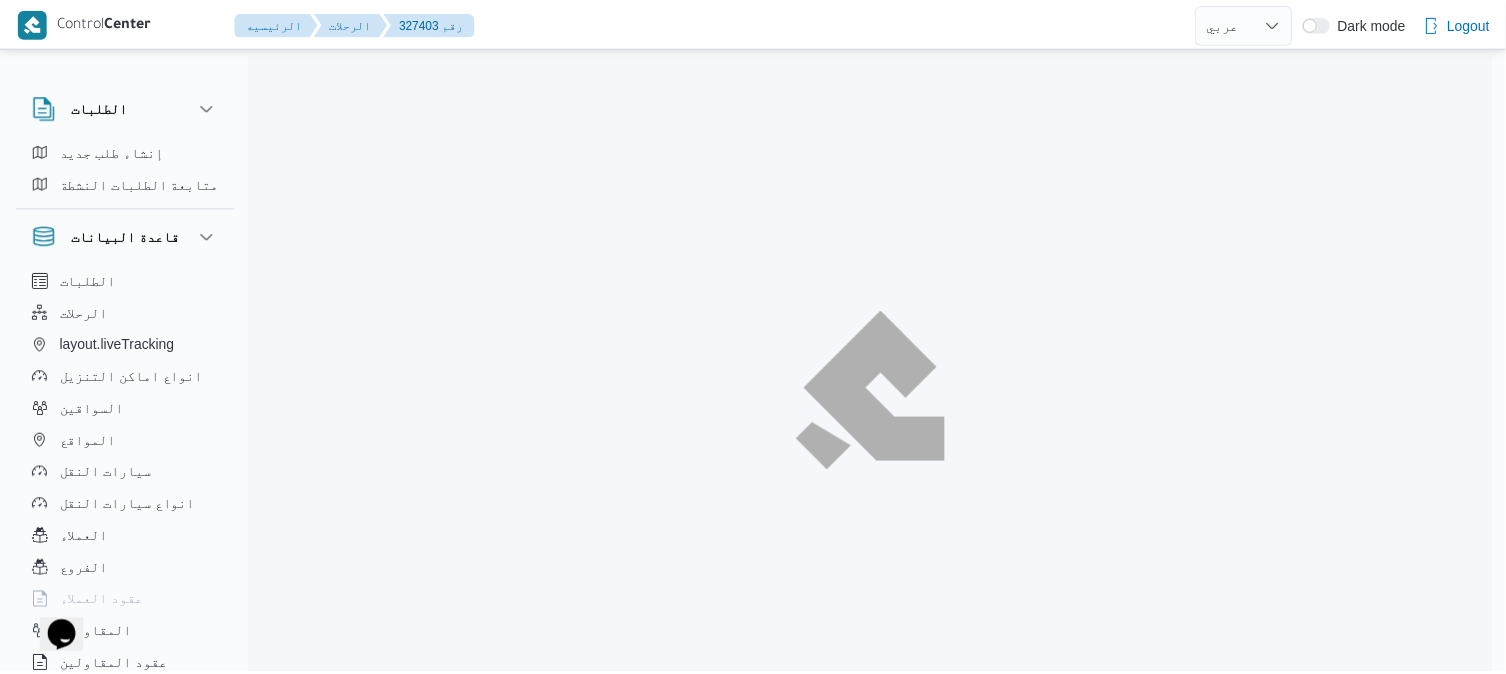 scroll, scrollTop: 0, scrollLeft: 0, axis: both 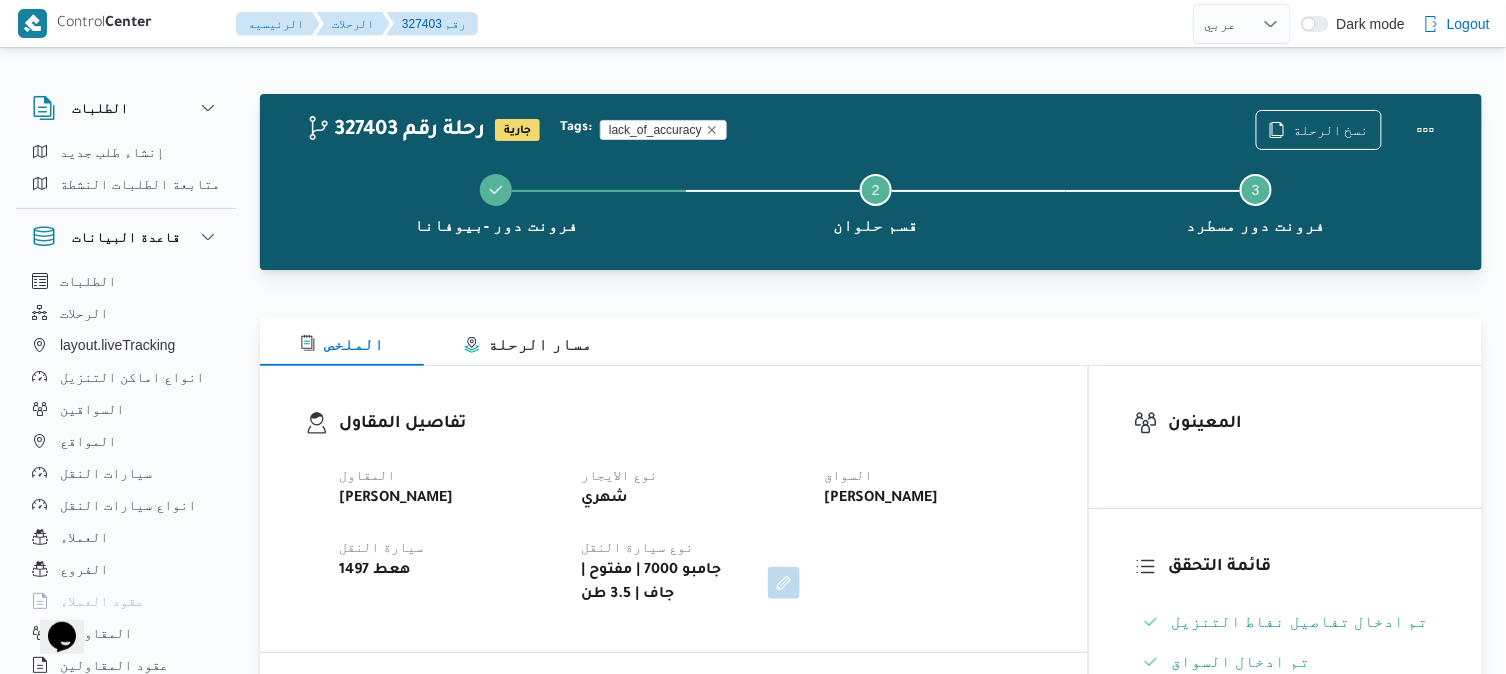 click on "تفاصيل المقاول المقاول محمد صلاح عبداللطيف الشريف نوع الايجار شهري السواق ابو بكر بلال سيارة النقل هعط 1497 نوع سيارة النقل جامبو 7000 | مفتوح | جاف | 3.5 طن" at bounding box center (691, 509) 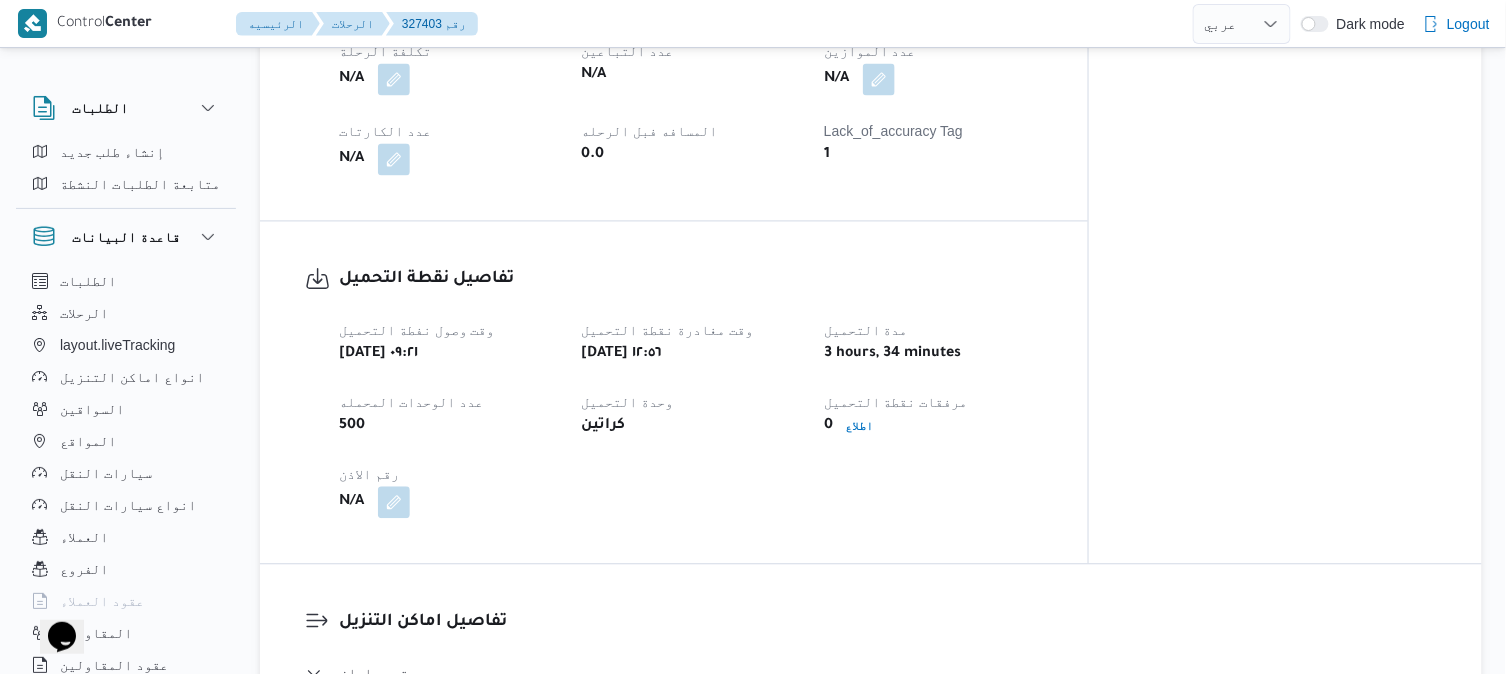 scroll, scrollTop: 951, scrollLeft: 0, axis: vertical 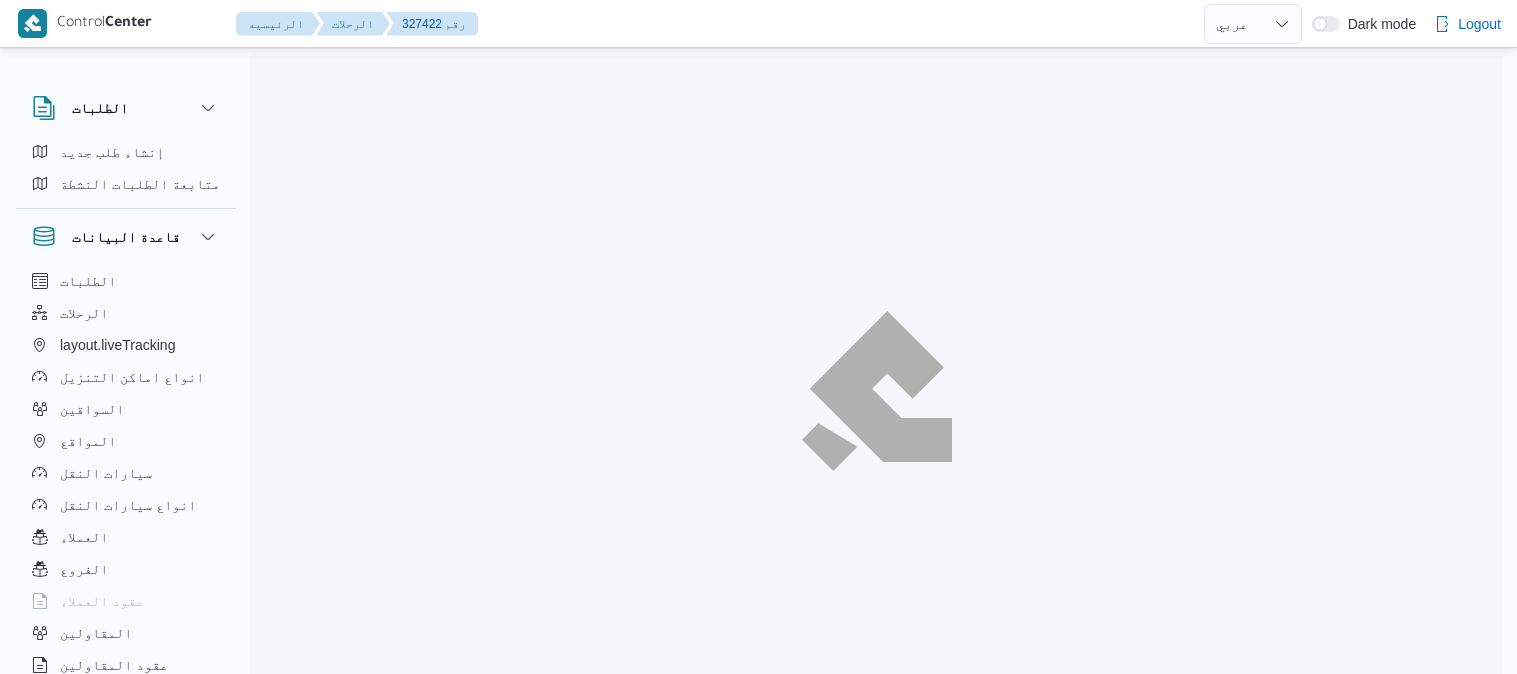 select on "ar" 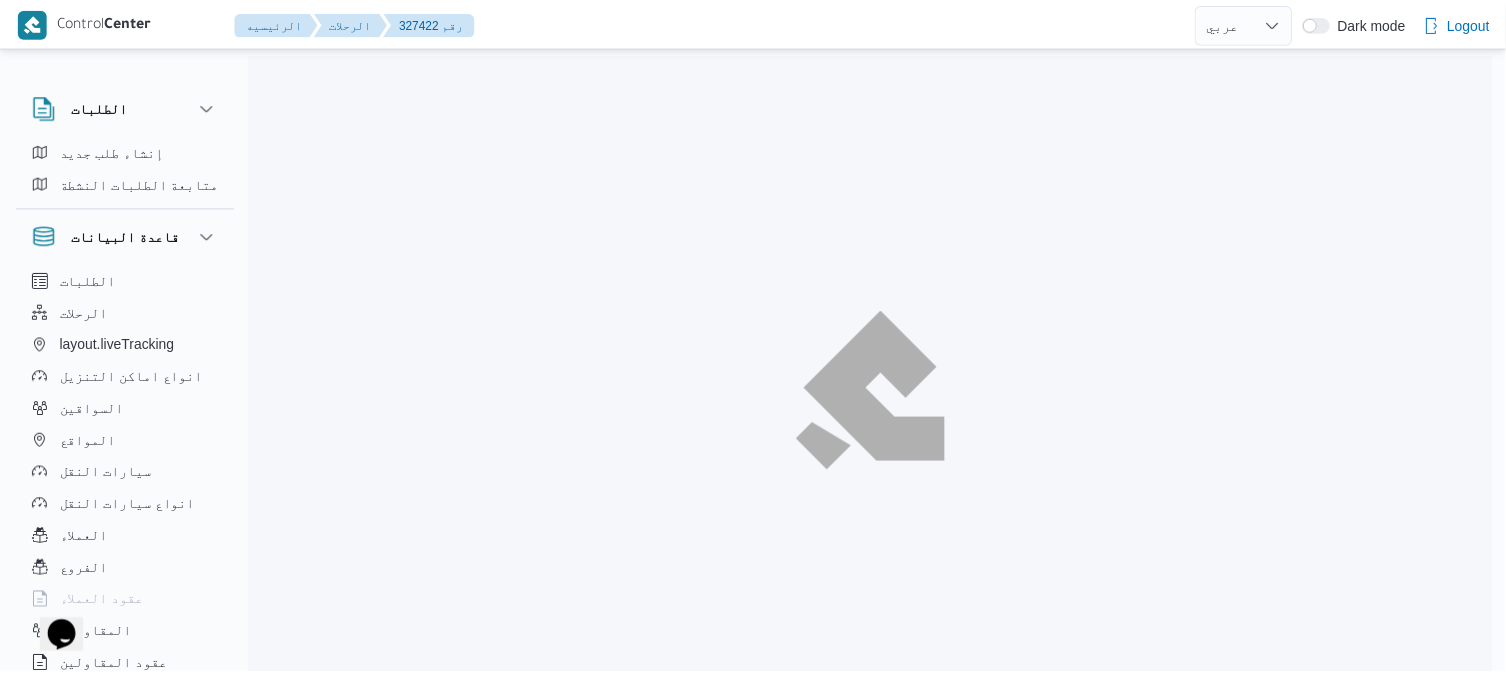 scroll, scrollTop: 0, scrollLeft: 0, axis: both 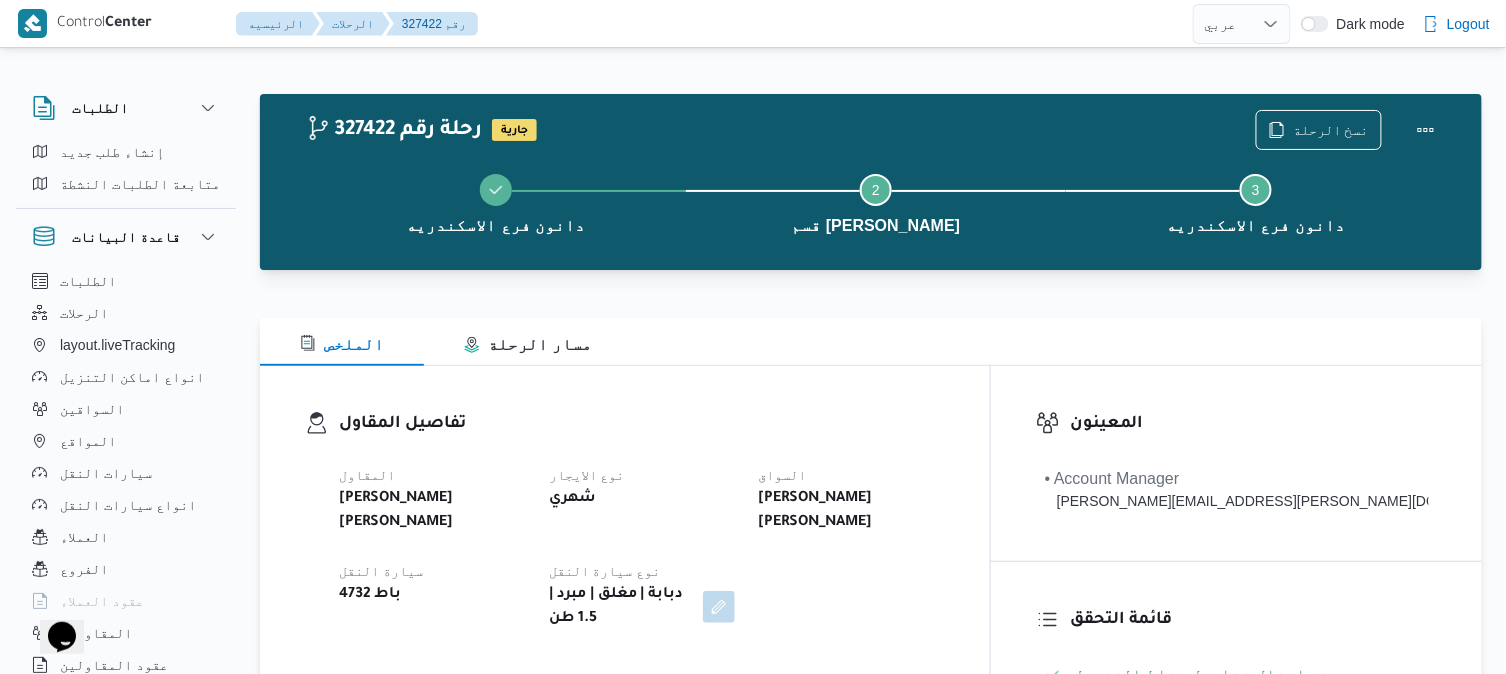 click on "تفاصيل المقاول" at bounding box center [642, 424] 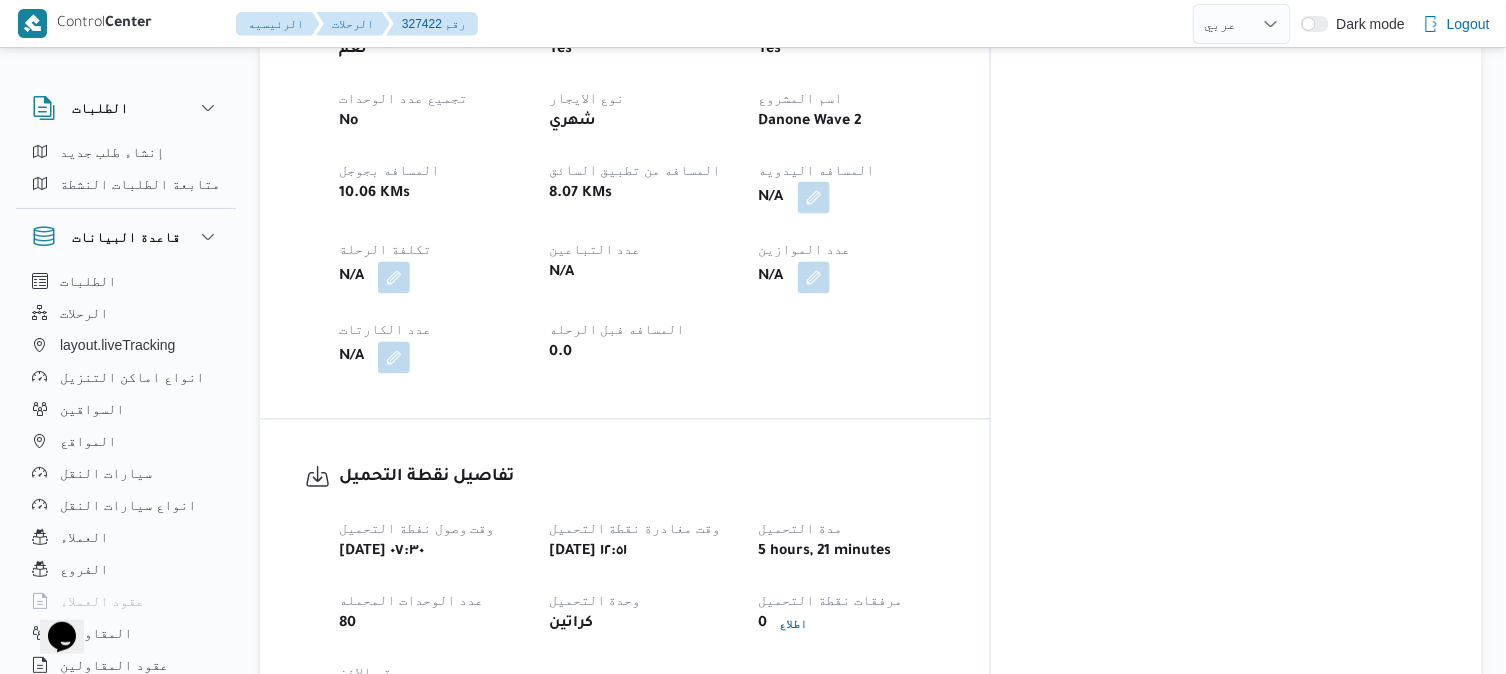 scroll, scrollTop: 927, scrollLeft: 0, axis: vertical 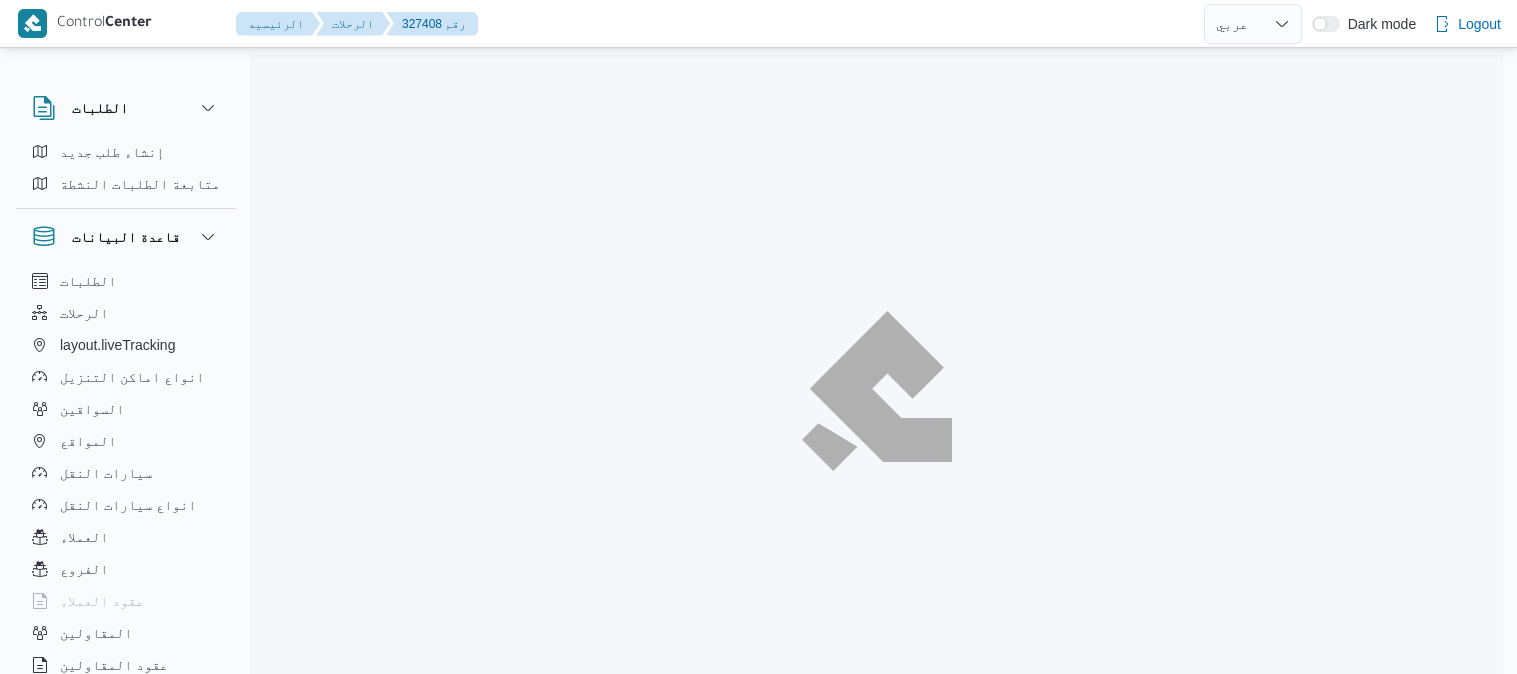 select on "ar" 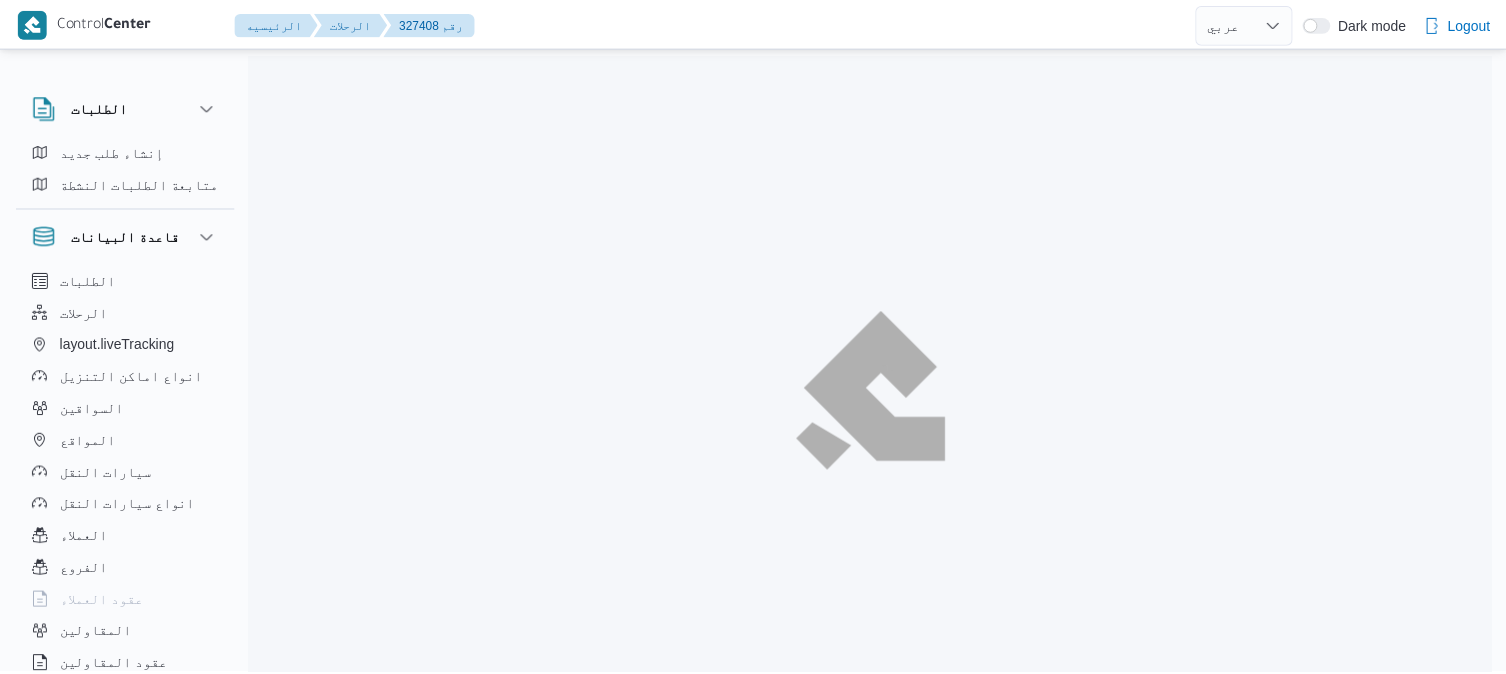 scroll, scrollTop: 0, scrollLeft: 0, axis: both 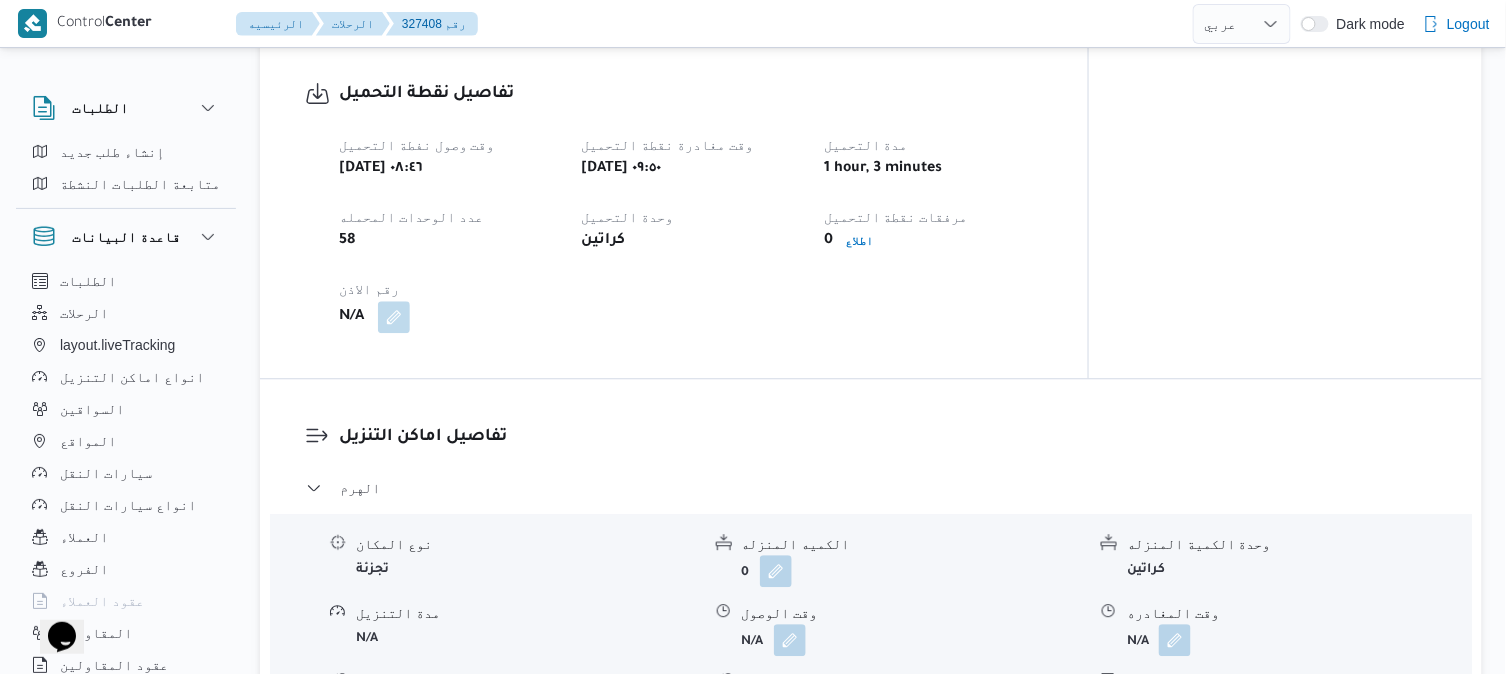 click on "تفاصيل نقطة التحميل وقت وصول نفطة التحميل [DATE] ٠٨:٤٦ وقت مغادرة نقطة التحميل [DATE] ٠٩:٥٠ مدة التحميل 1 hour, 3 minutes عدد الوحدات المحمله 58 وحدة التحميل كراتين مرفقات نقطة التحميل 0 اطلاع رقم الاذن N/A" at bounding box center [674, 207] 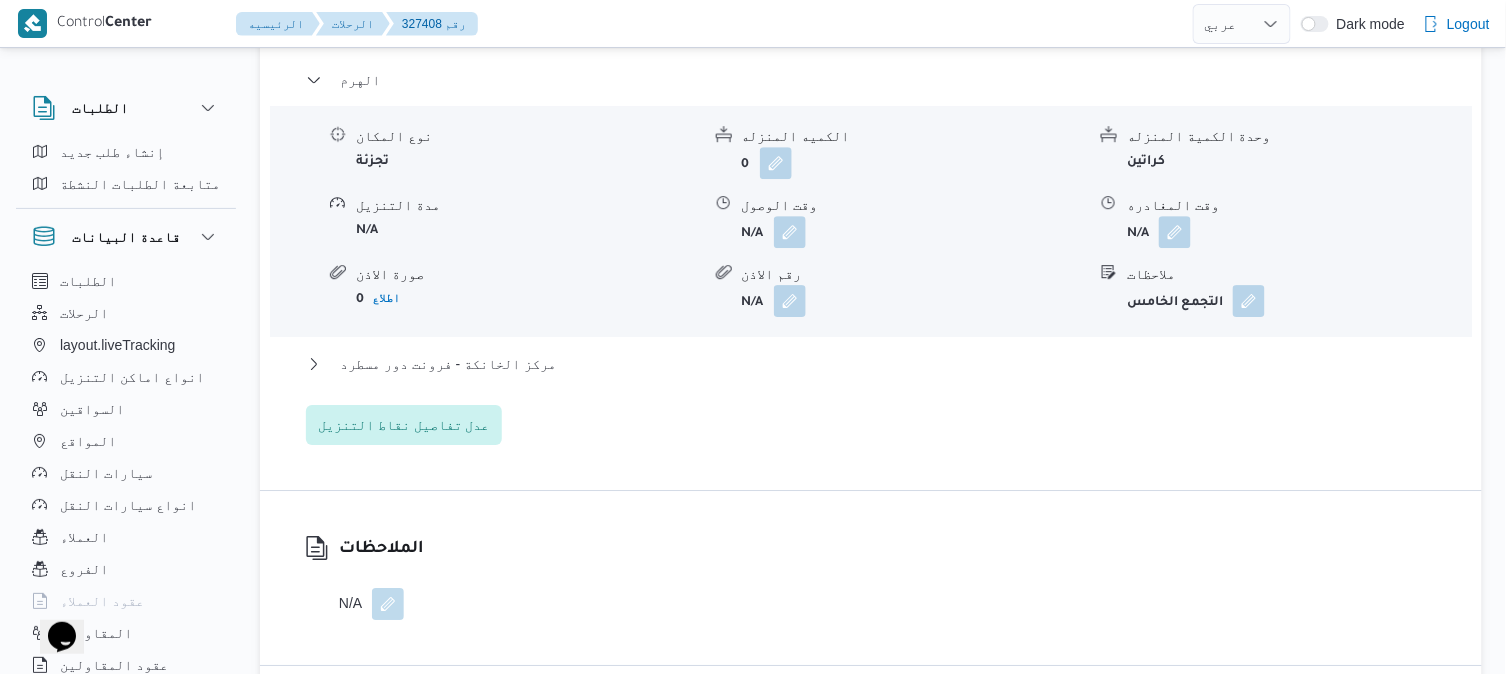 scroll, scrollTop: 1822, scrollLeft: 0, axis: vertical 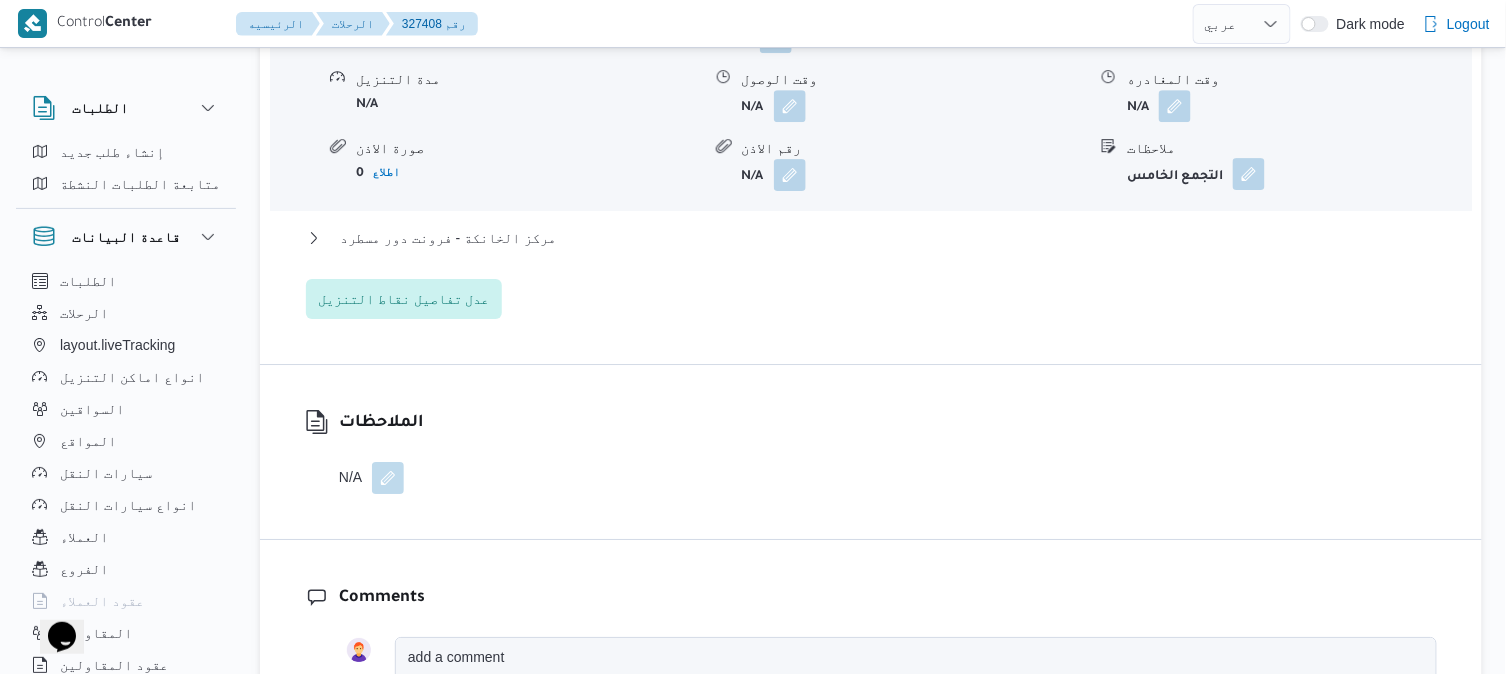click at bounding box center [1249, 174] 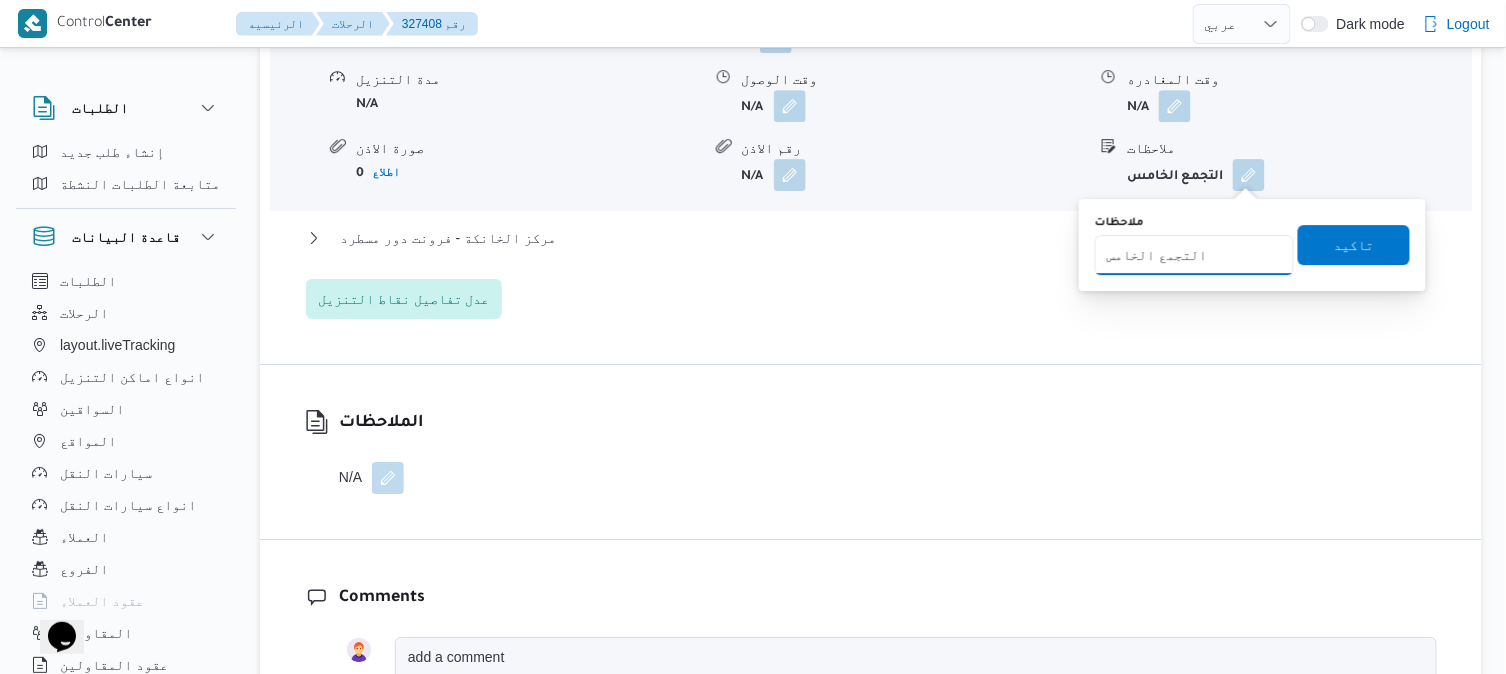 click on "التجمع الخامس" at bounding box center (1194, 255) 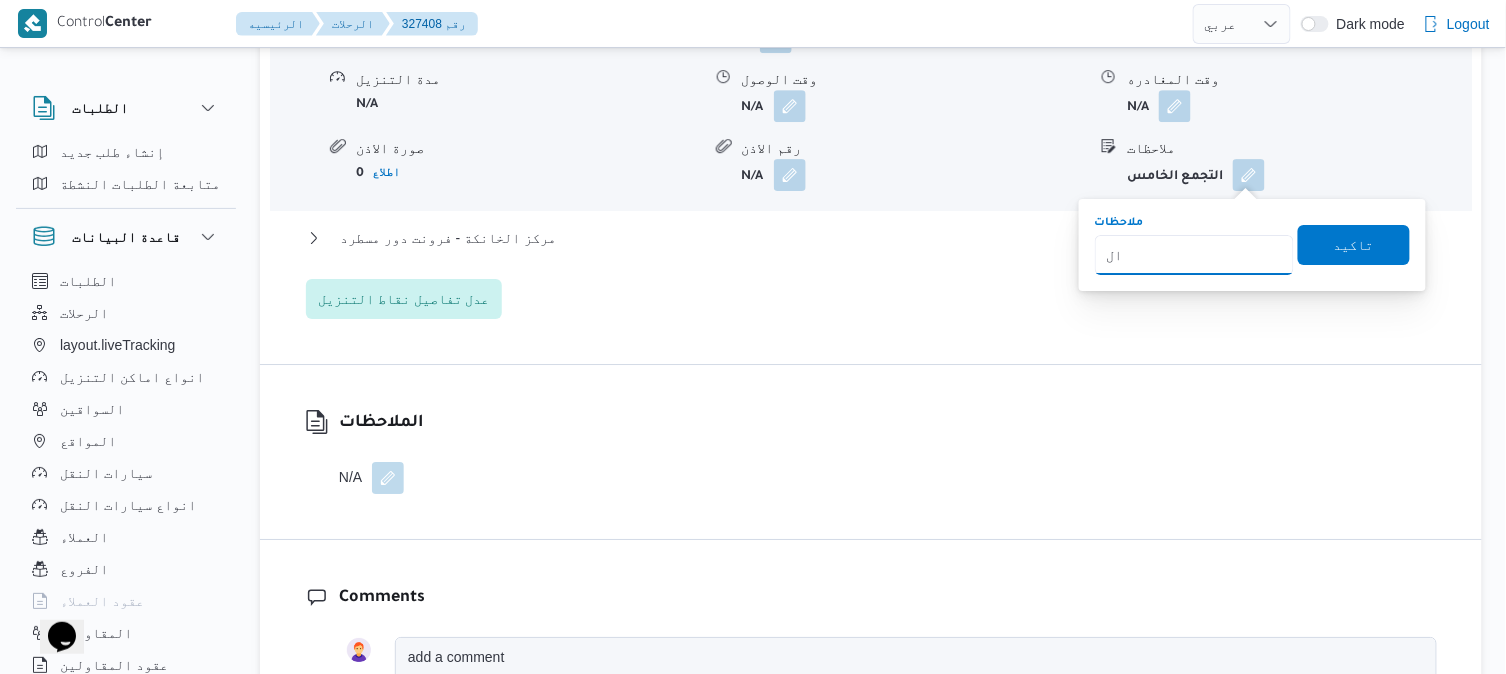type on "ا" 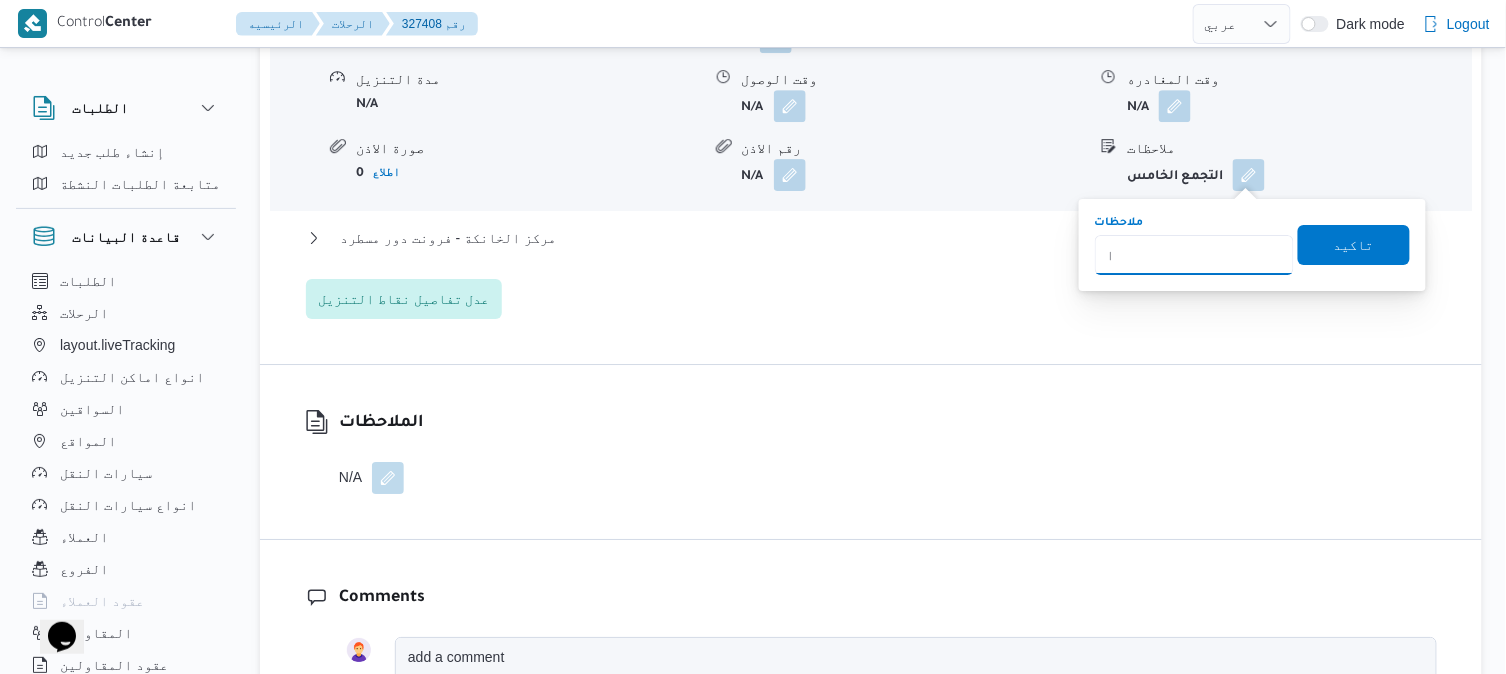 type 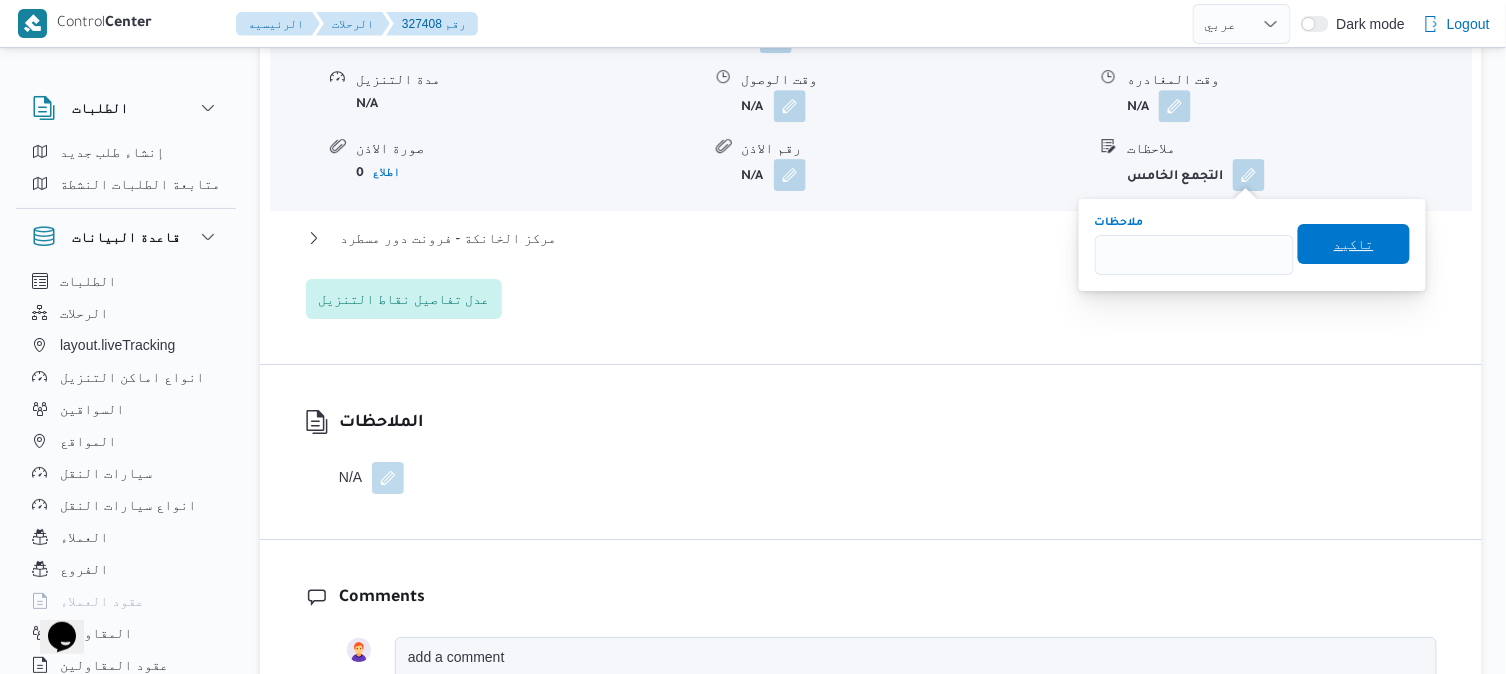 click on "تاكيد" at bounding box center (1354, 244) 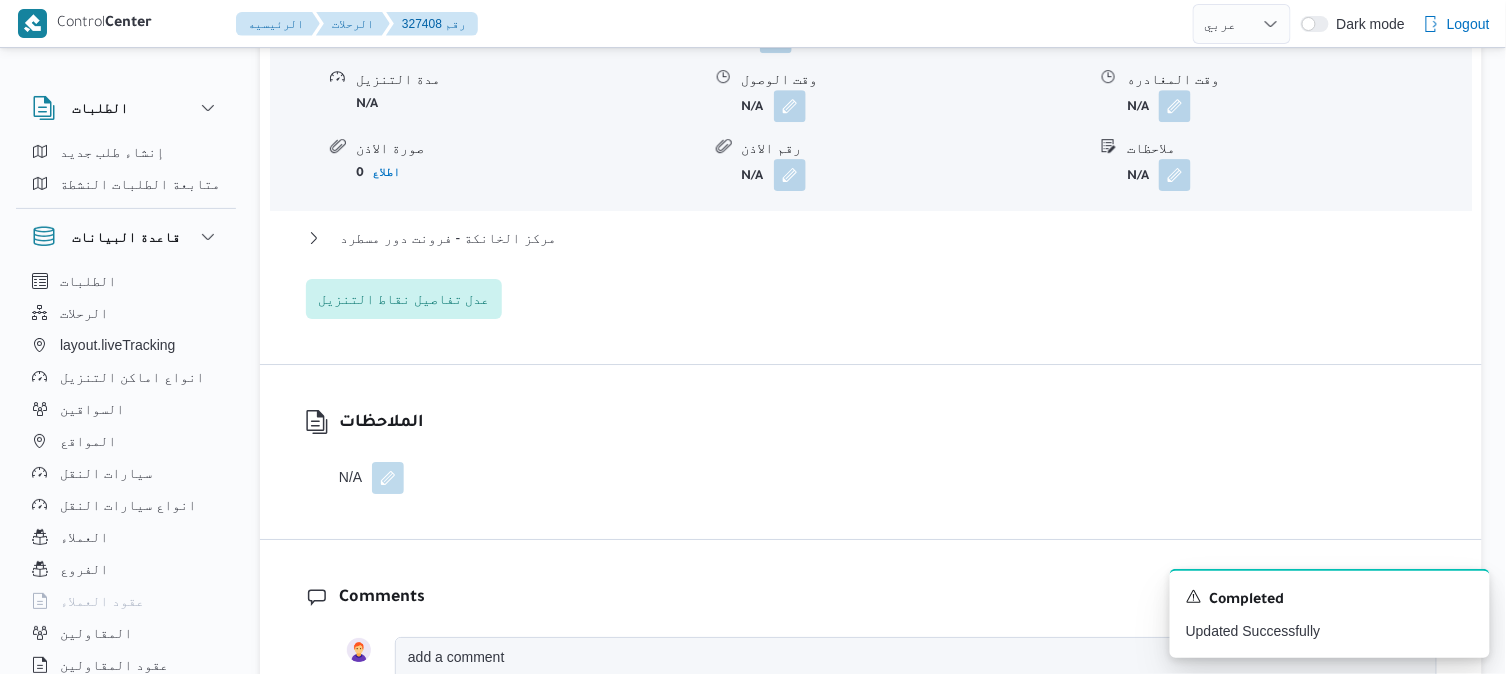 click on "الهرم نوع المكان تجزئة الكميه المنزله 0 وحدة الكمية المنزله كراتين مدة التنزيل N/A وقت الوصول N/A وقت المغادره N/A صورة الاذن 0 اطلاع رقم الاذن N/A ملاحظات N/A مركز الخانكة -
فرونت دور مسطرد نوع المكان مصانع و مخازن الكميه المنزله 0 وحدة الكمية المنزله كراتين مدة التنزيل N/A وقت الوصول N/A وقت المغادره N/A صورة الاذن 0 اطلاع رقم الاذن N/A ملاحظات N/A عدل تفاصيل نقاط التنزيل" at bounding box center [871, 130] 